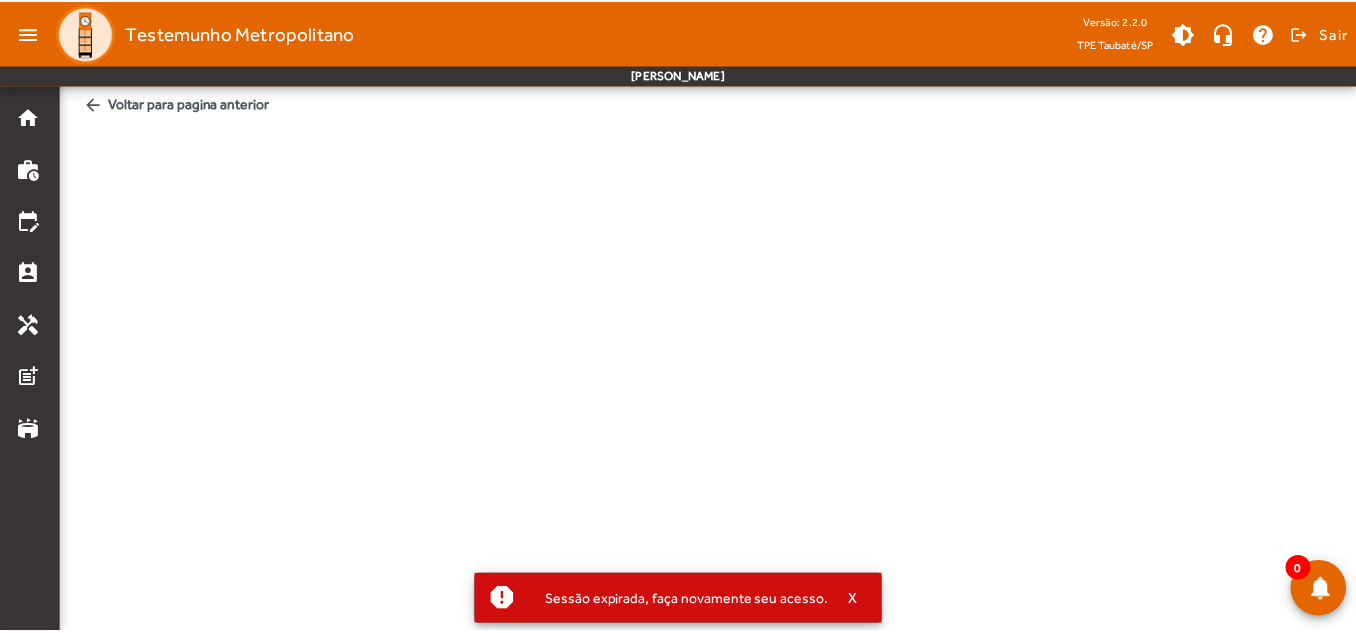 scroll, scrollTop: 0, scrollLeft: 0, axis: both 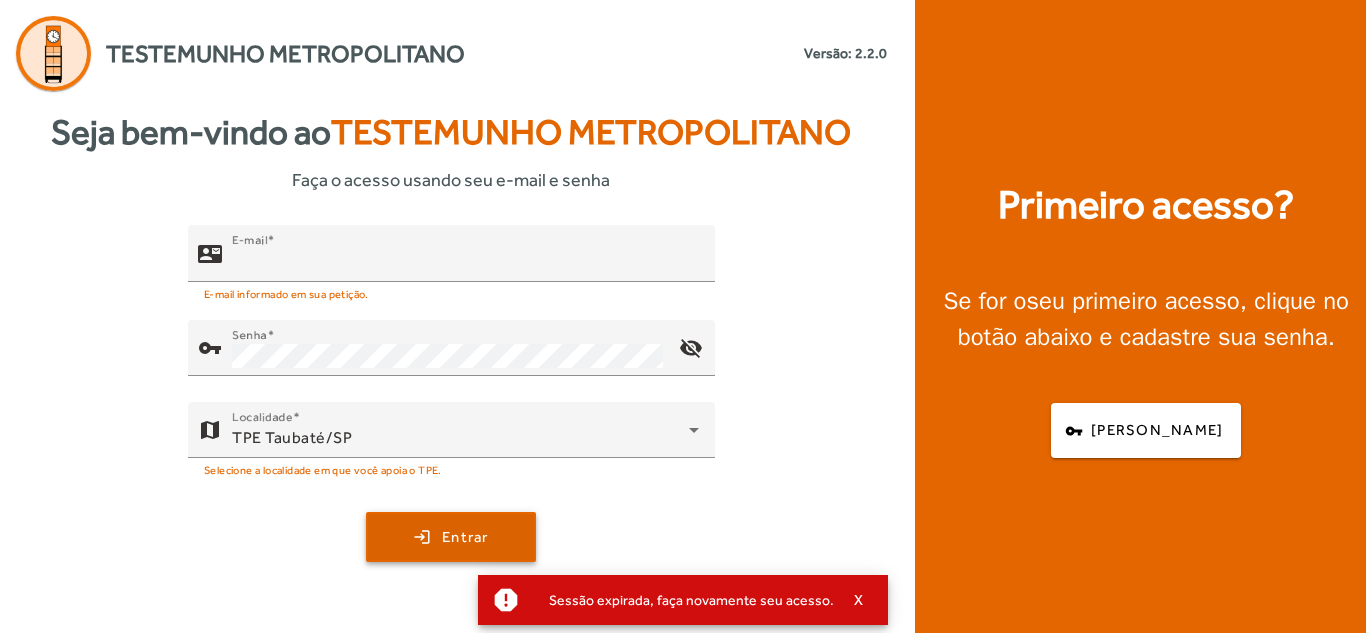 type on "**********" 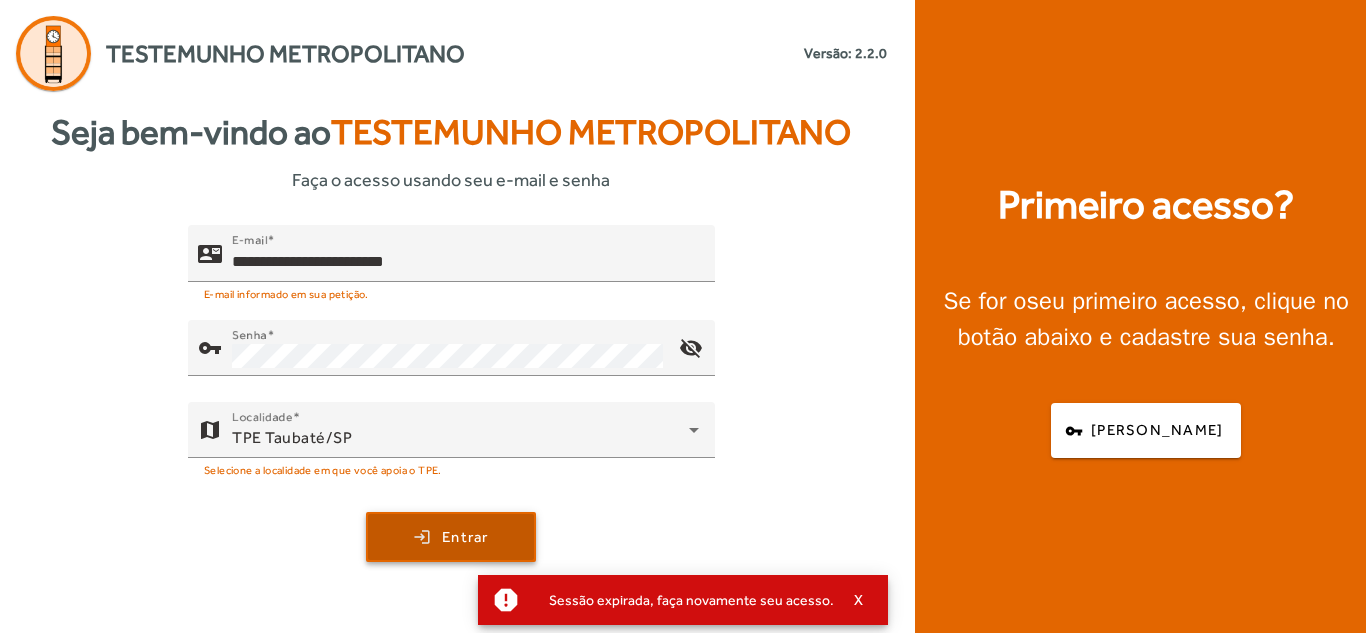 click on "Entrar" 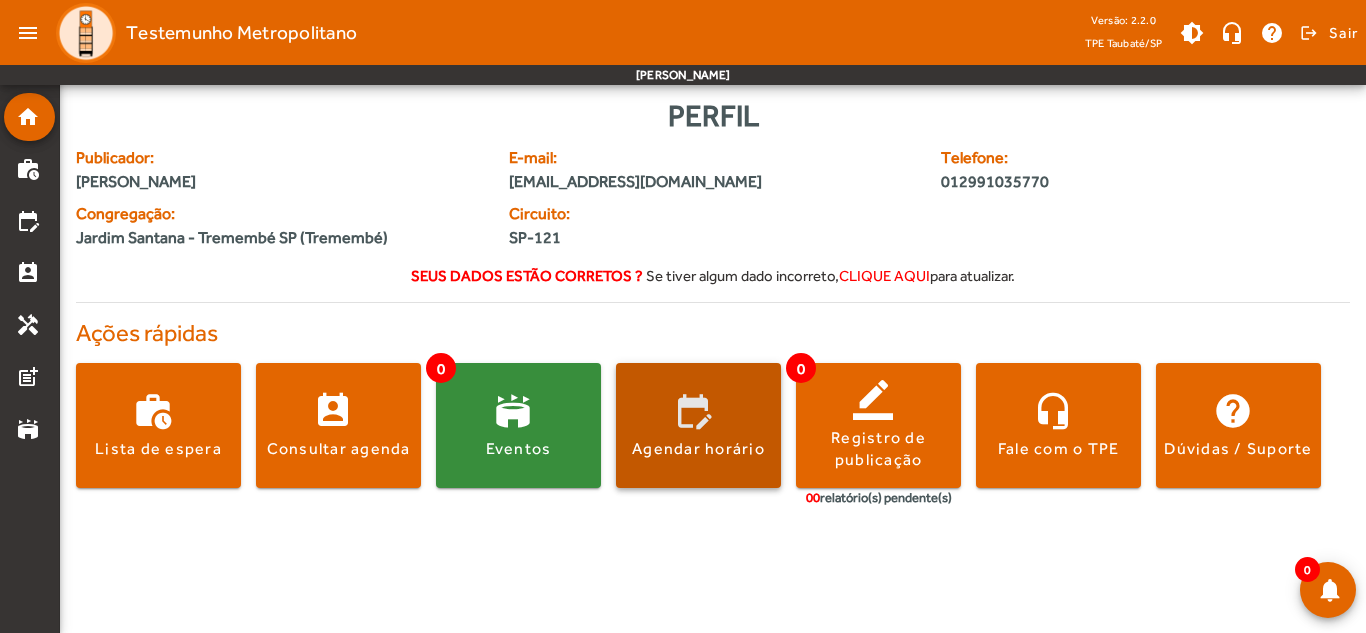 click 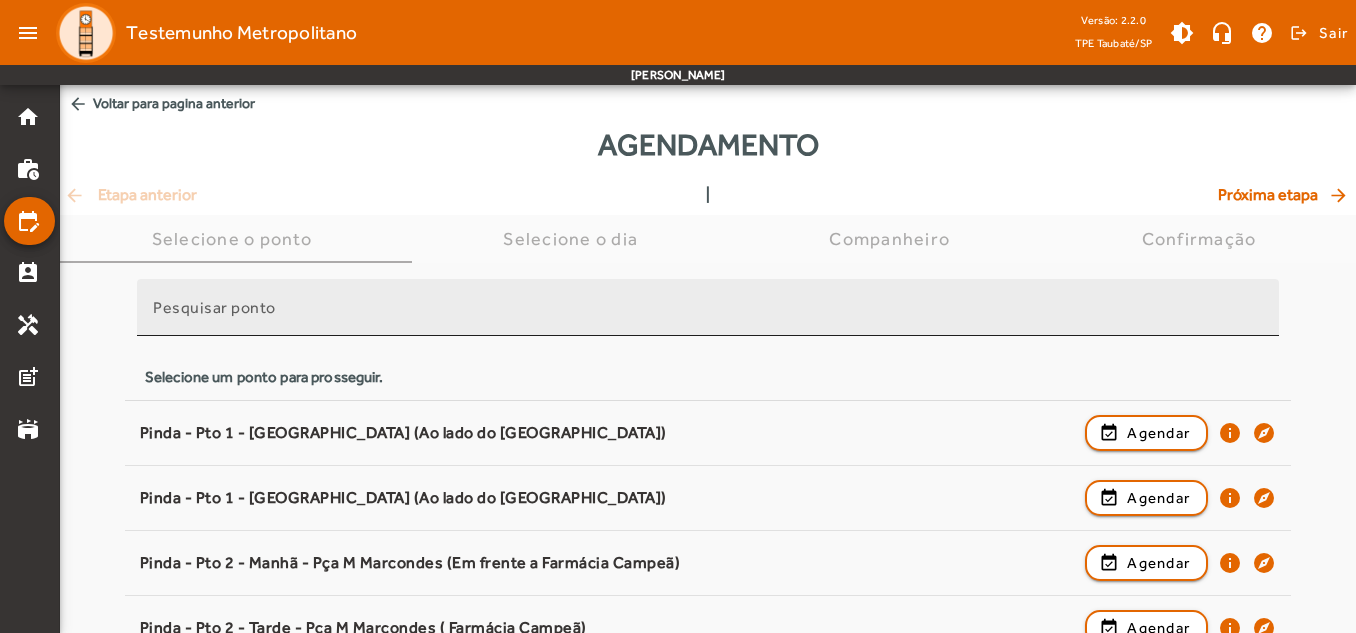 click on "Pesquisar ponto" at bounding box center [708, 307] 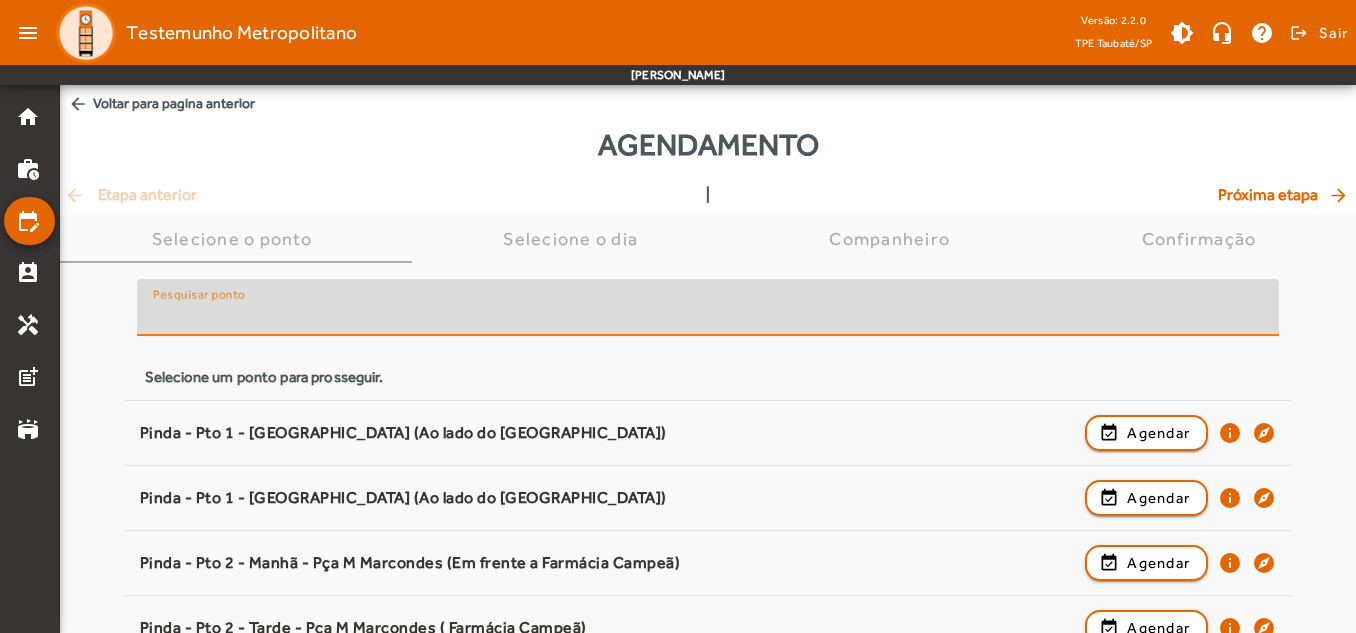 click on "Pesquisar ponto" at bounding box center [708, 316] 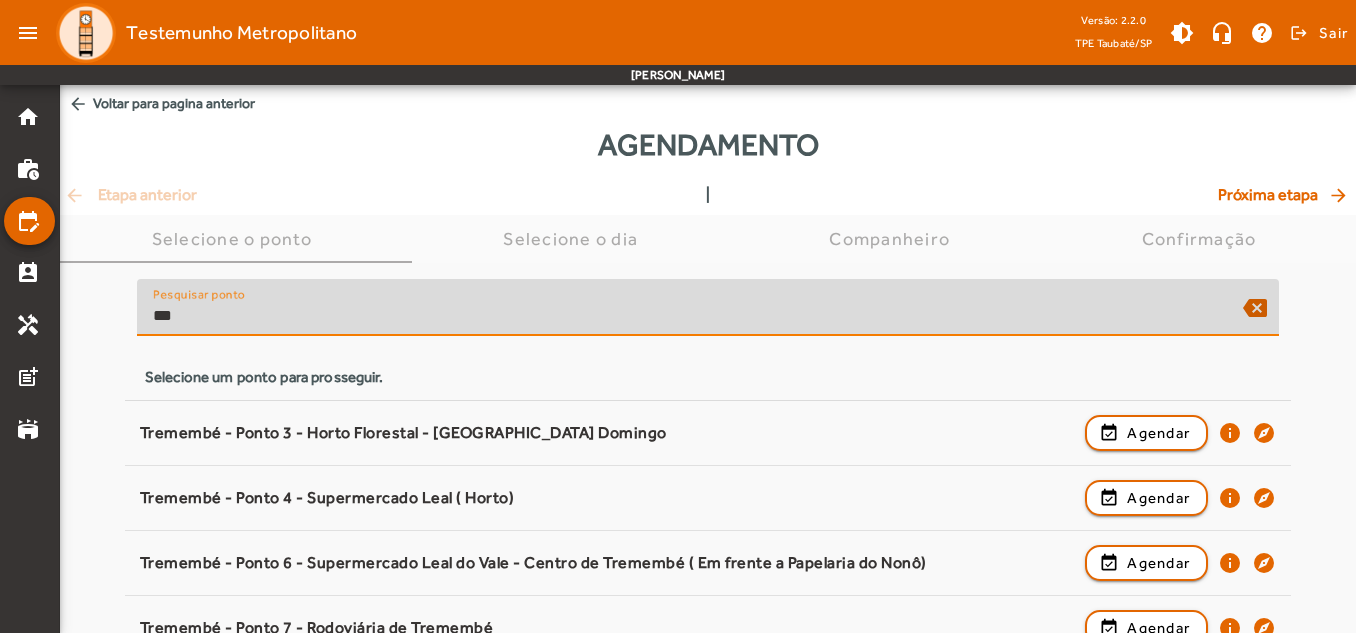 scroll, scrollTop: 27, scrollLeft: 0, axis: vertical 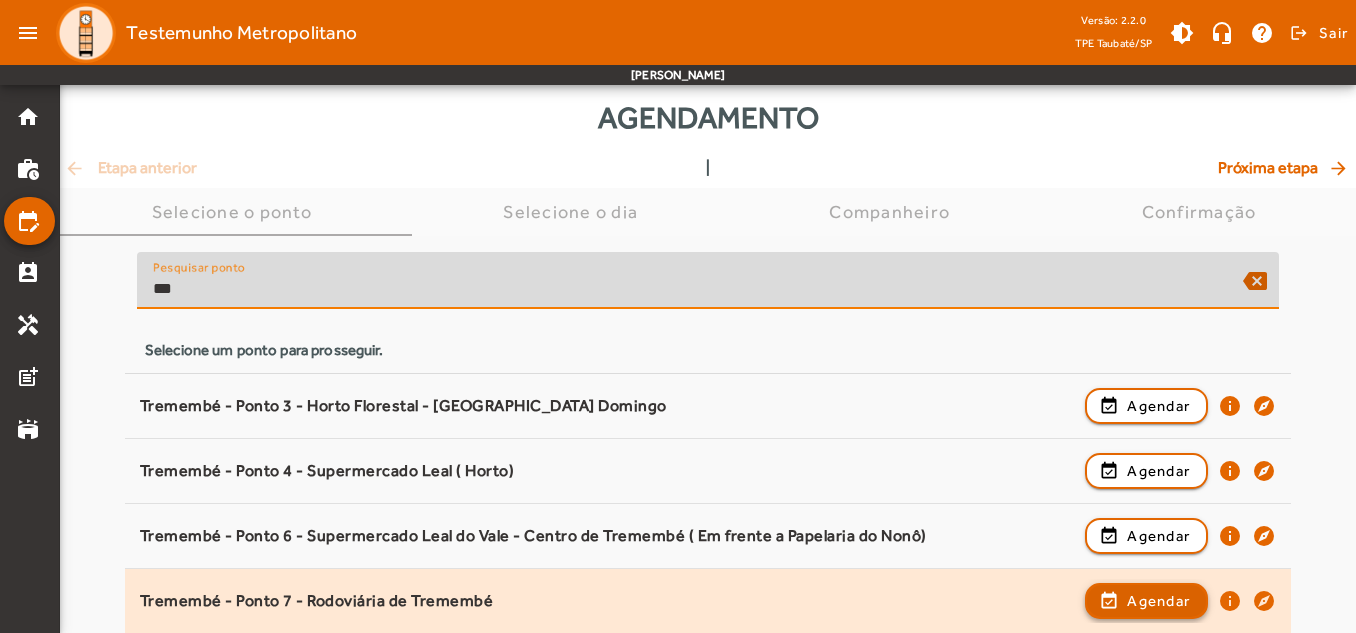 type on "***" 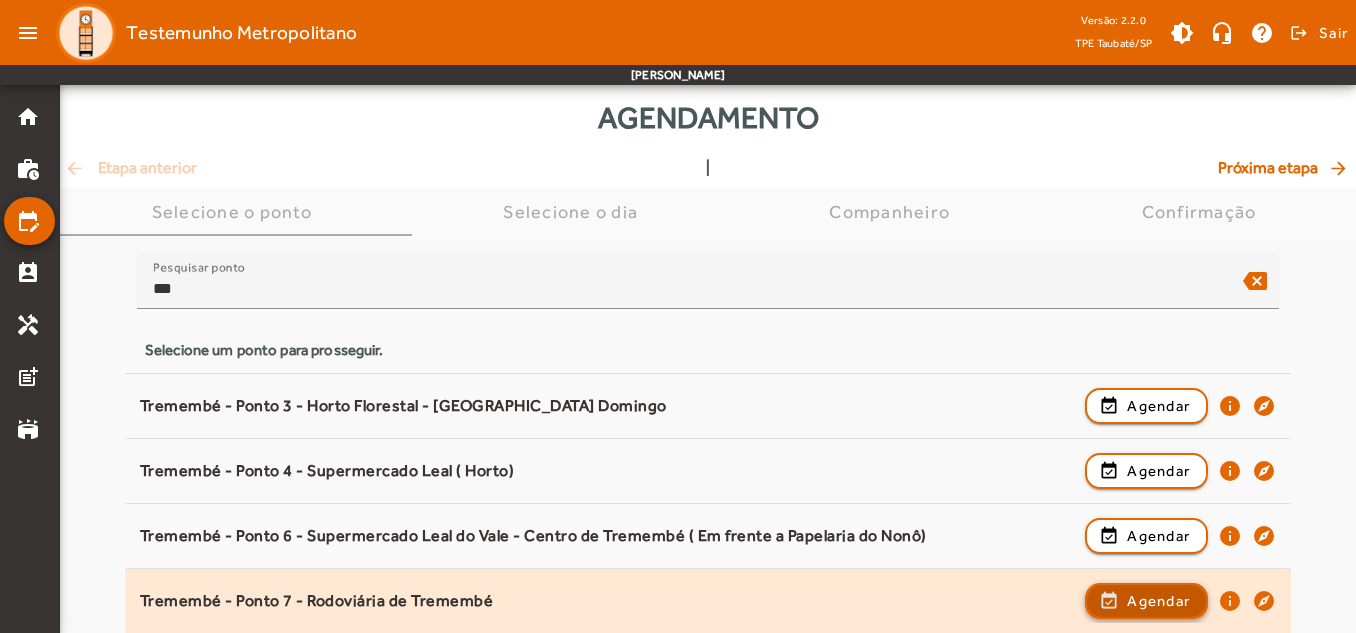 click 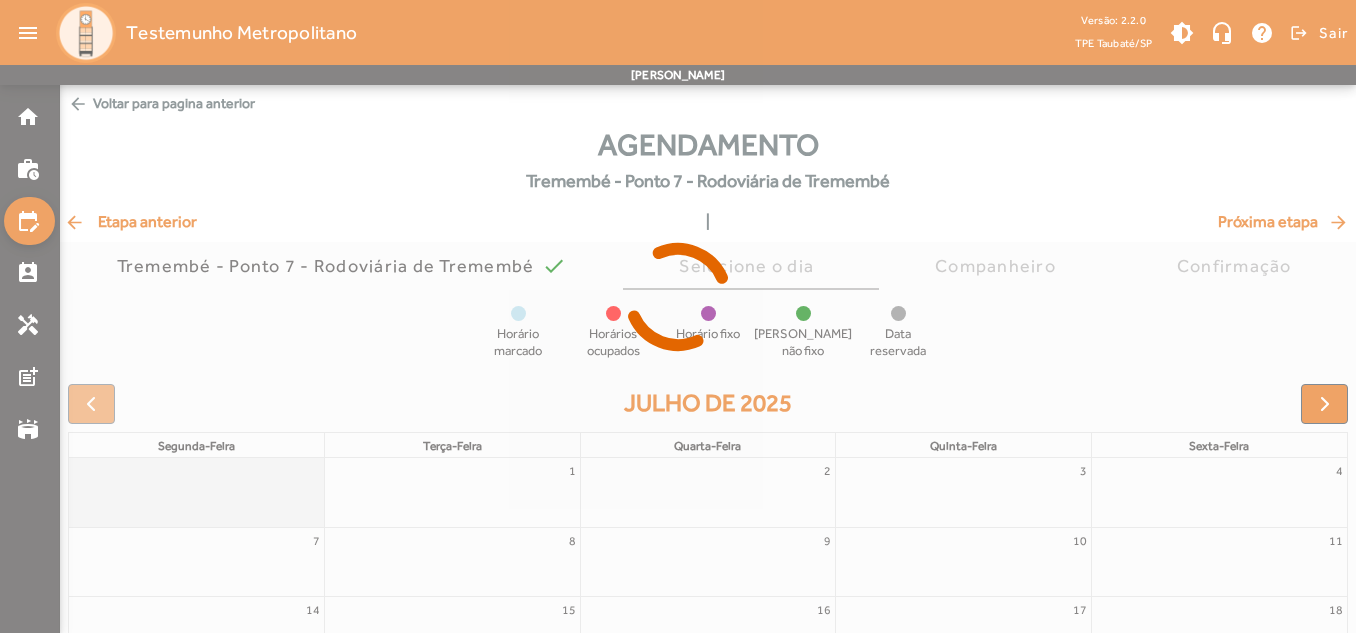 scroll, scrollTop: 100, scrollLeft: 0, axis: vertical 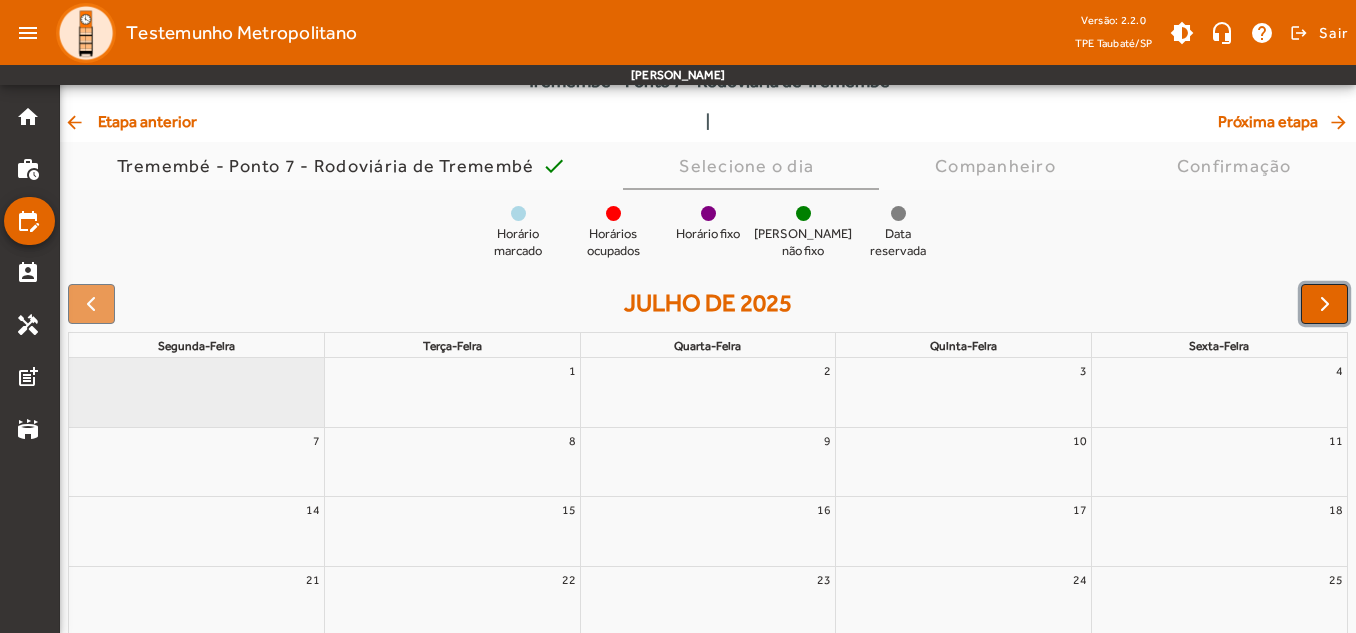 click at bounding box center [1325, 304] 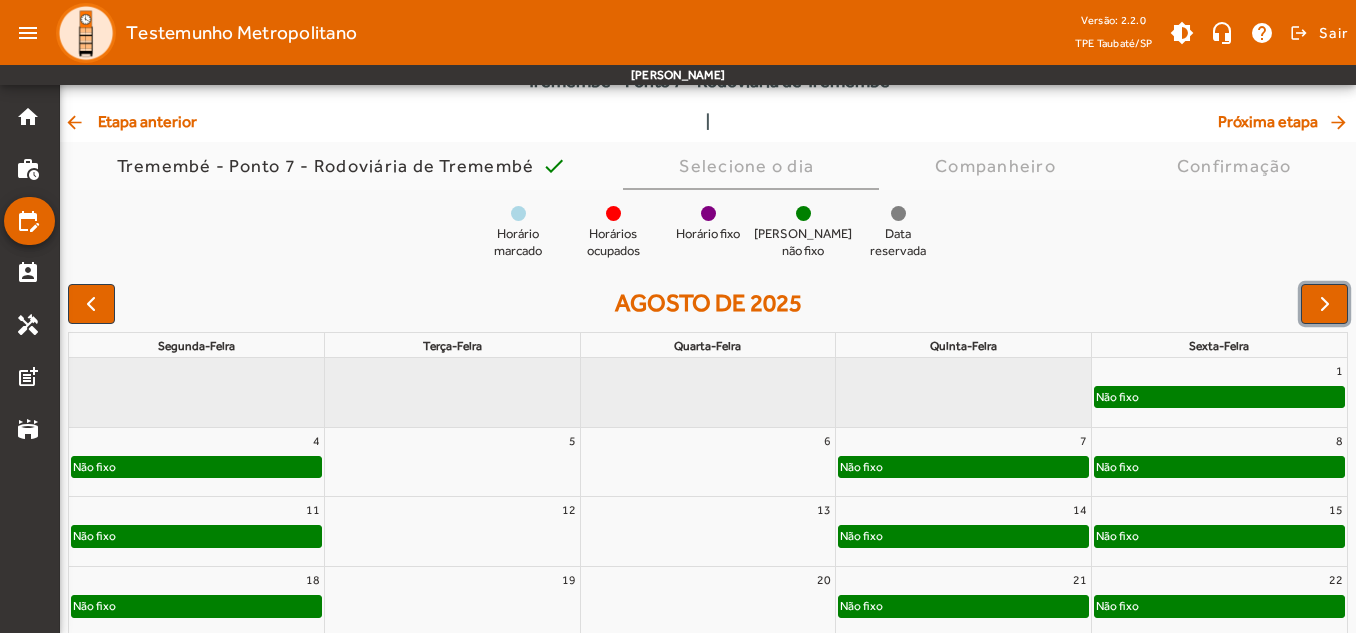 click on "Não fixo" 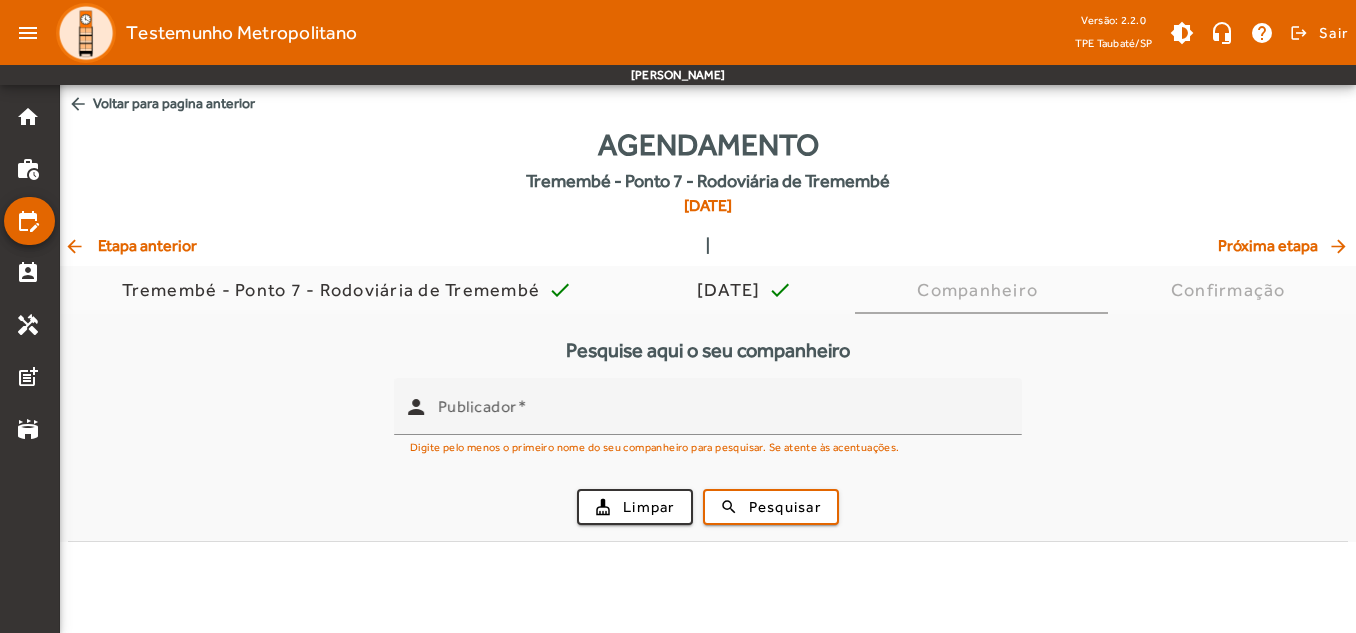 scroll, scrollTop: 0, scrollLeft: 0, axis: both 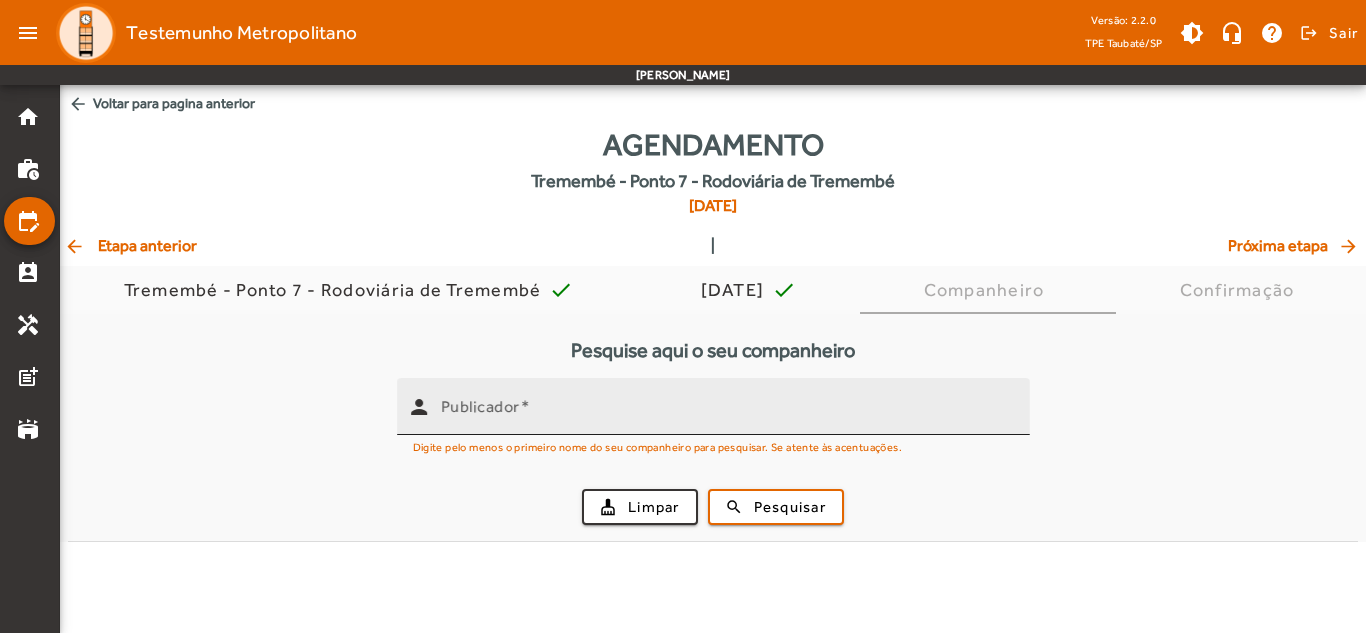 click on "Publicador" at bounding box center [727, 415] 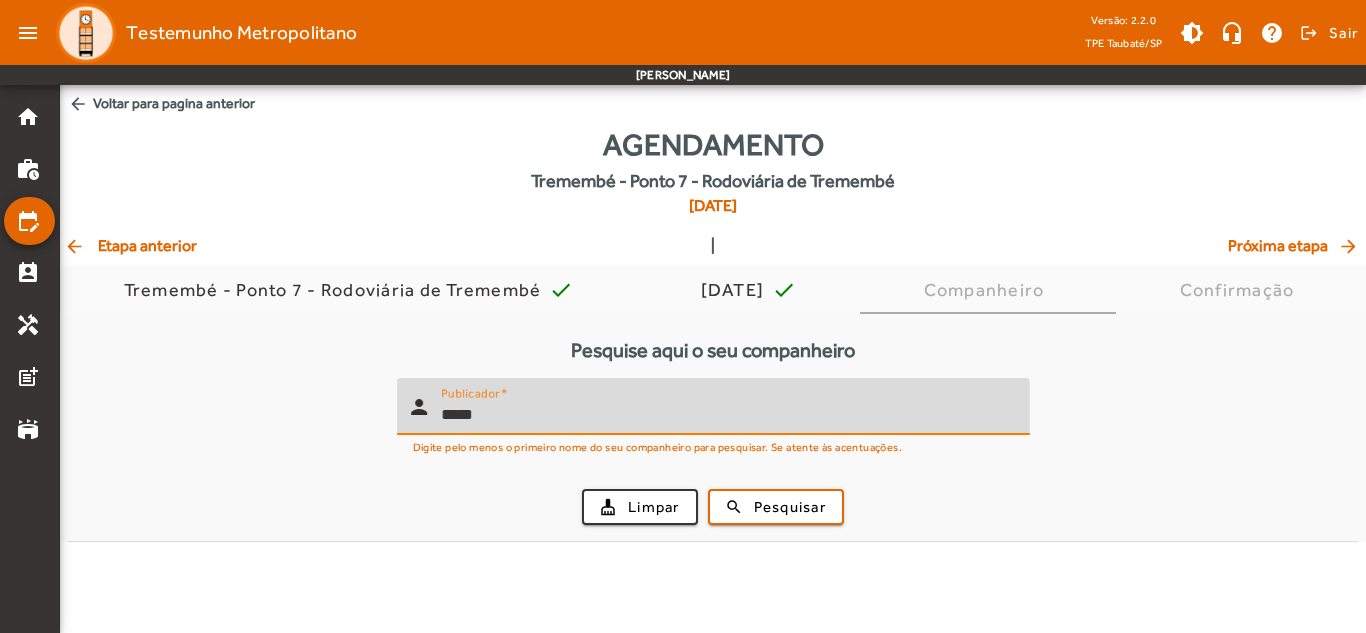 type on "*****" 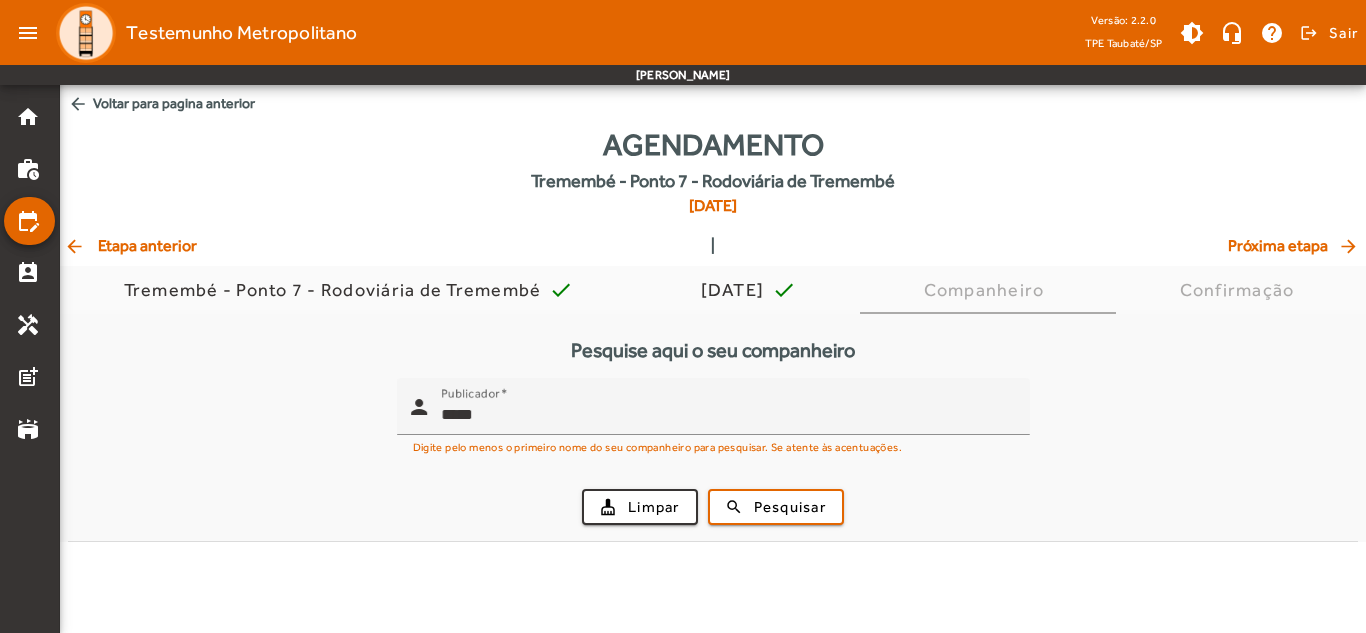 click on "cleaning_services  Limpar  search  Pesquisar" at bounding box center (713, 507) 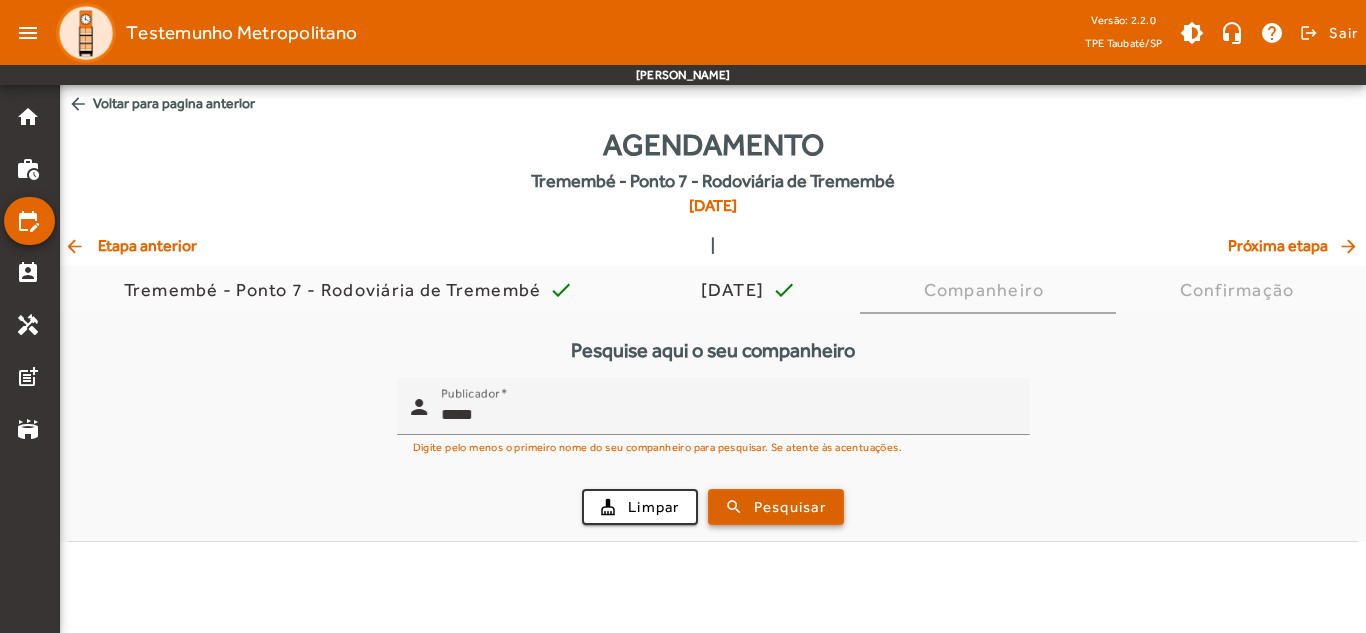 click on "Pesquisar" at bounding box center (790, 507) 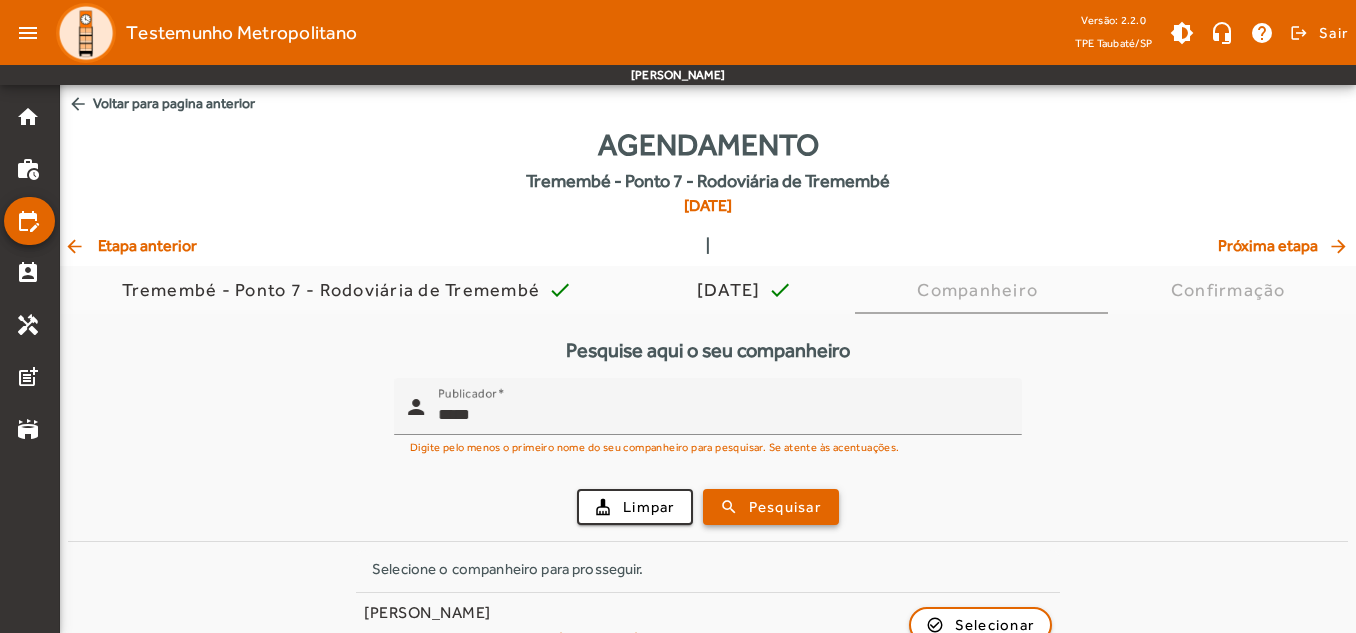 scroll, scrollTop: 40, scrollLeft: 0, axis: vertical 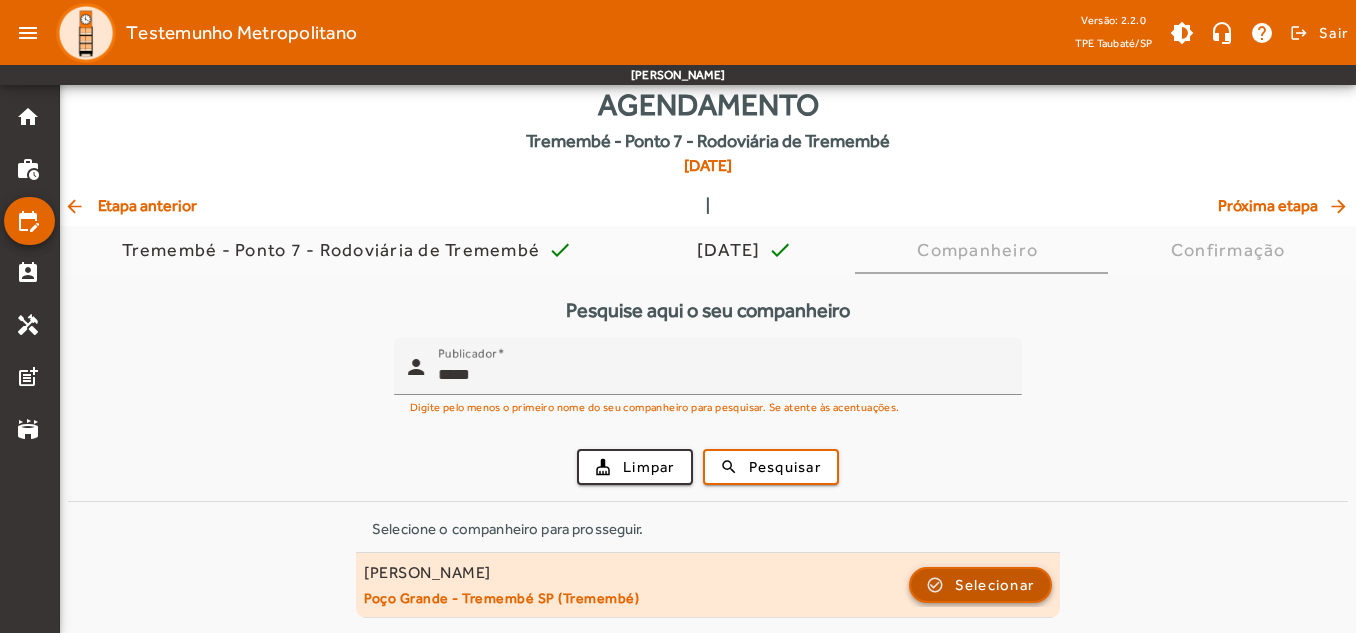 click on "Selecionar" 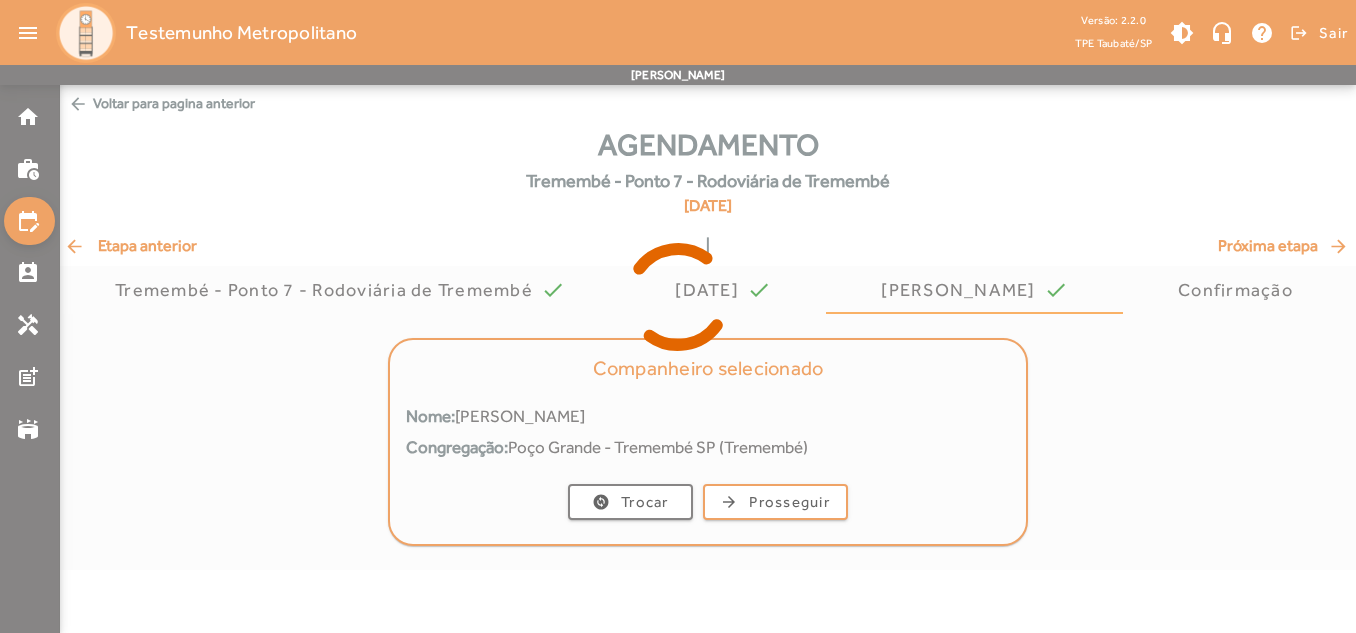 scroll, scrollTop: 0, scrollLeft: 0, axis: both 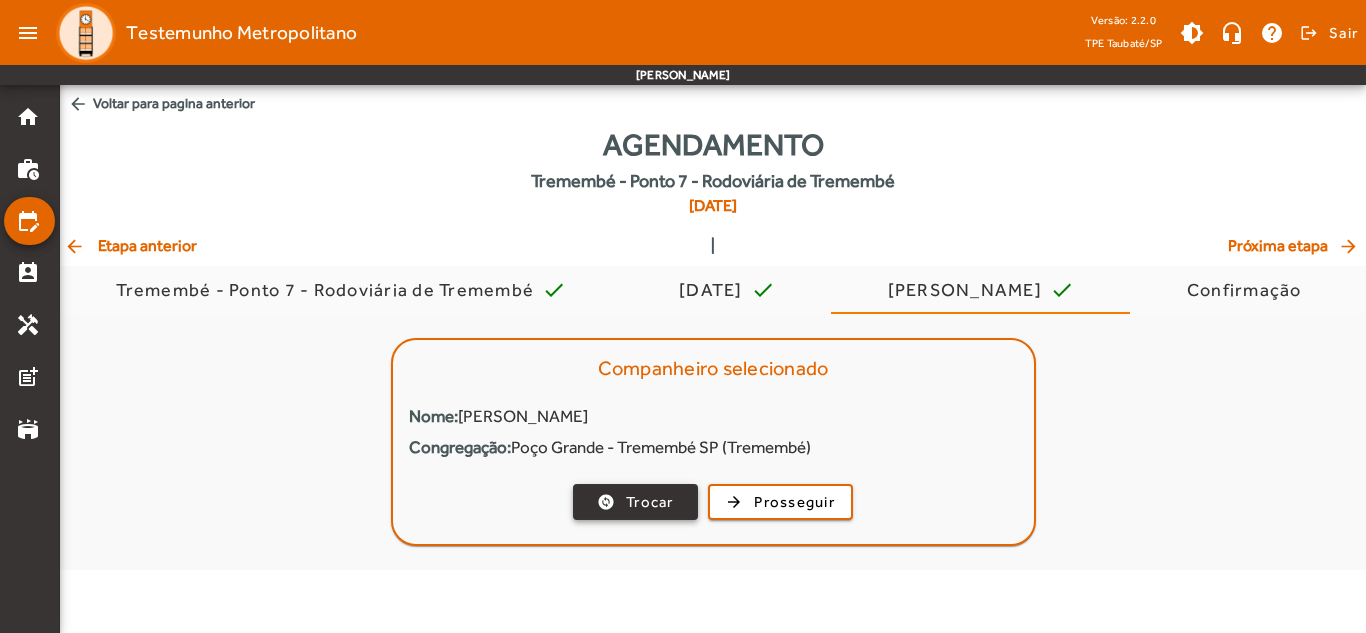 click on "Trocar" 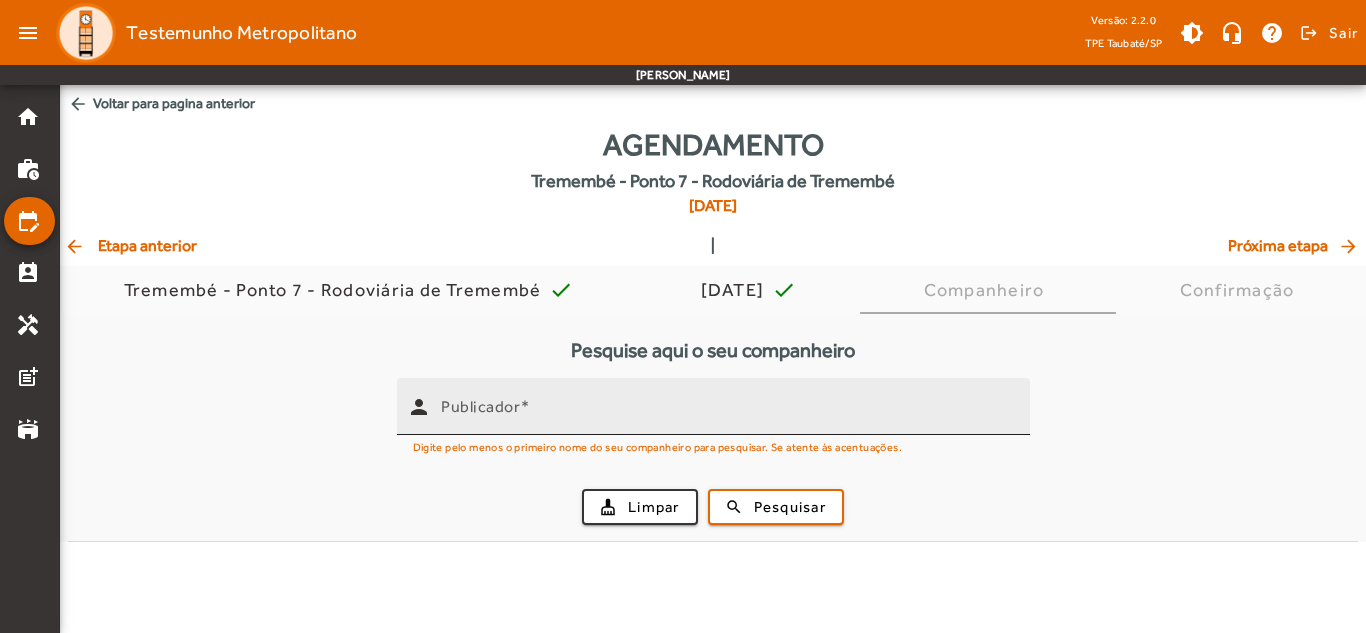 click on "Publicador" at bounding box center [727, 406] 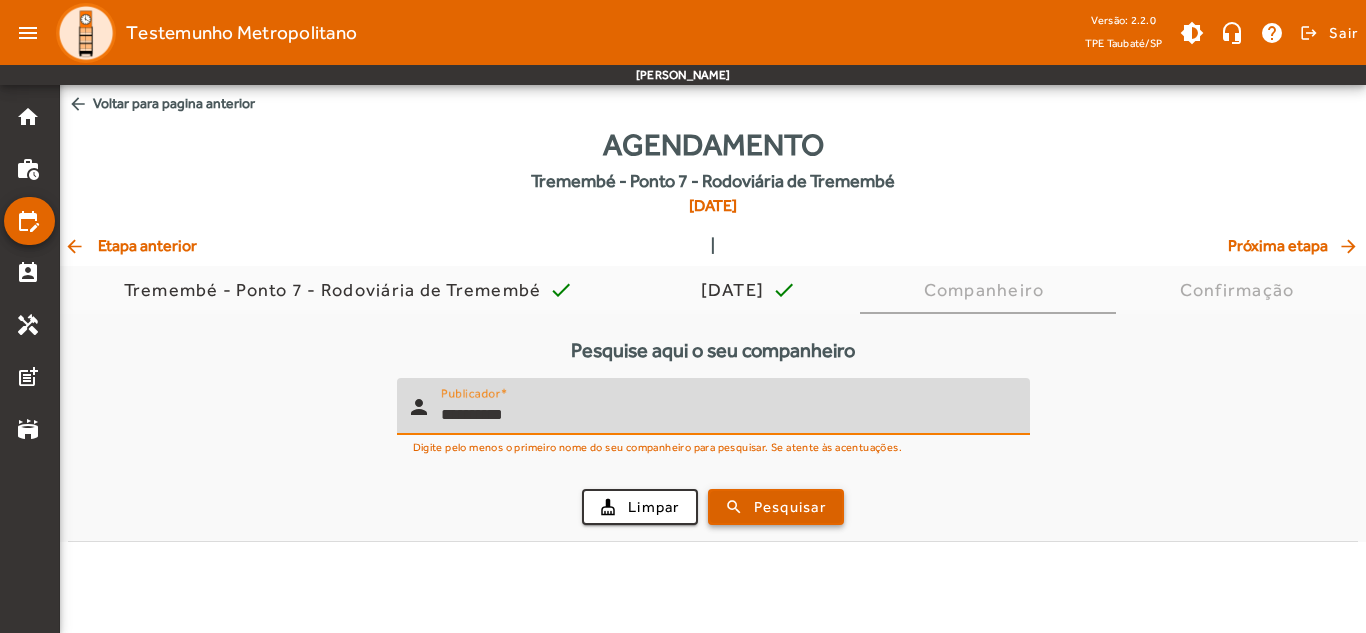 type on "**********" 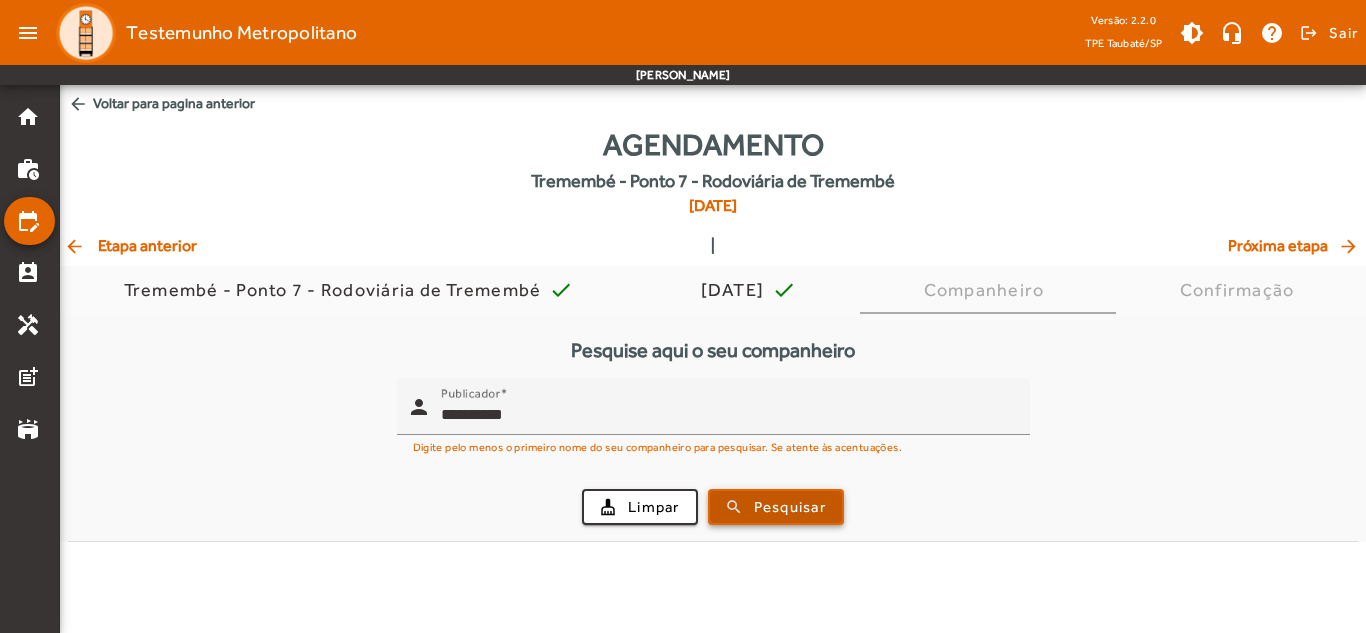 click at bounding box center (776, 507) 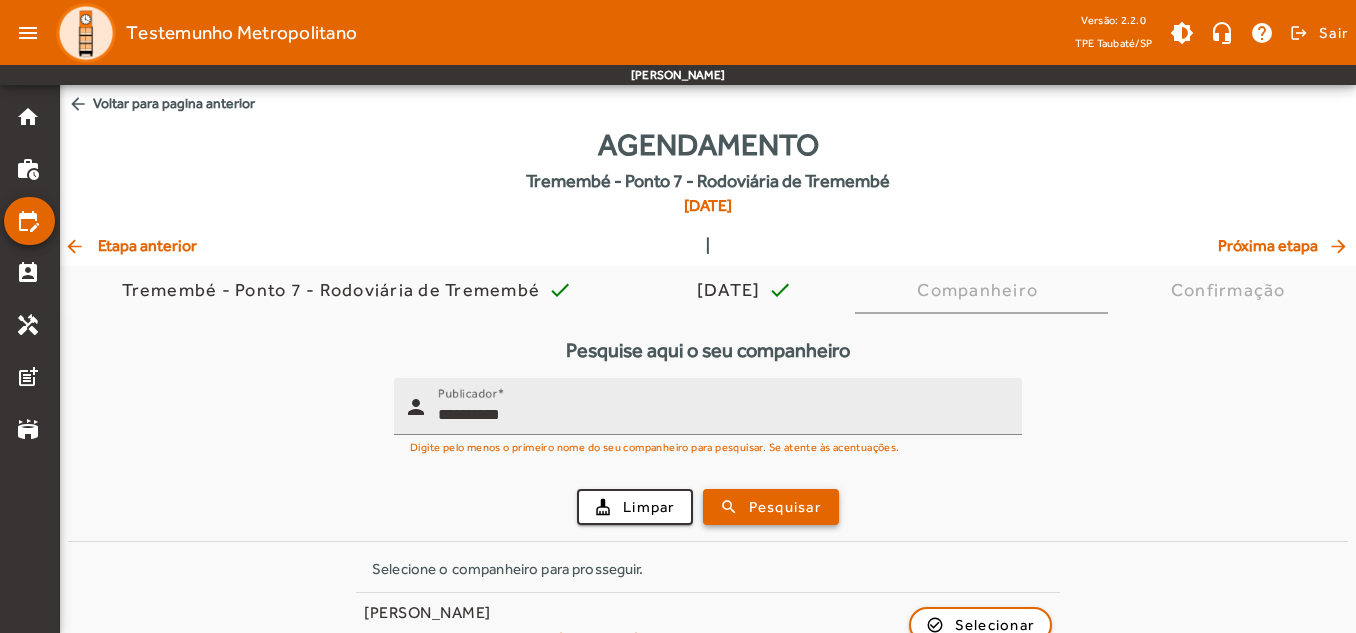 scroll, scrollTop: 40, scrollLeft: 0, axis: vertical 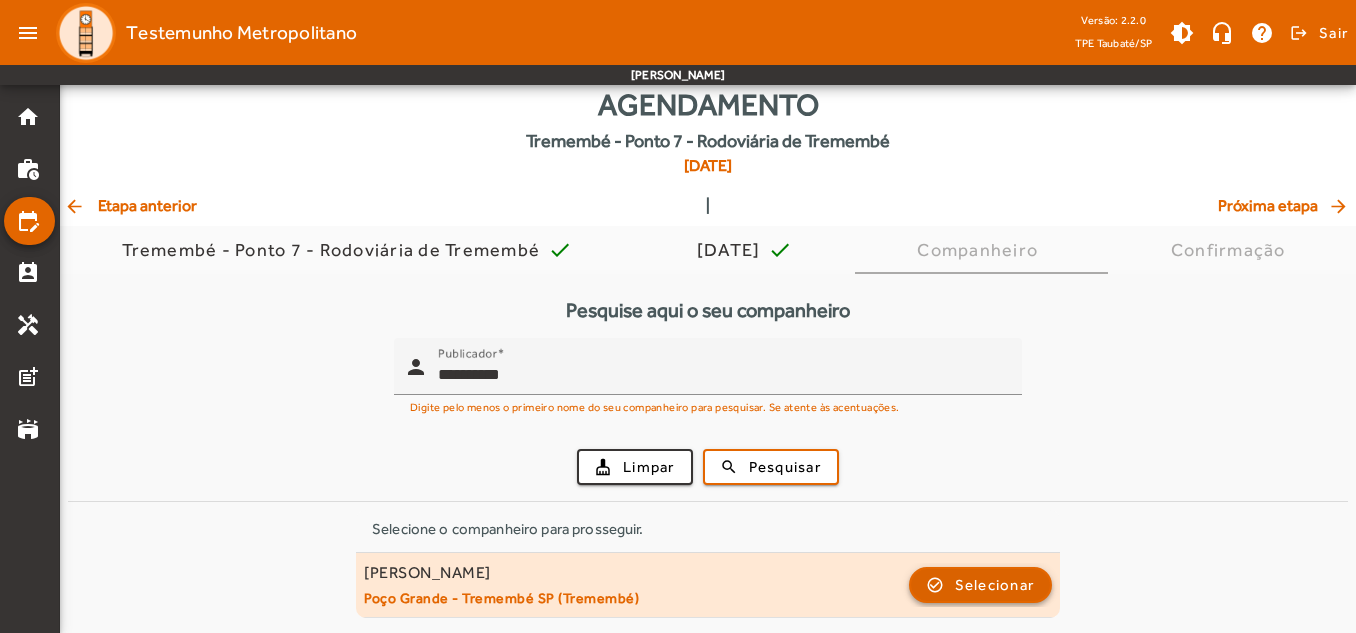 click 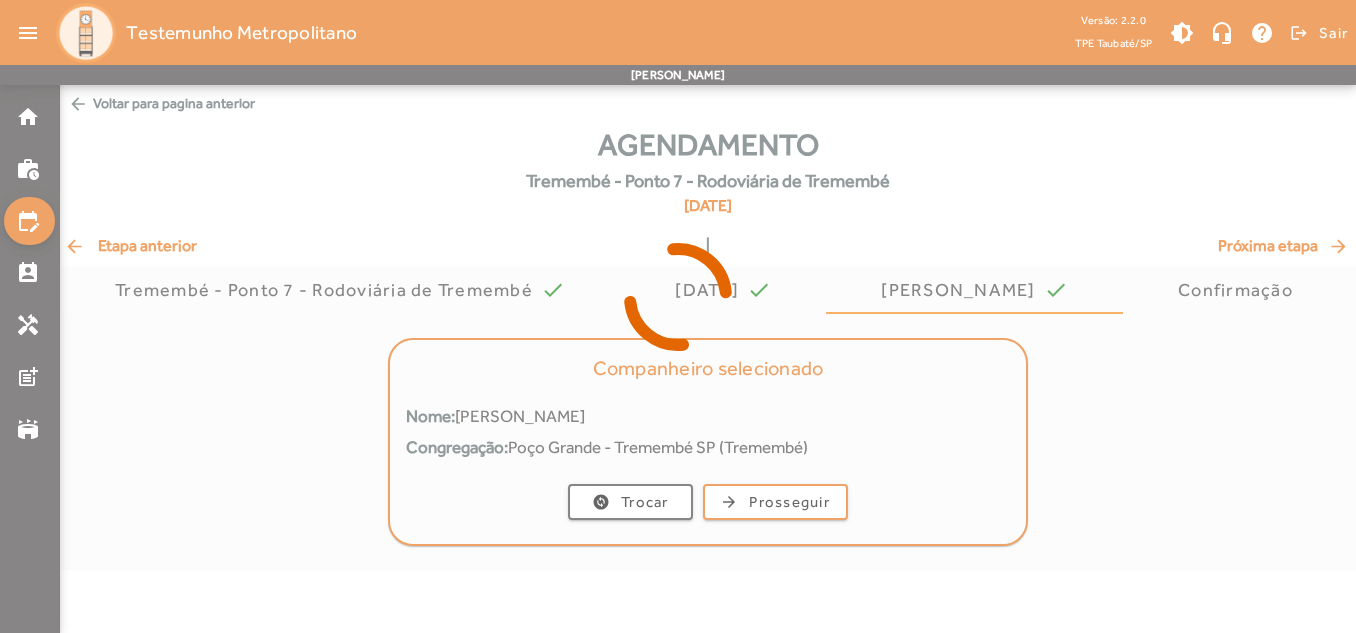 scroll, scrollTop: 0, scrollLeft: 0, axis: both 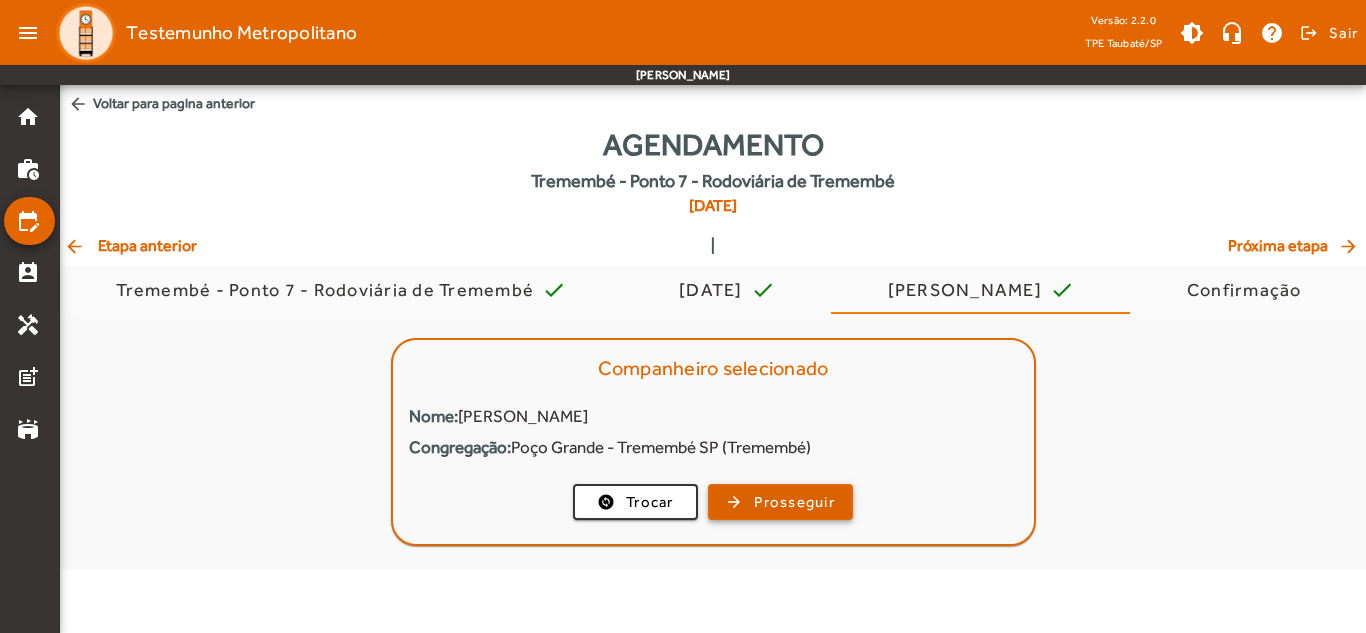 click on "Prosseguir" 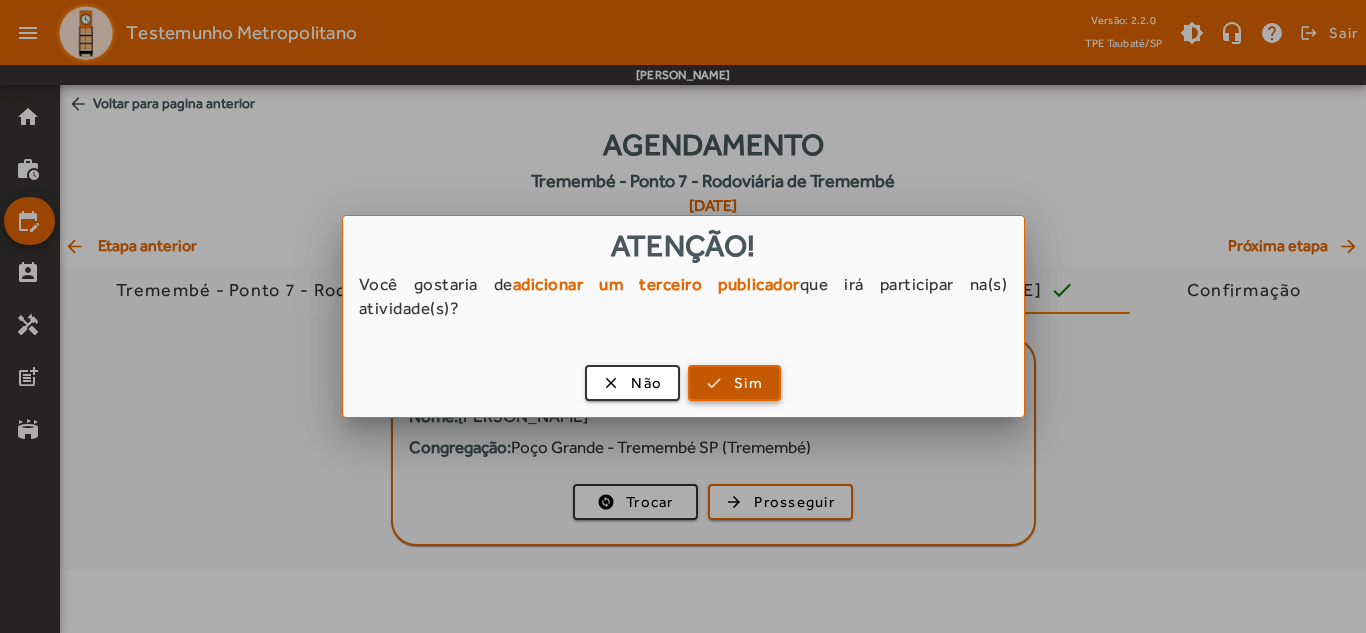 click on "Sim" at bounding box center [748, 383] 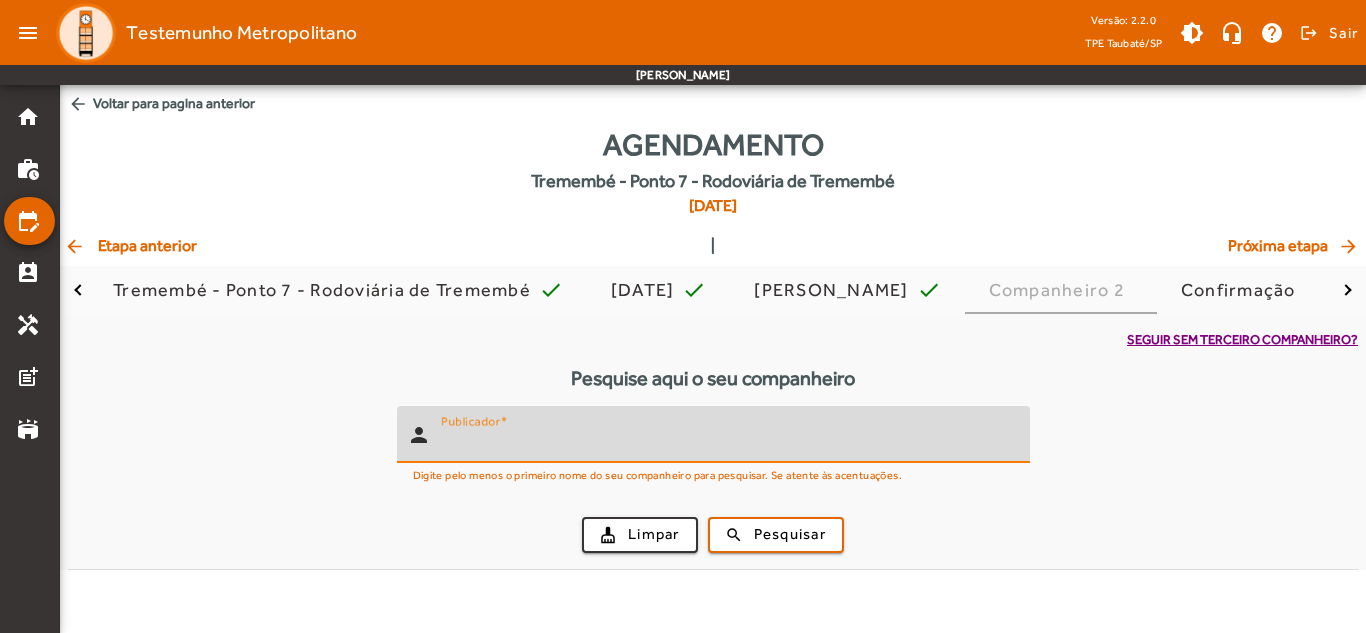 click on "Publicador" at bounding box center (727, 443) 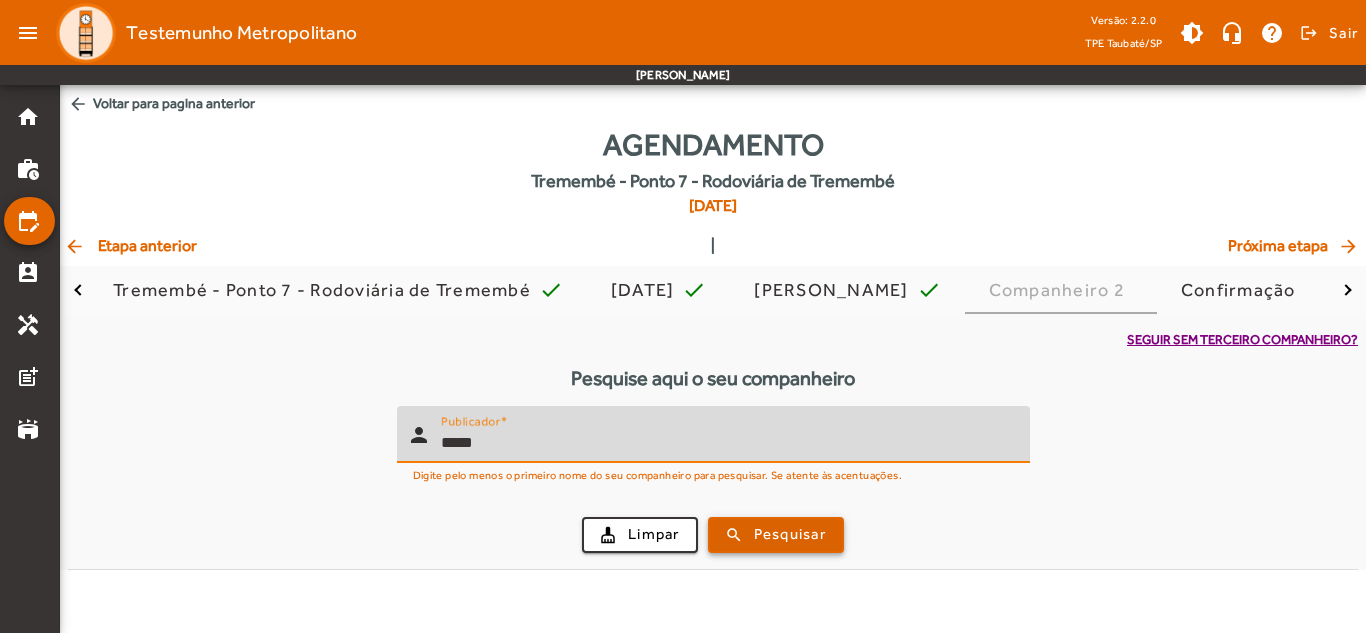 type on "*****" 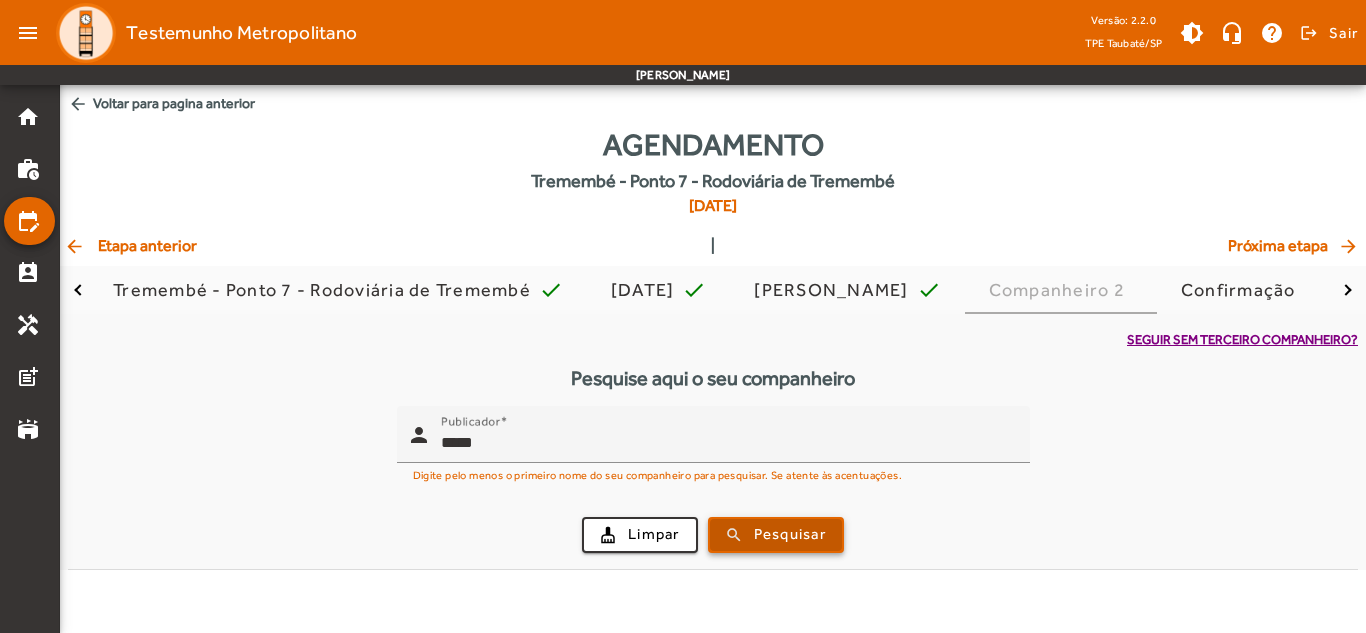 click at bounding box center [776, 535] 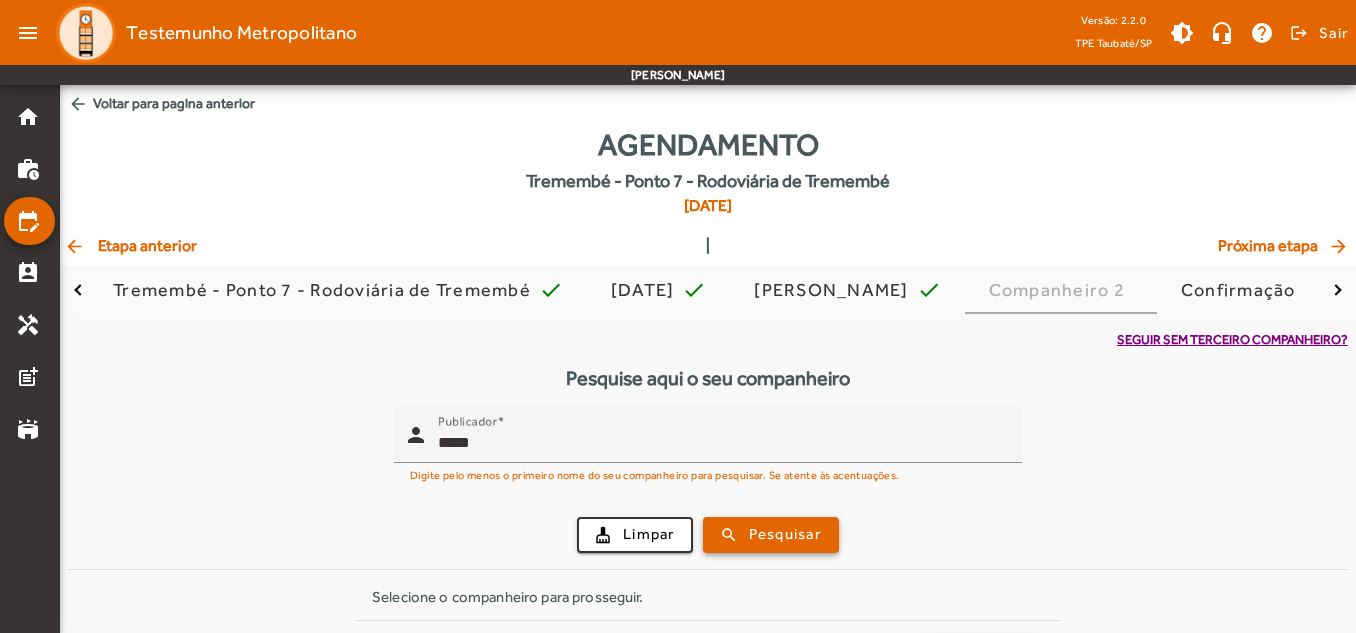 scroll, scrollTop: 67, scrollLeft: 0, axis: vertical 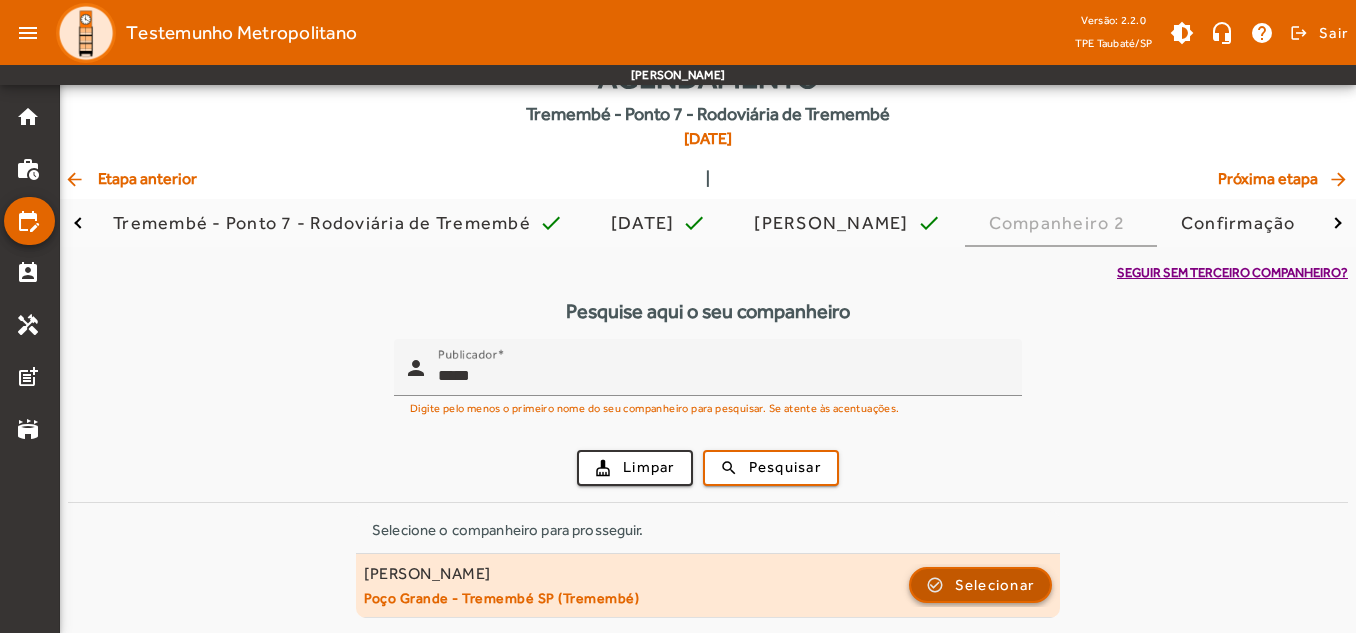 click on "Selecionar" 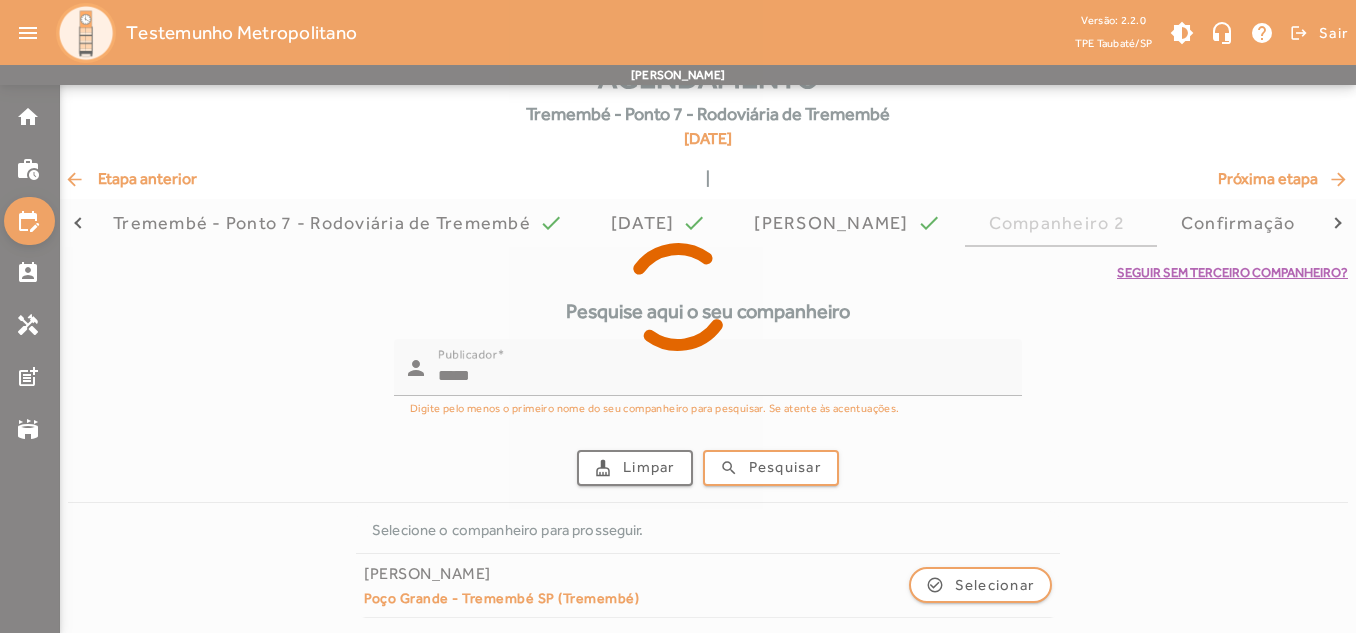 scroll, scrollTop: 0, scrollLeft: 0, axis: both 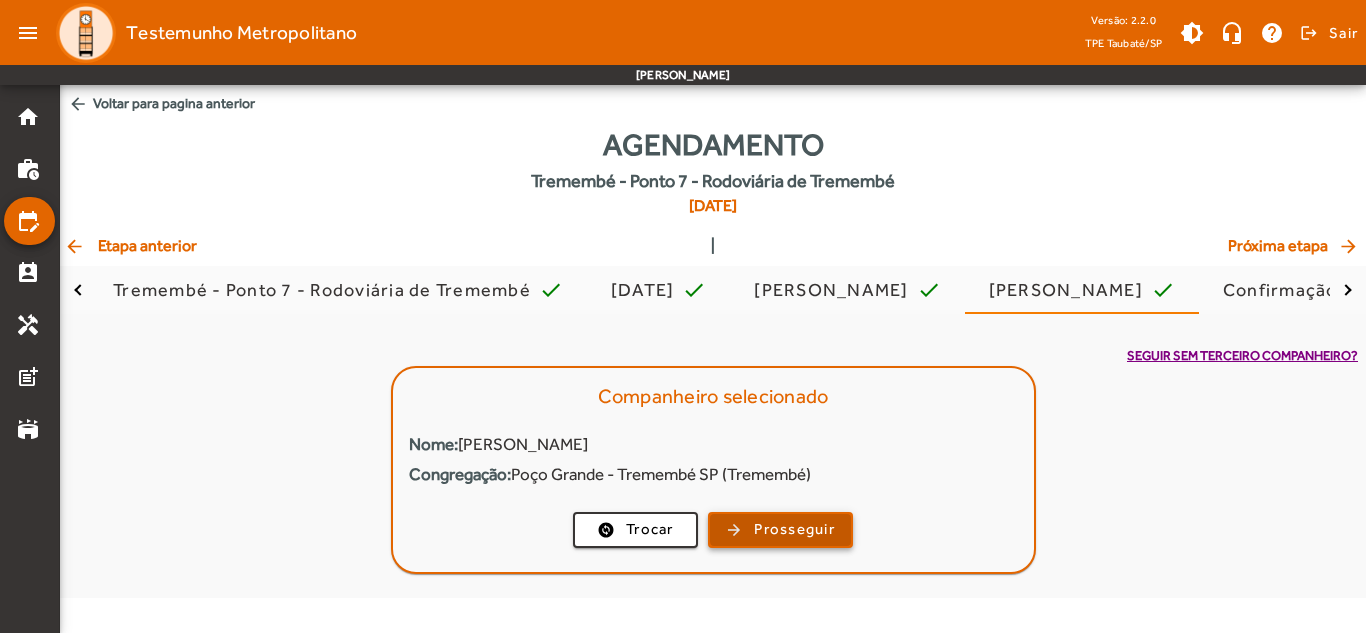 click on "Prosseguir" 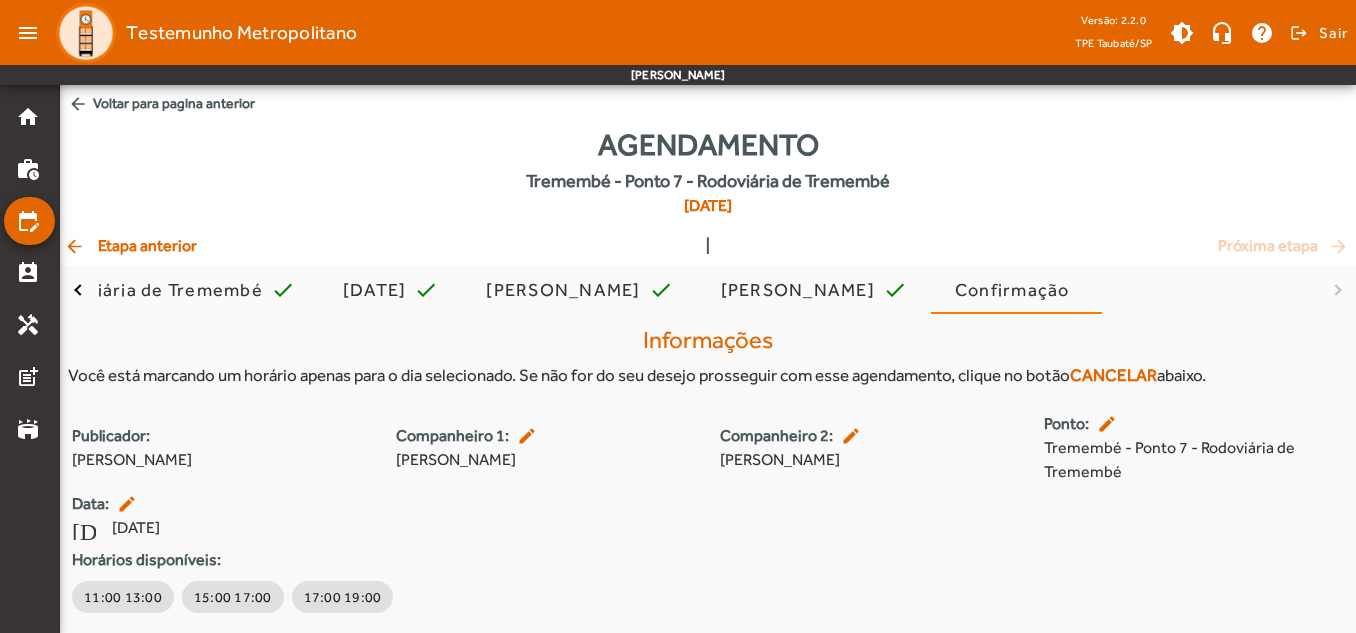 scroll, scrollTop: 60, scrollLeft: 0, axis: vertical 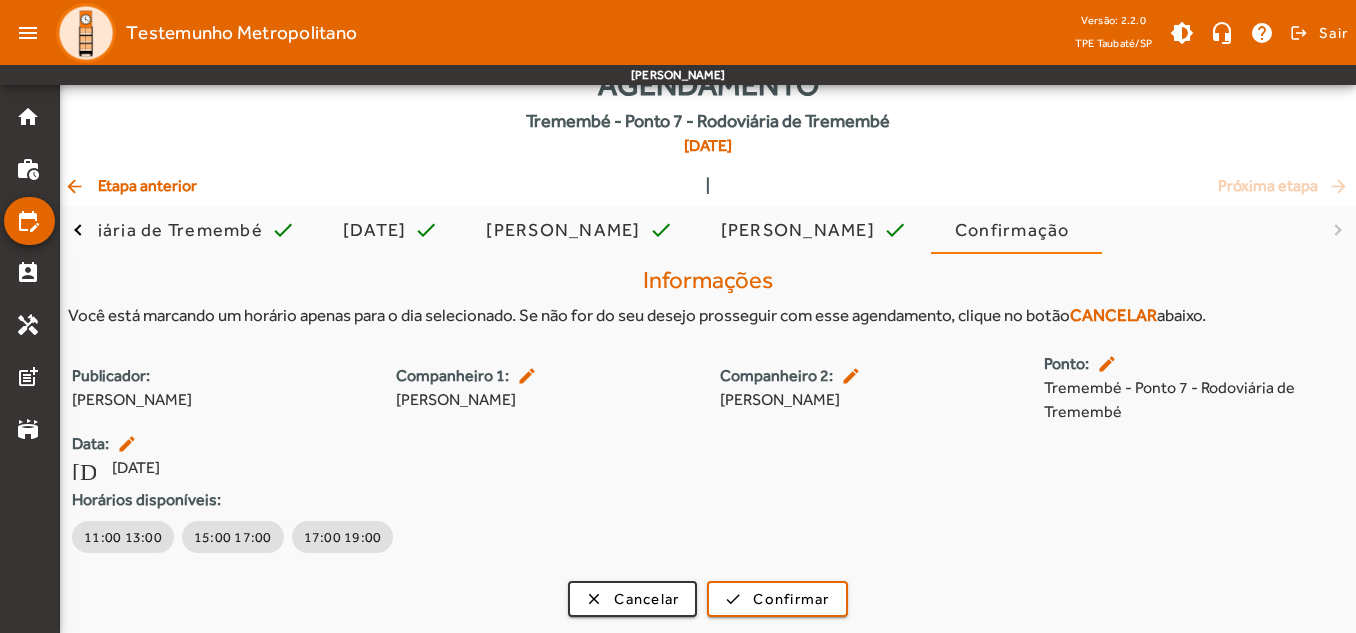 click on "edit" at bounding box center (853, 376) 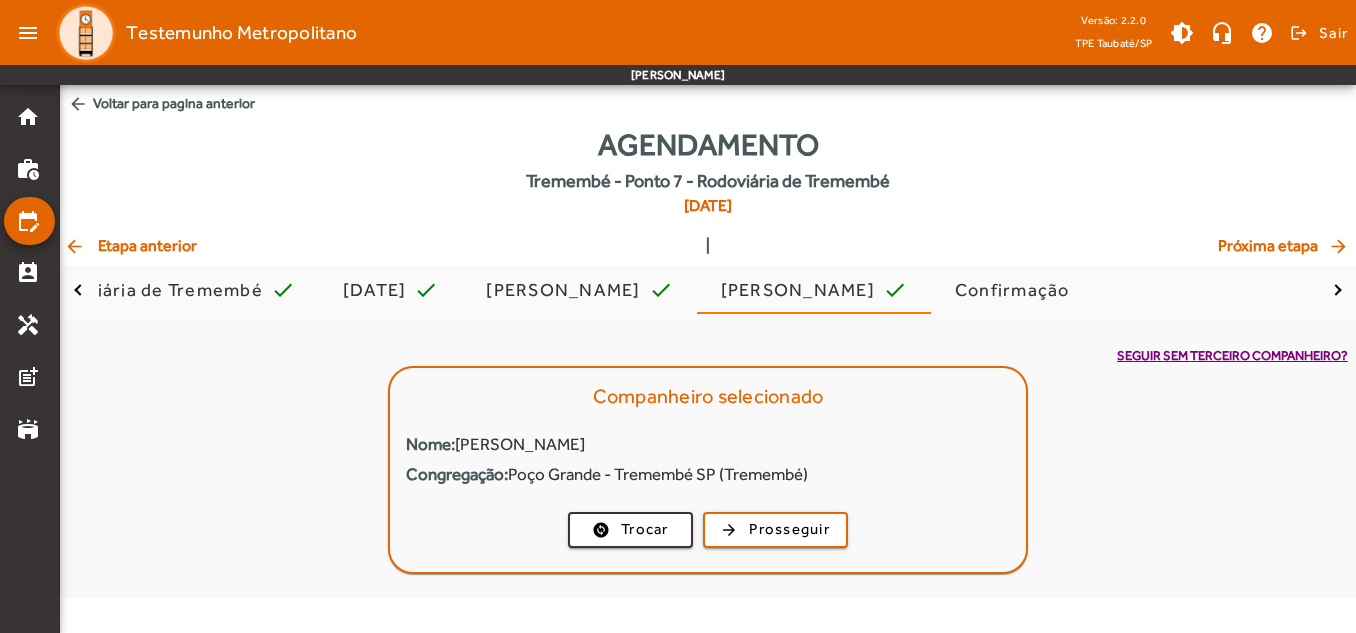 scroll, scrollTop: 0, scrollLeft: 0, axis: both 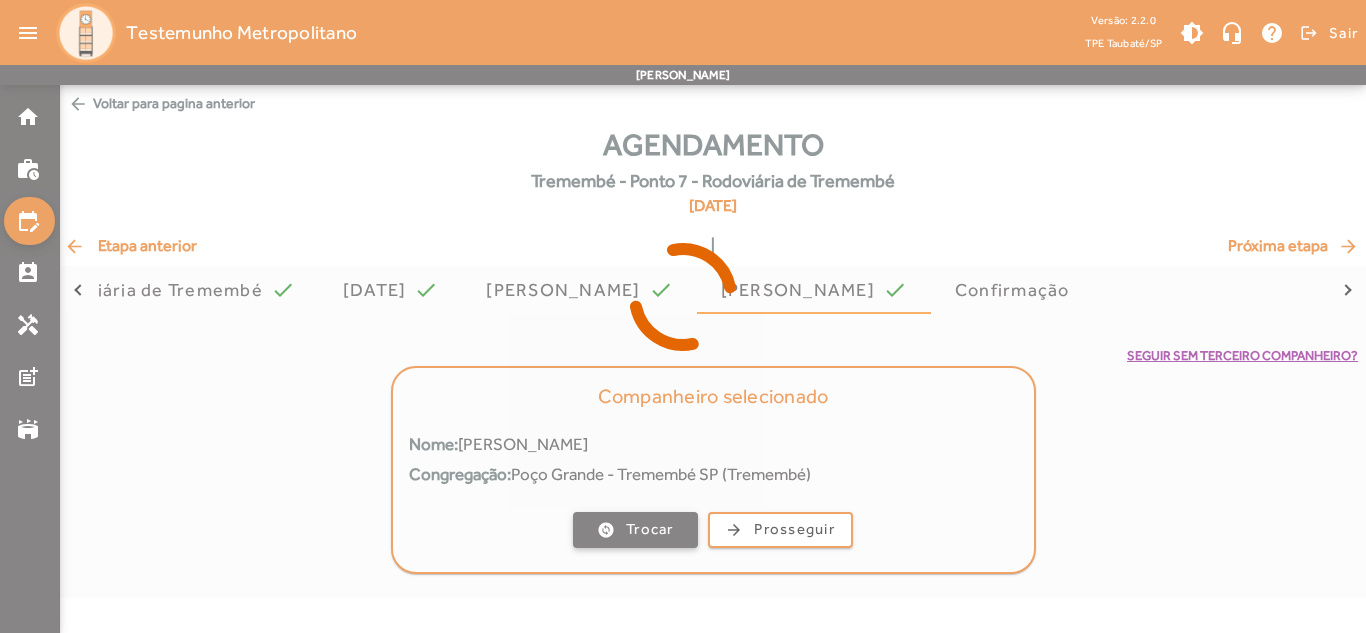 click on "Trocar" 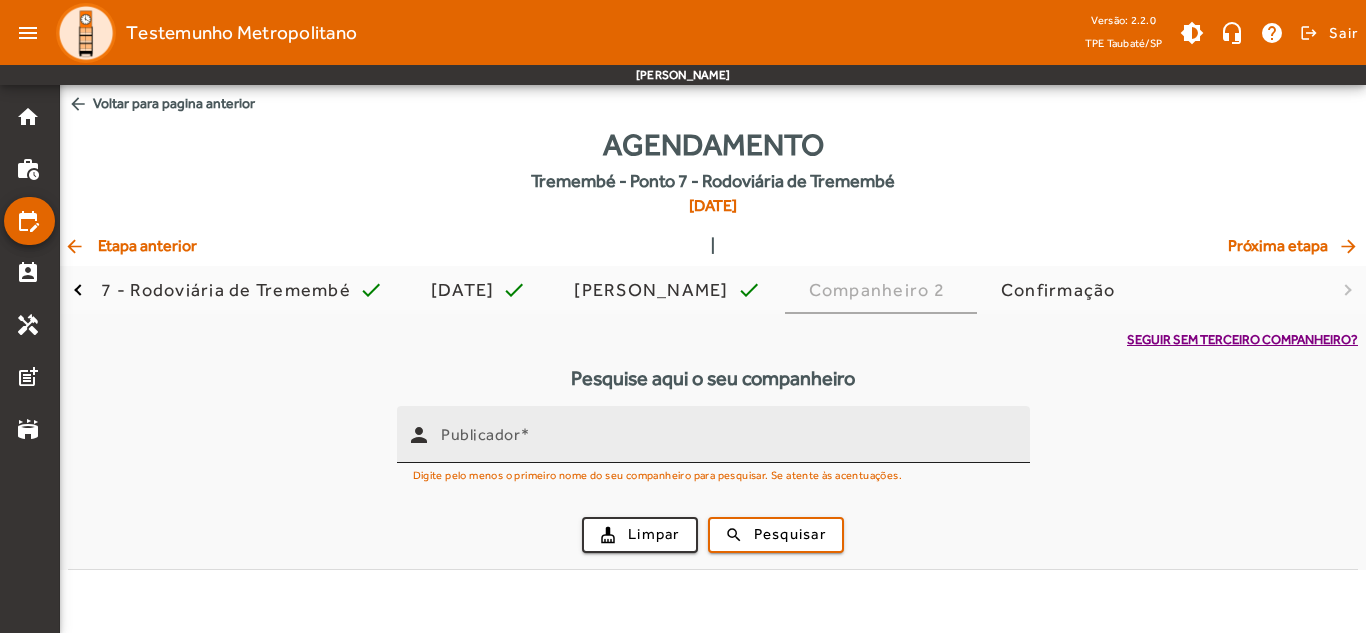 click on "Publicador" at bounding box center (727, 443) 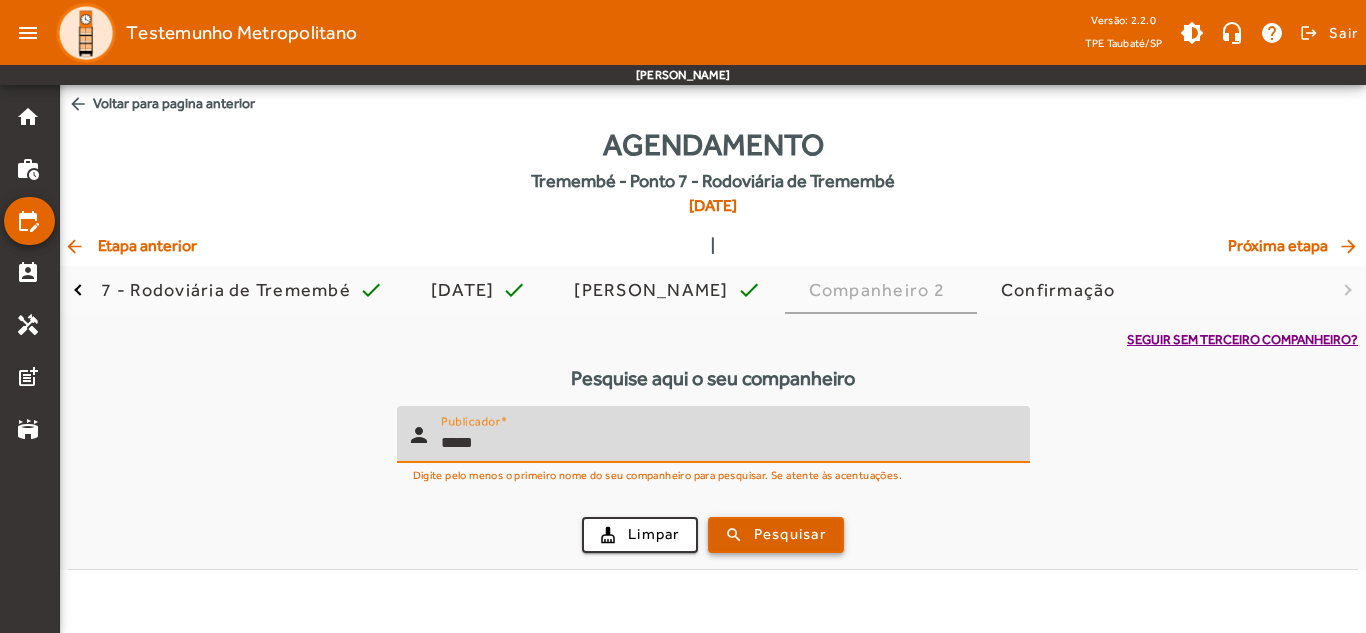 type on "*****" 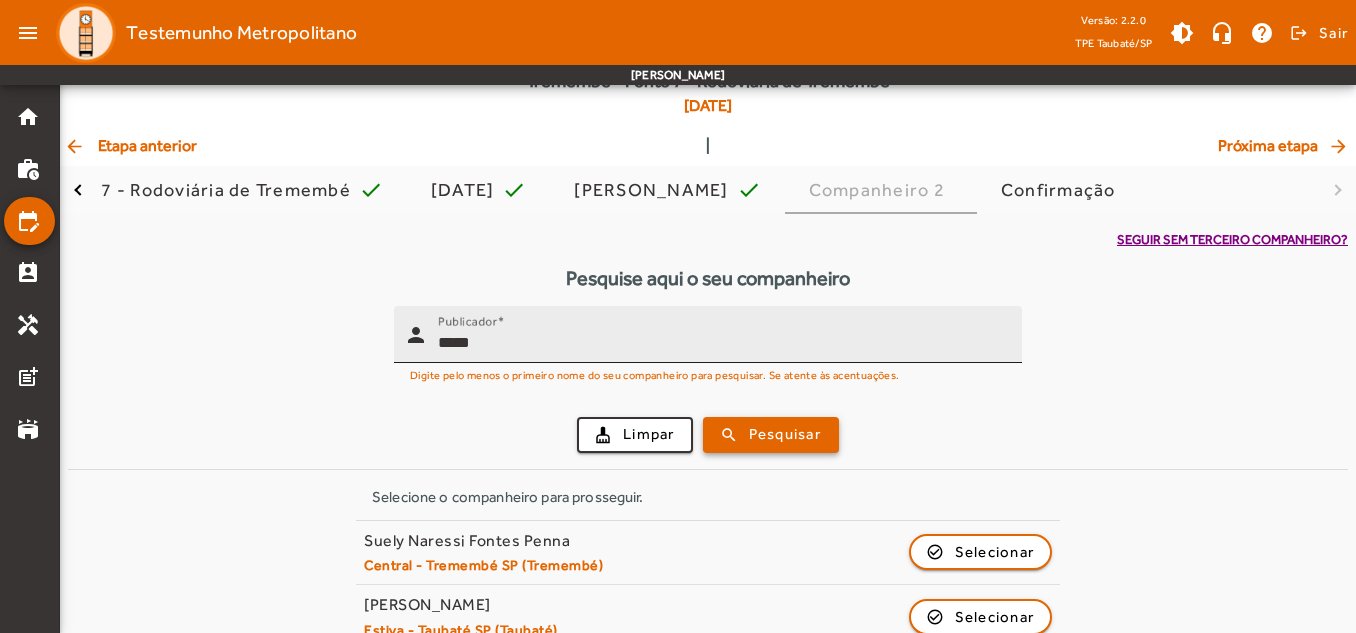 scroll, scrollTop: 132, scrollLeft: 0, axis: vertical 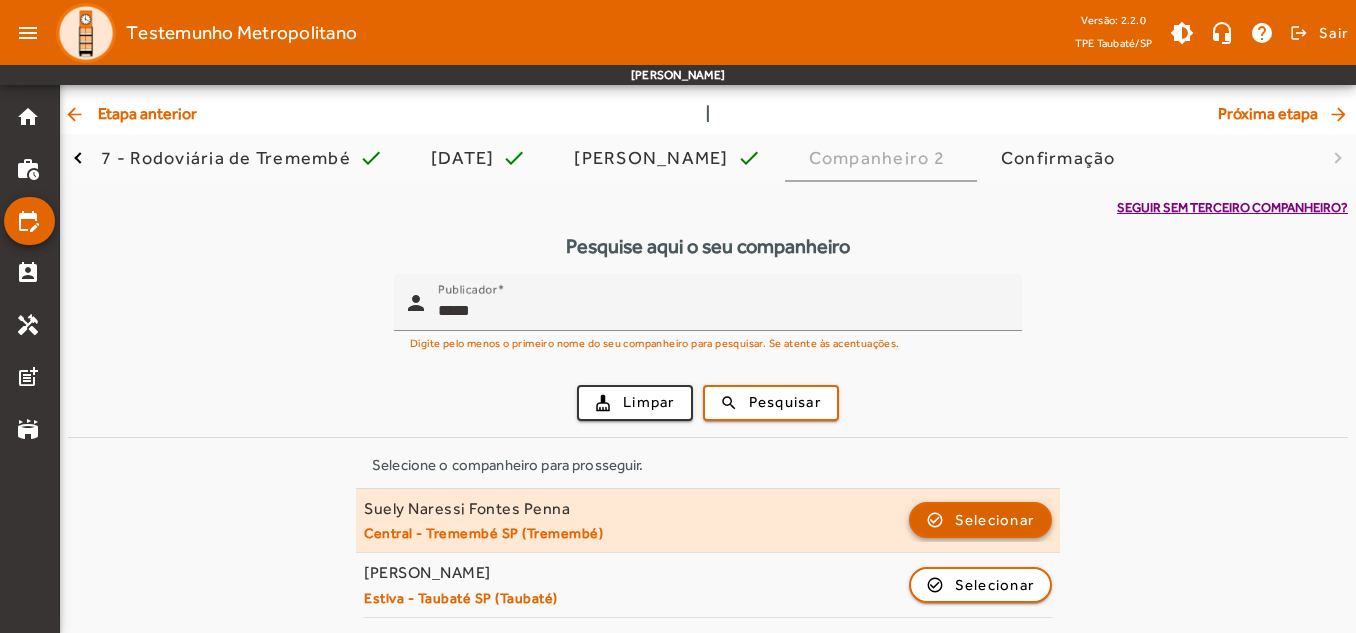 click on "Selecionar" at bounding box center (995, 585) 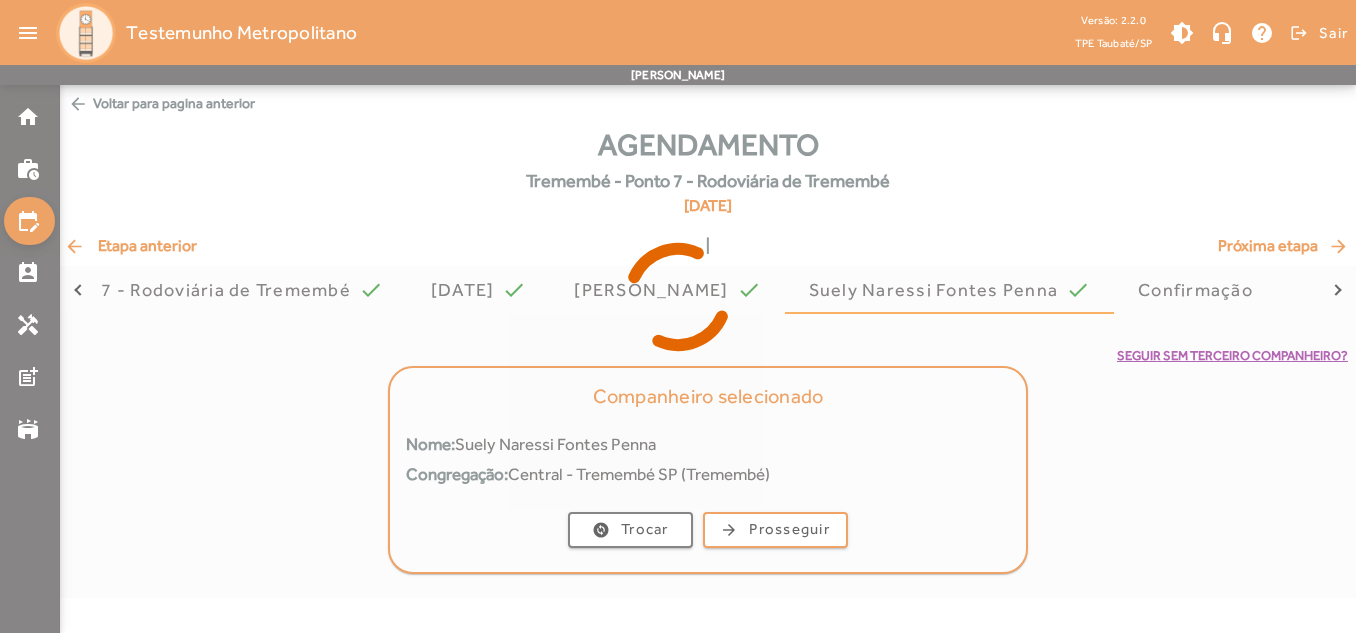 scroll, scrollTop: 0, scrollLeft: 0, axis: both 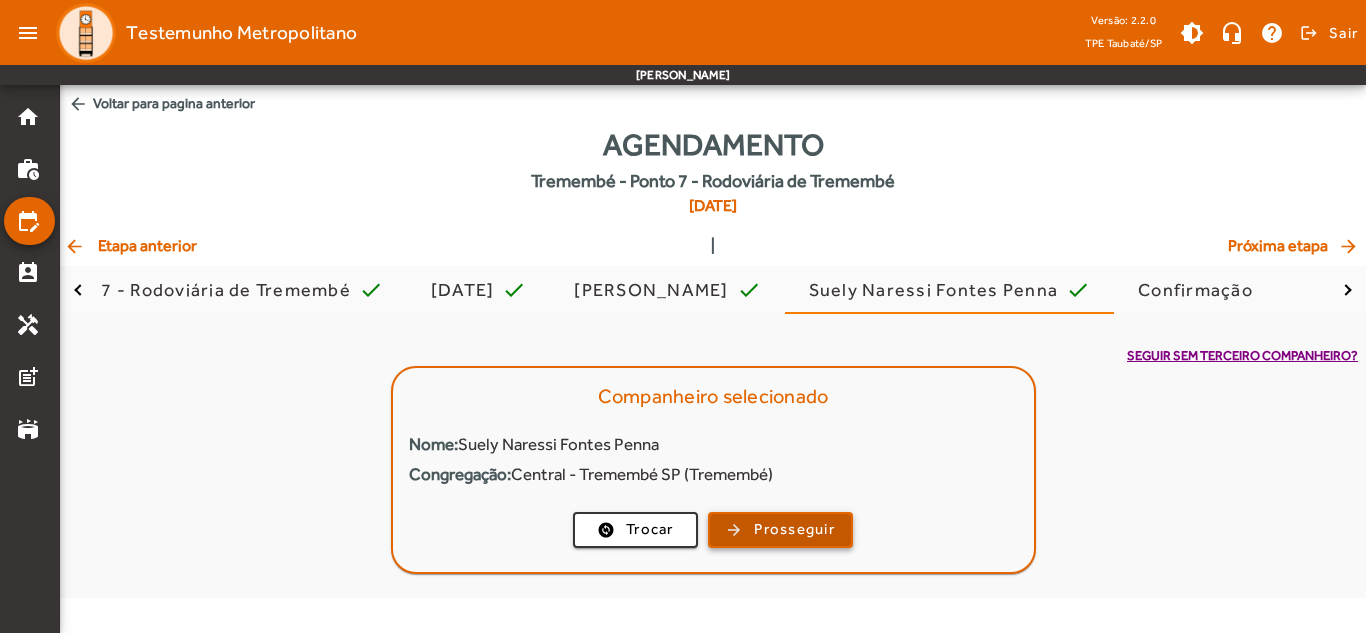 click 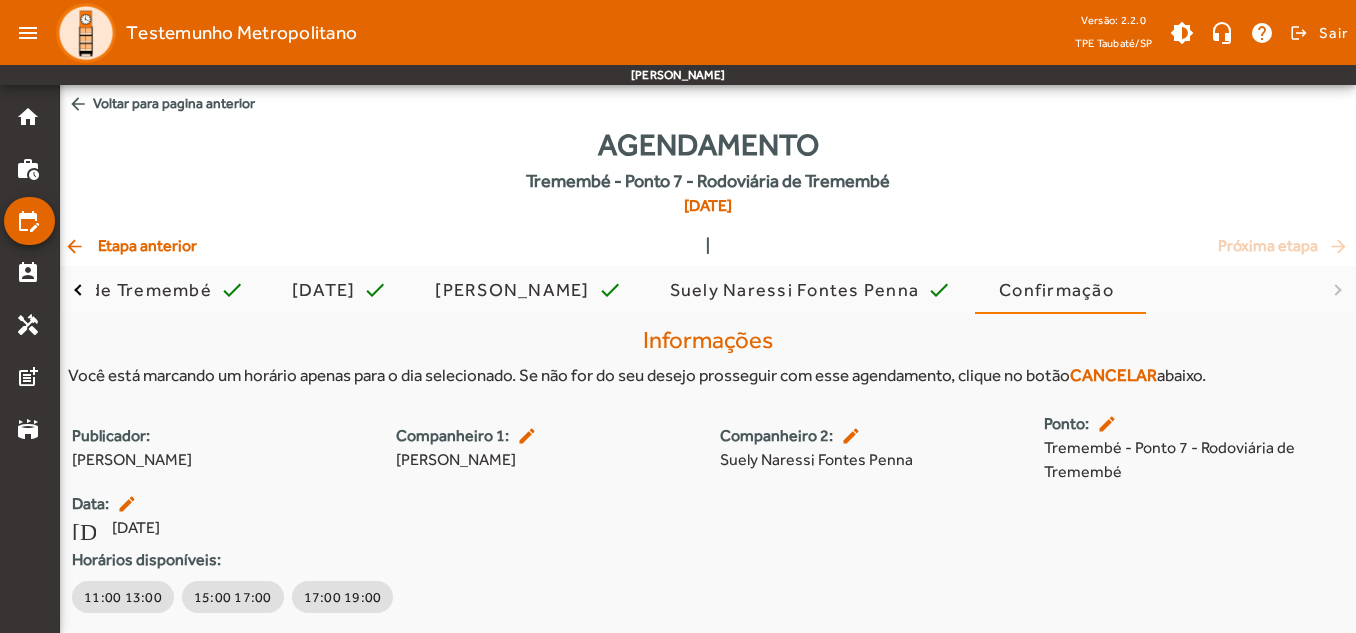 scroll, scrollTop: 60, scrollLeft: 0, axis: vertical 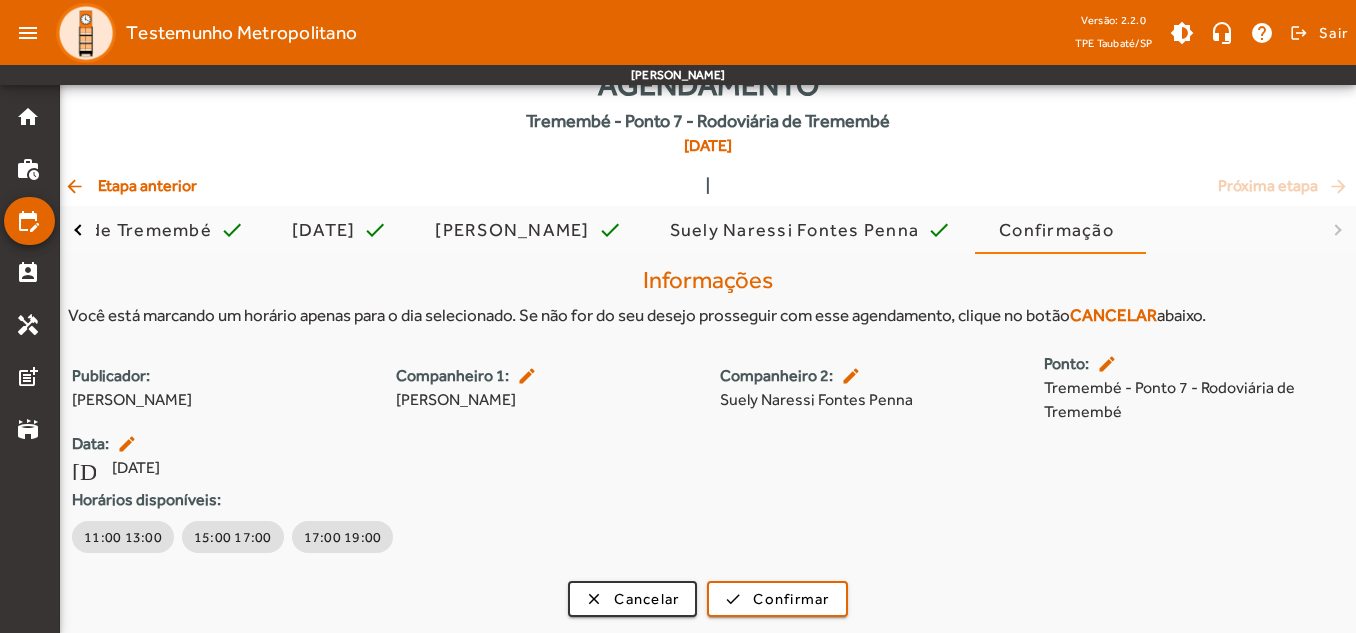 click on "edit" at bounding box center (529, 376) 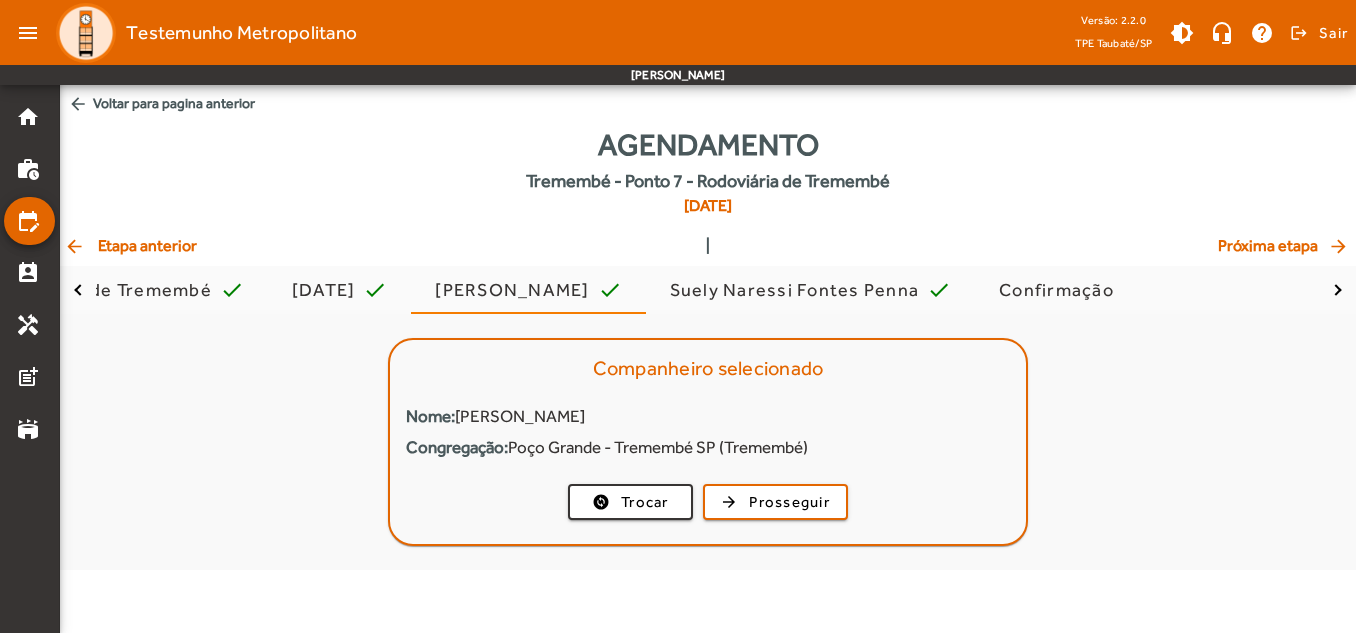 scroll, scrollTop: 0, scrollLeft: 0, axis: both 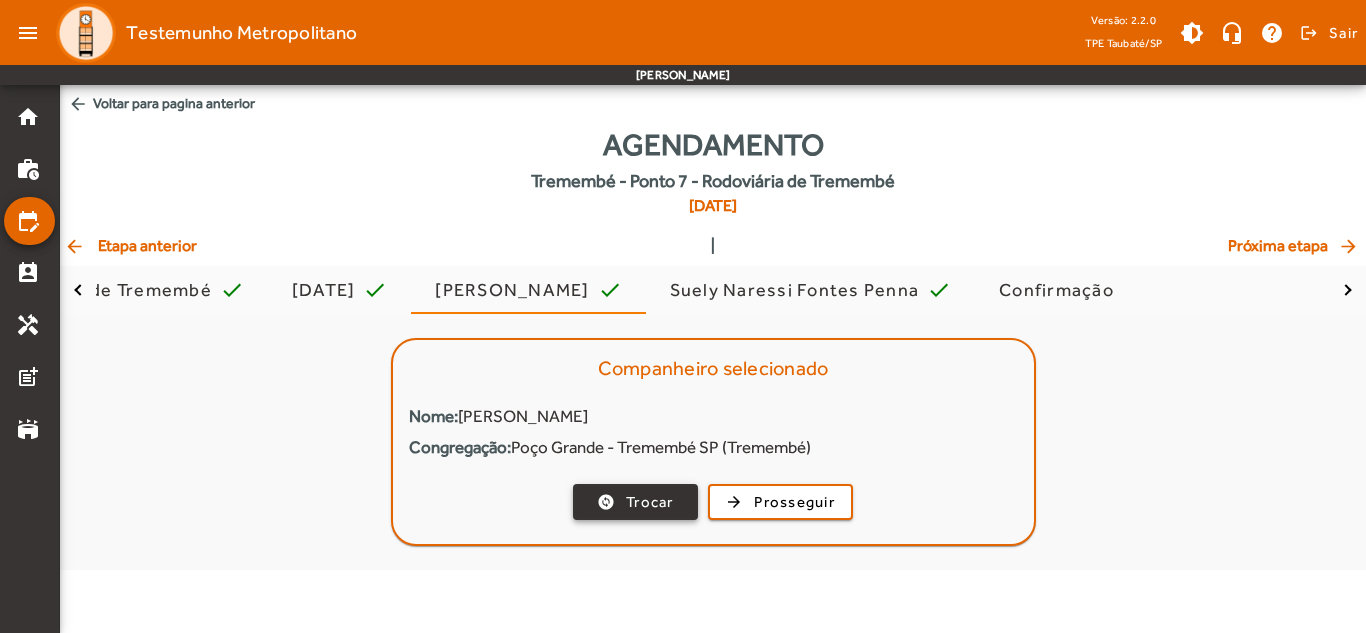 click 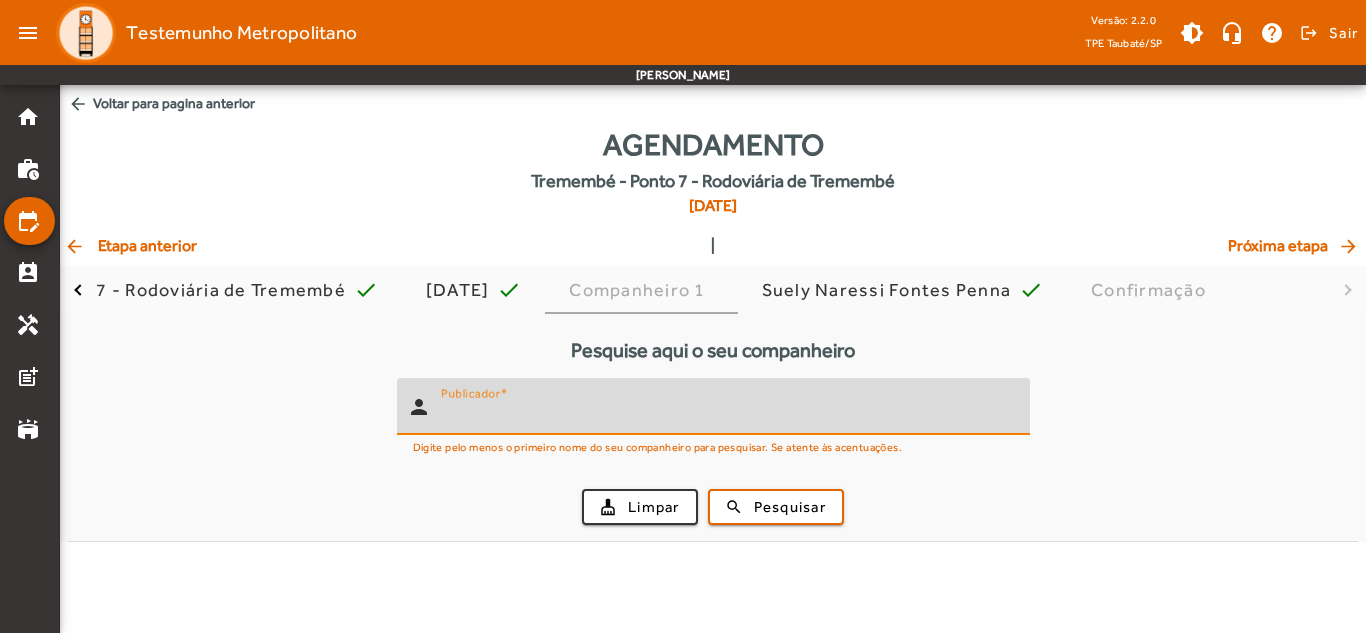 click on "Publicador" at bounding box center [727, 415] 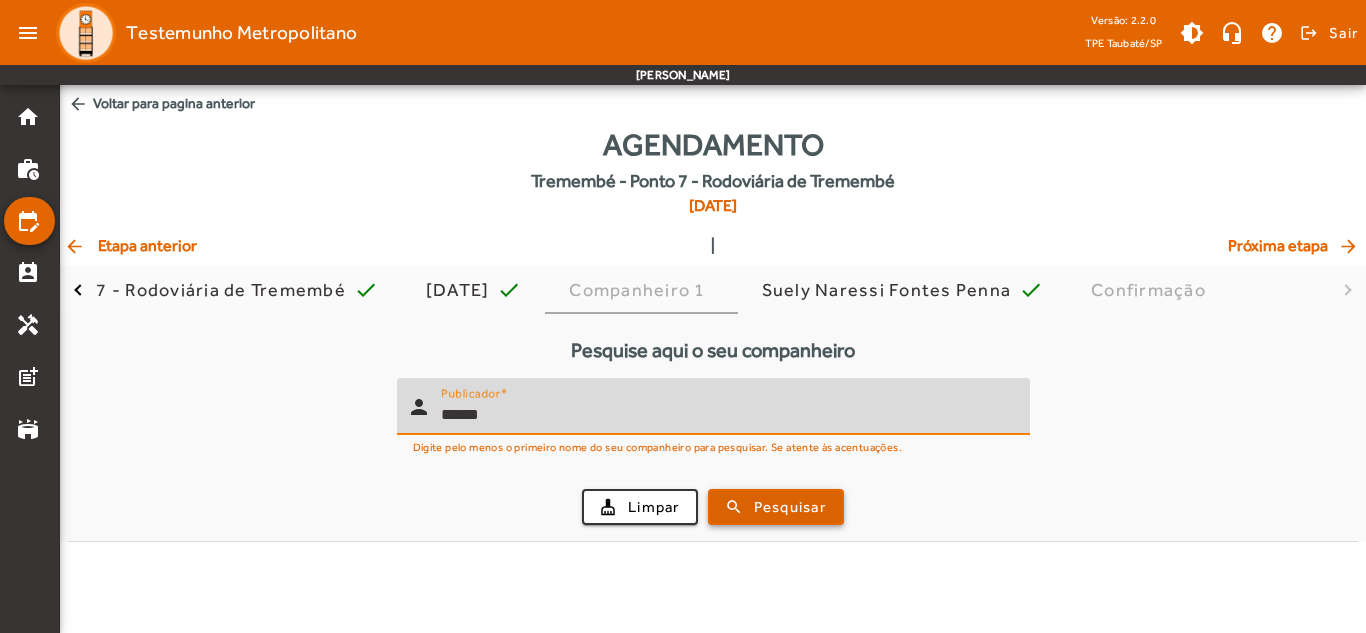type on "******" 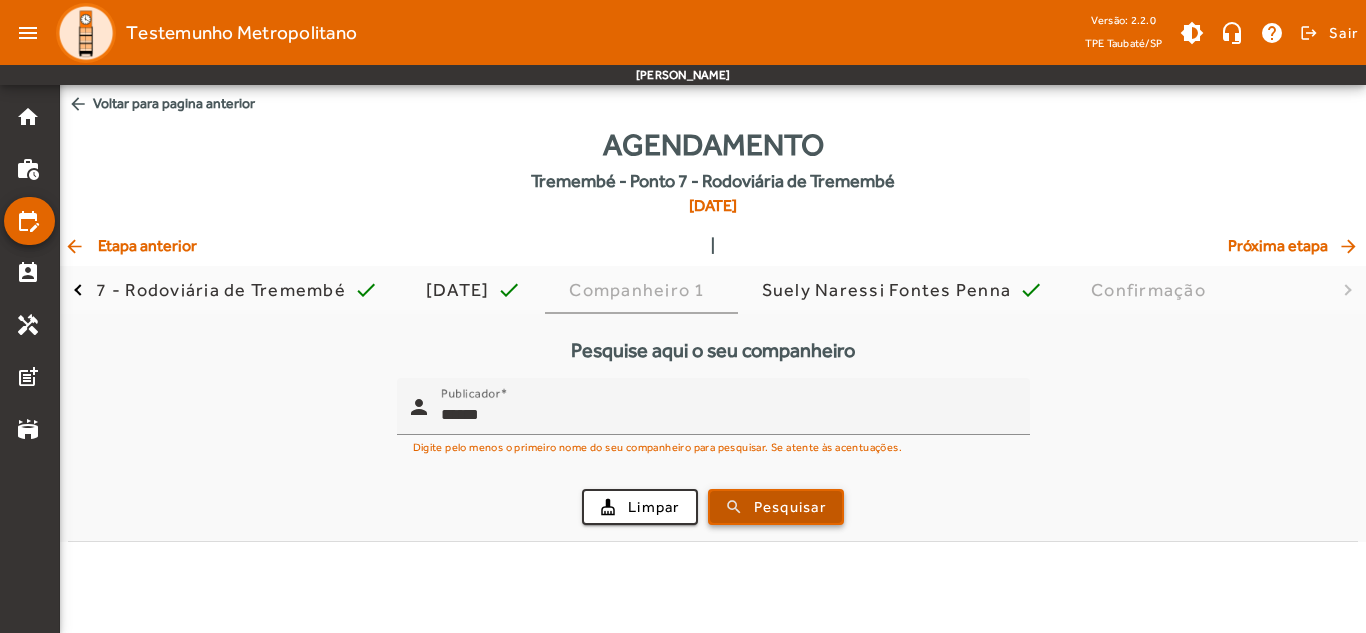 click at bounding box center (776, 507) 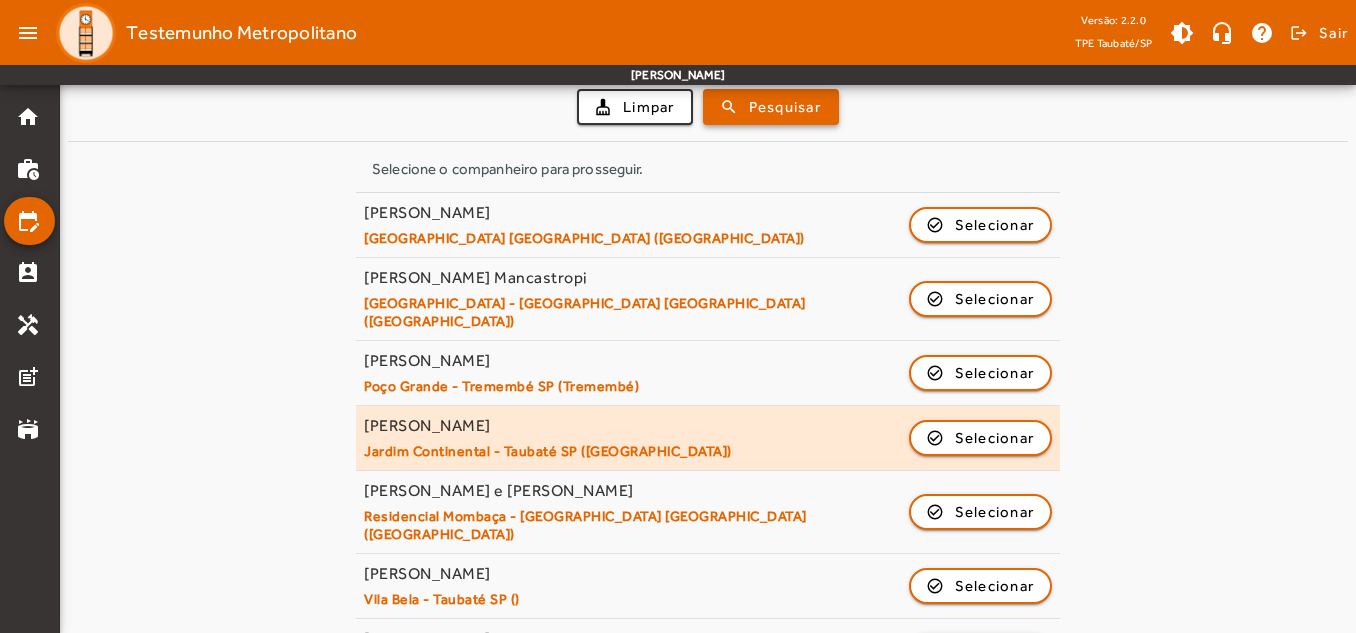 scroll, scrollTop: 500, scrollLeft: 0, axis: vertical 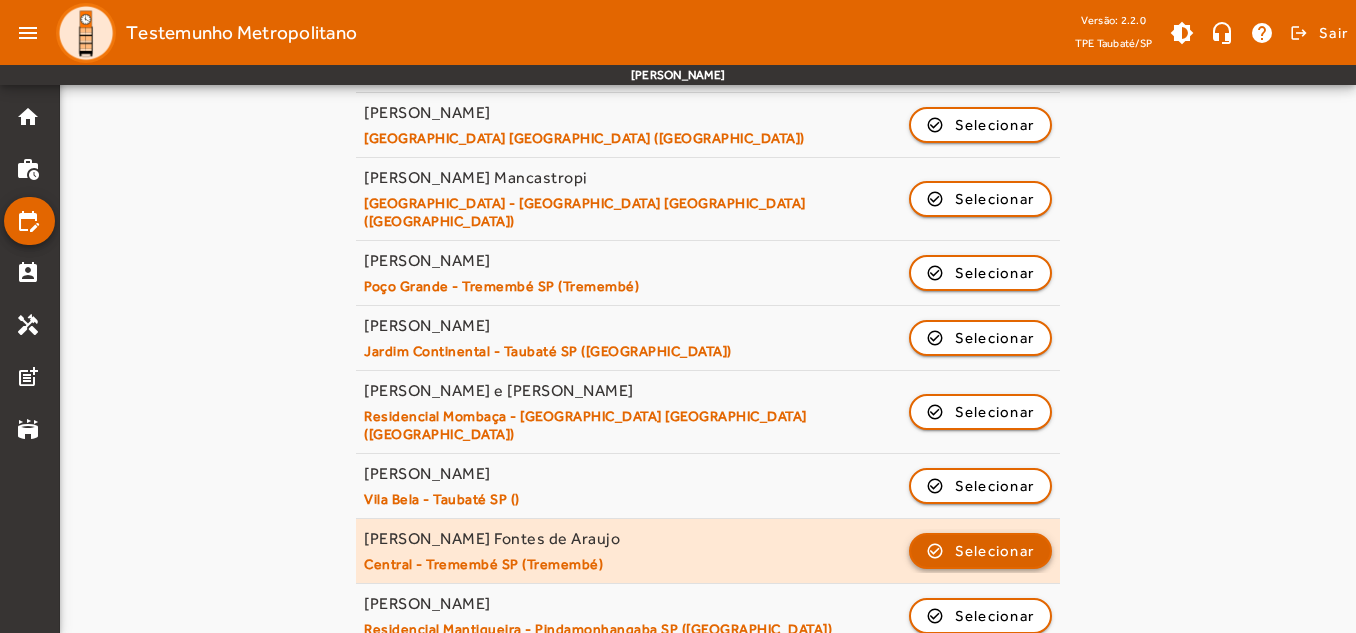 click at bounding box center (981, 616) 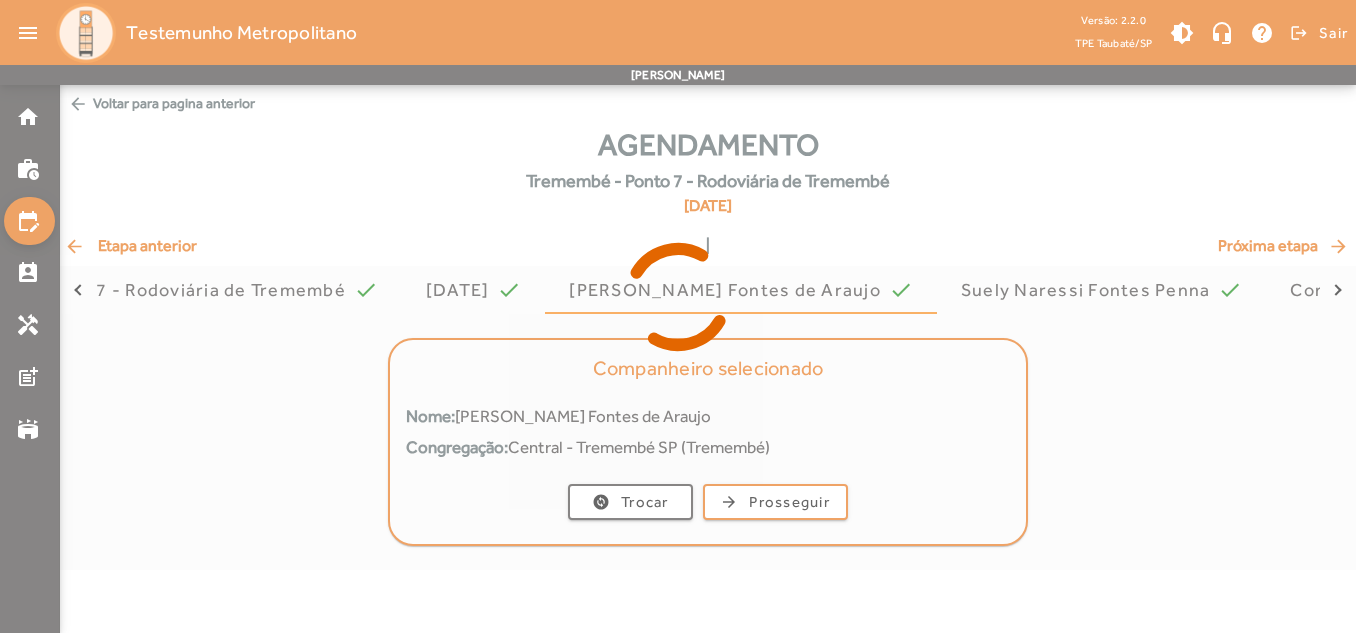 scroll, scrollTop: 0, scrollLeft: 0, axis: both 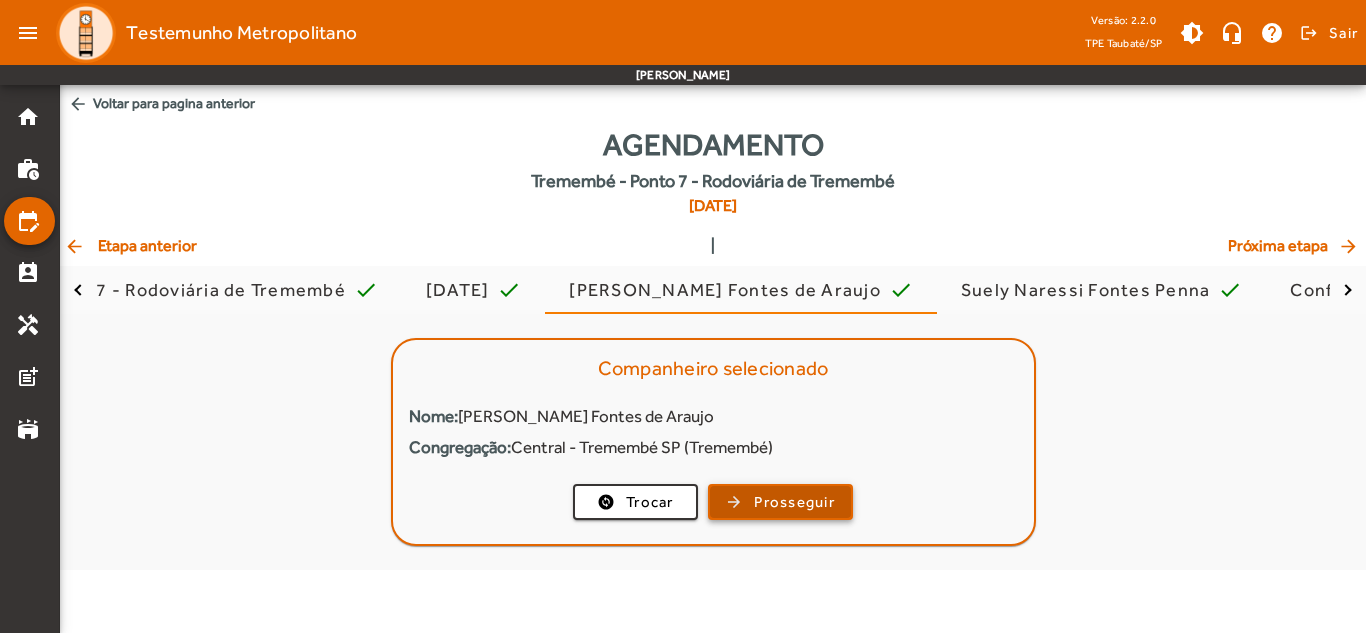 click on "Prosseguir" 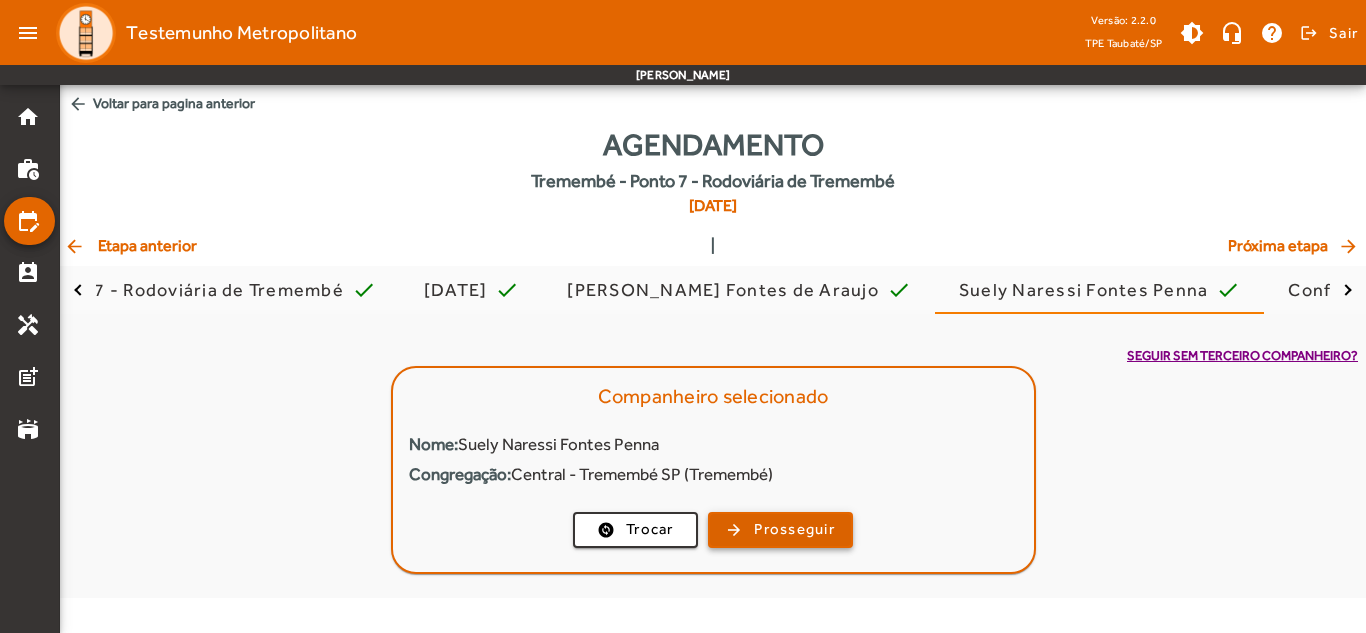 click on "Prosseguir" 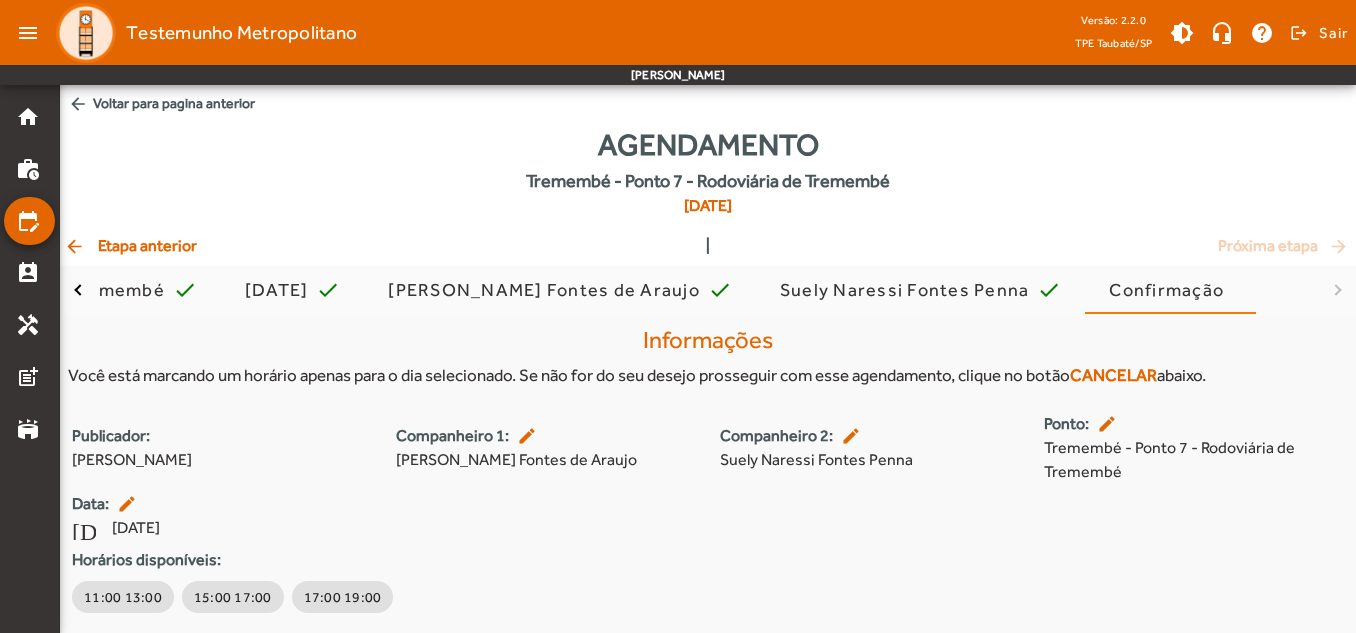scroll, scrollTop: 60, scrollLeft: 0, axis: vertical 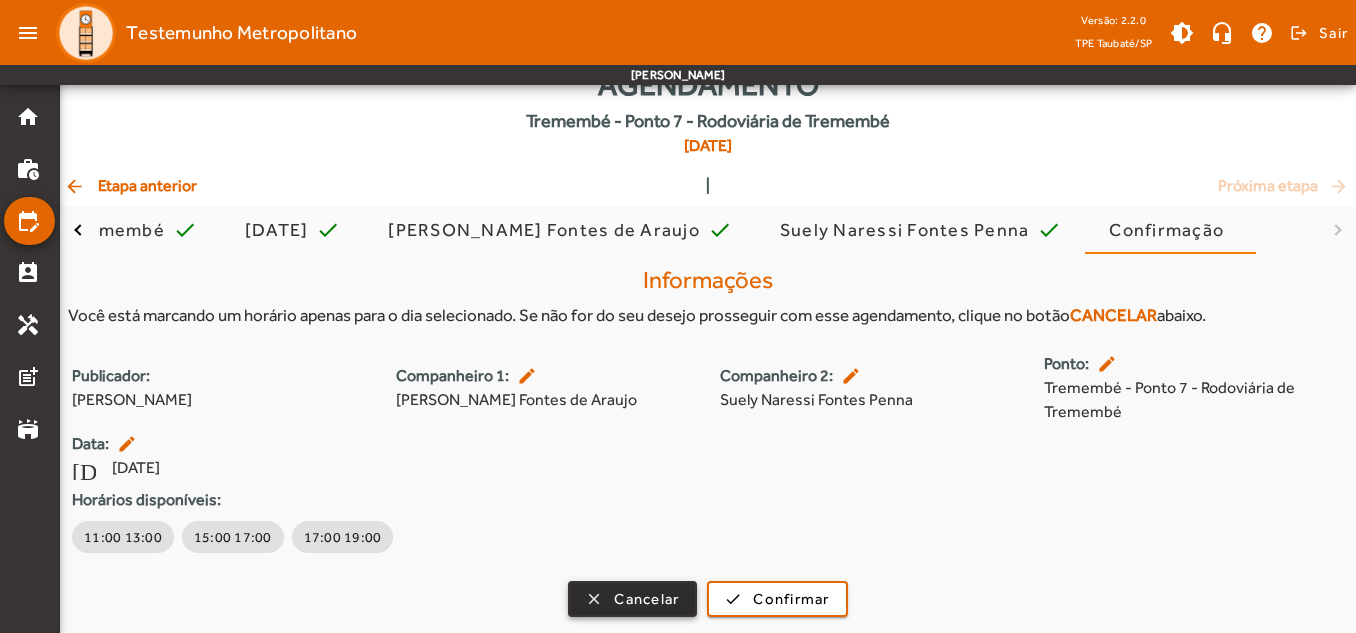 click on "Cancelar" at bounding box center [646, 599] 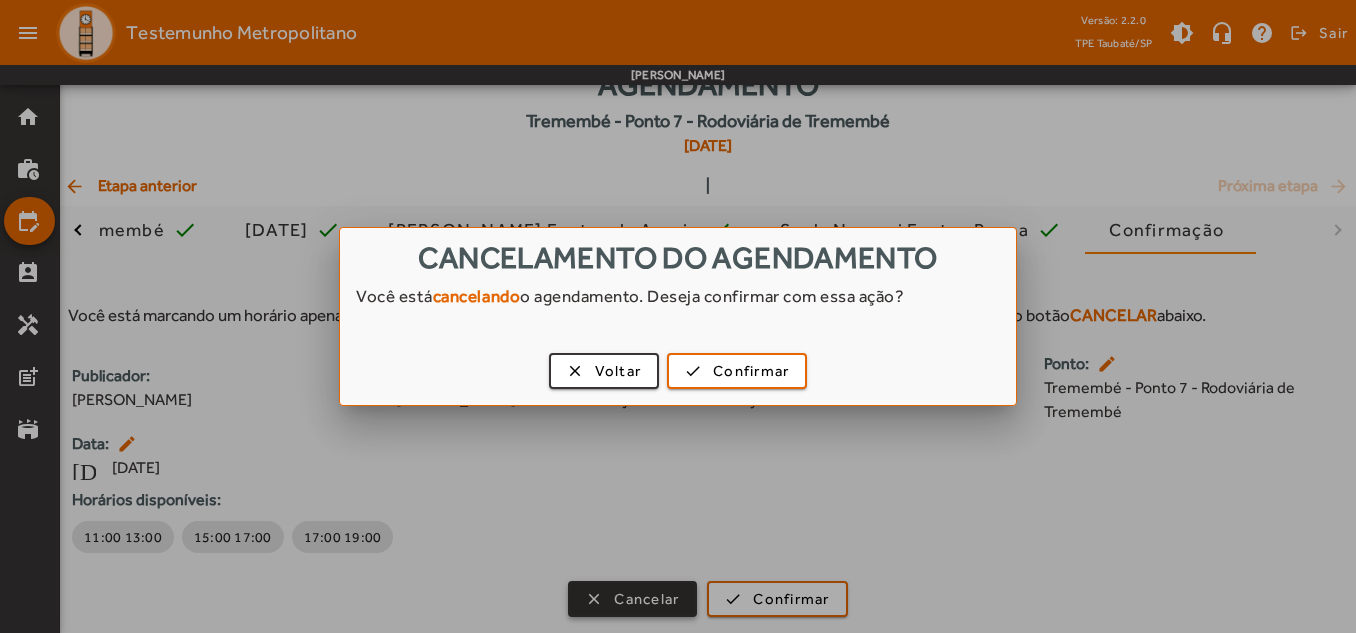 scroll, scrollTop: 0, scrollLeft: 0, axis: both 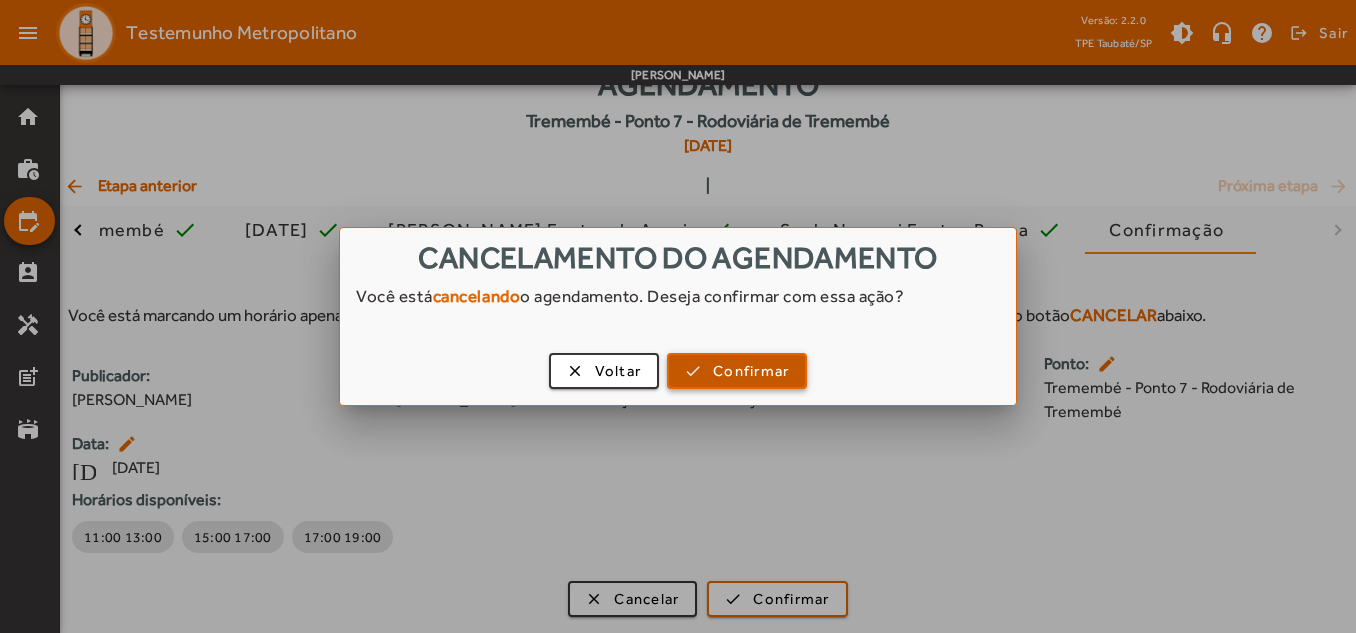 click on "Confirmar" at bounding box center (751, 371) 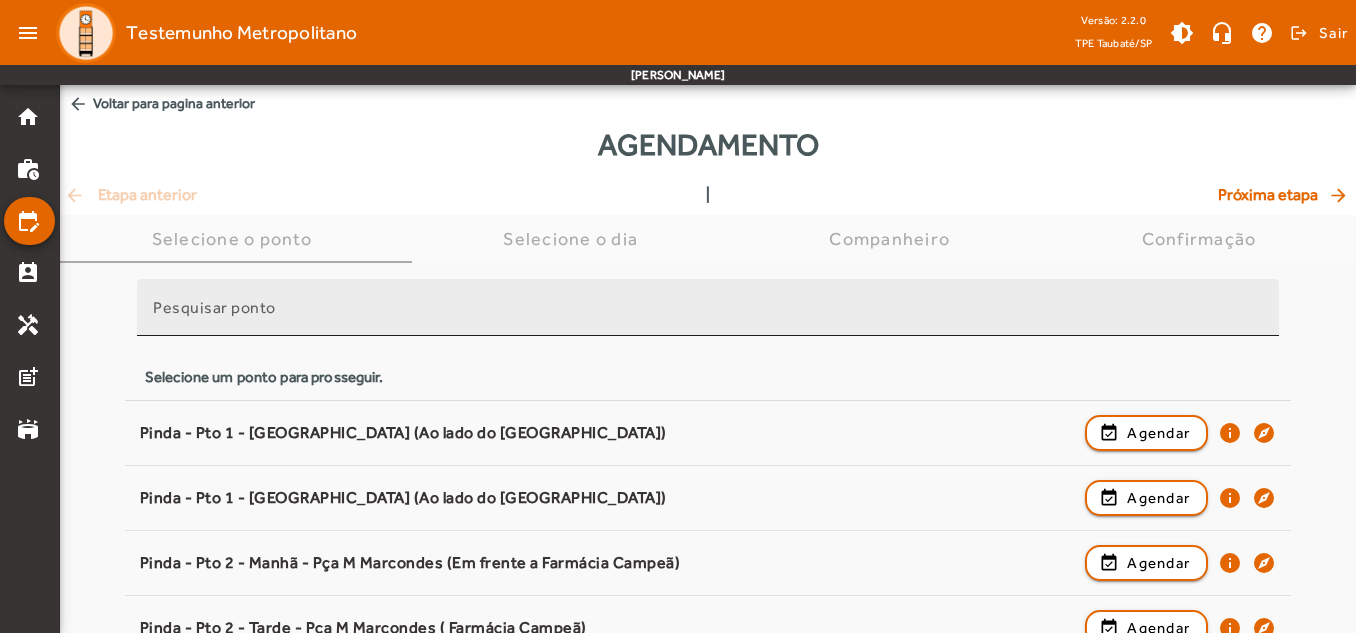 click on "Pesquisar ponto" at bounding box center (708, 316) 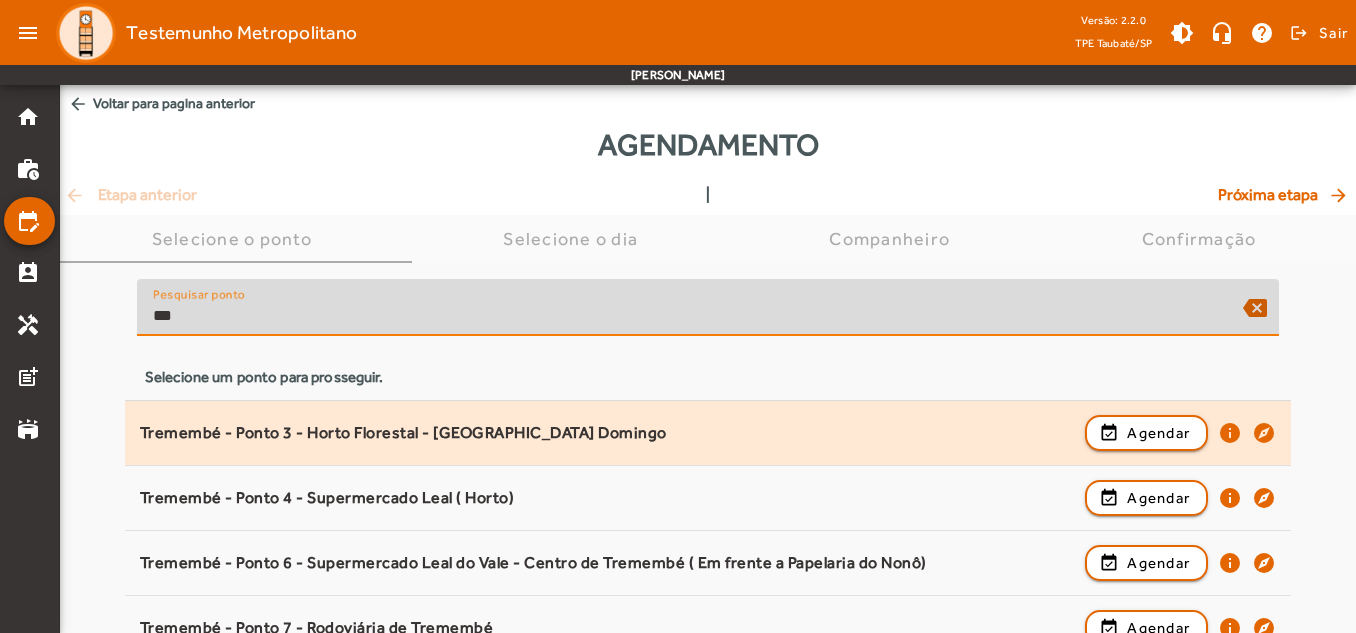 scroll, scrollTop: 27, scrollLeft: 0, axis: vertical 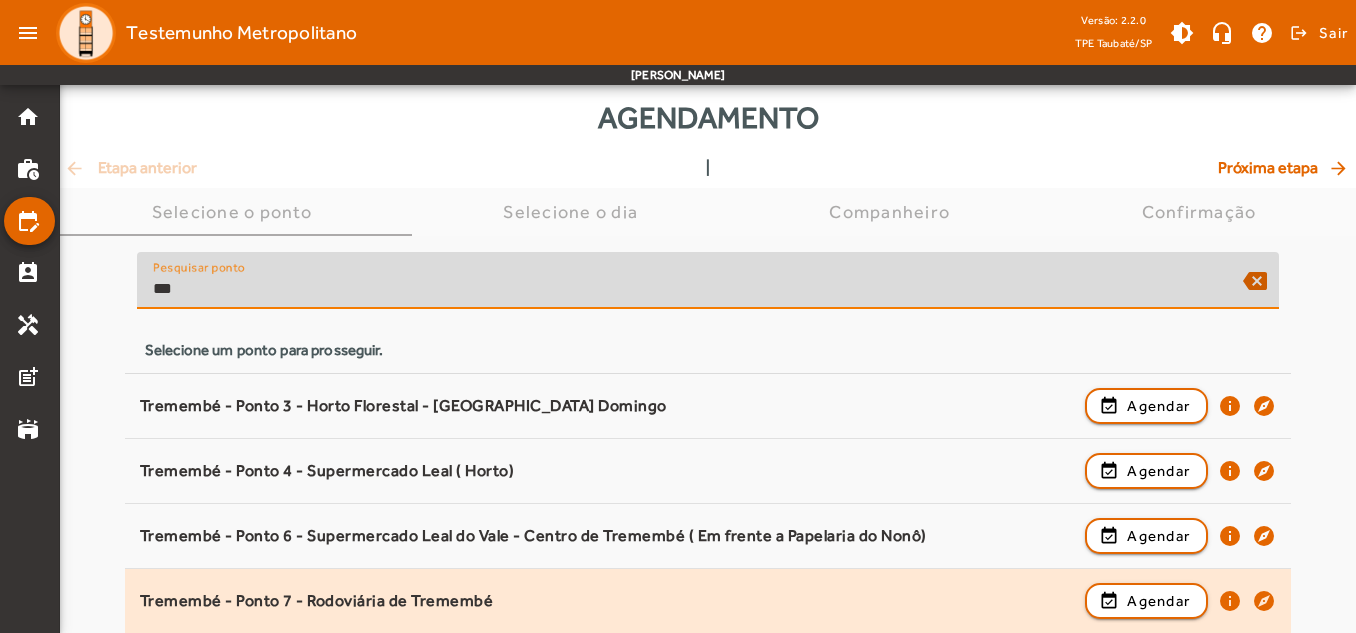 type on "***" 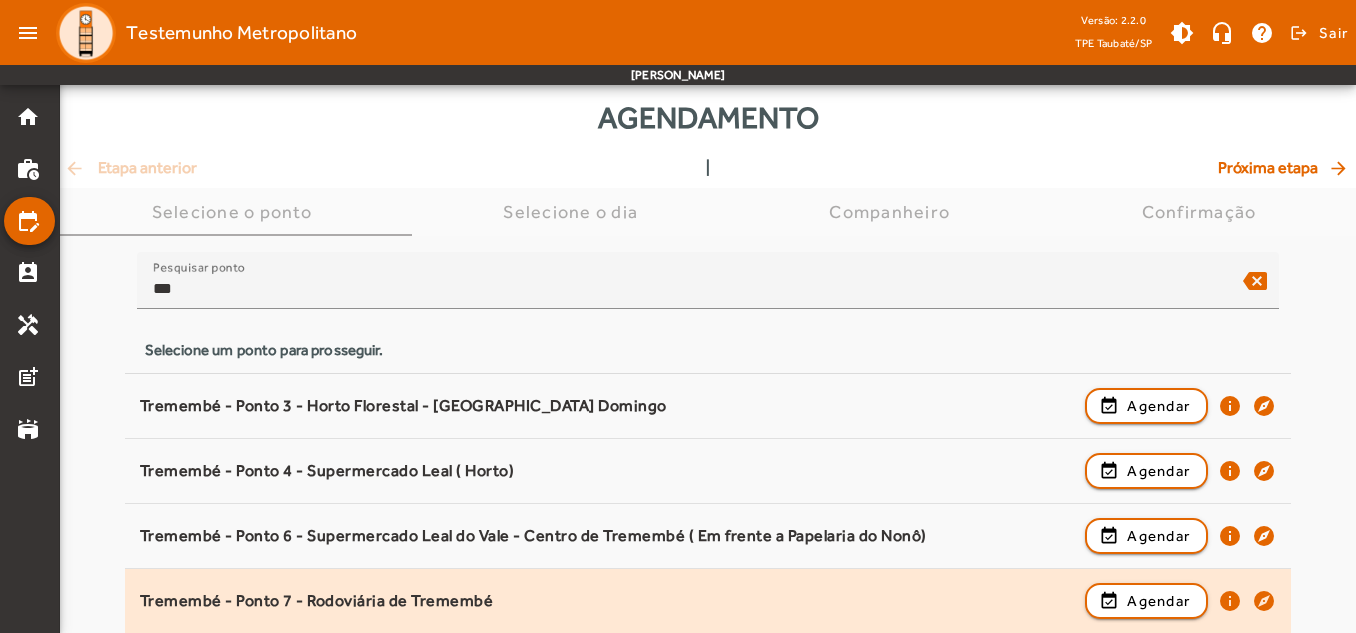 click on "Tremembé - Ponto 7 - Rodoviária de Tremembé" 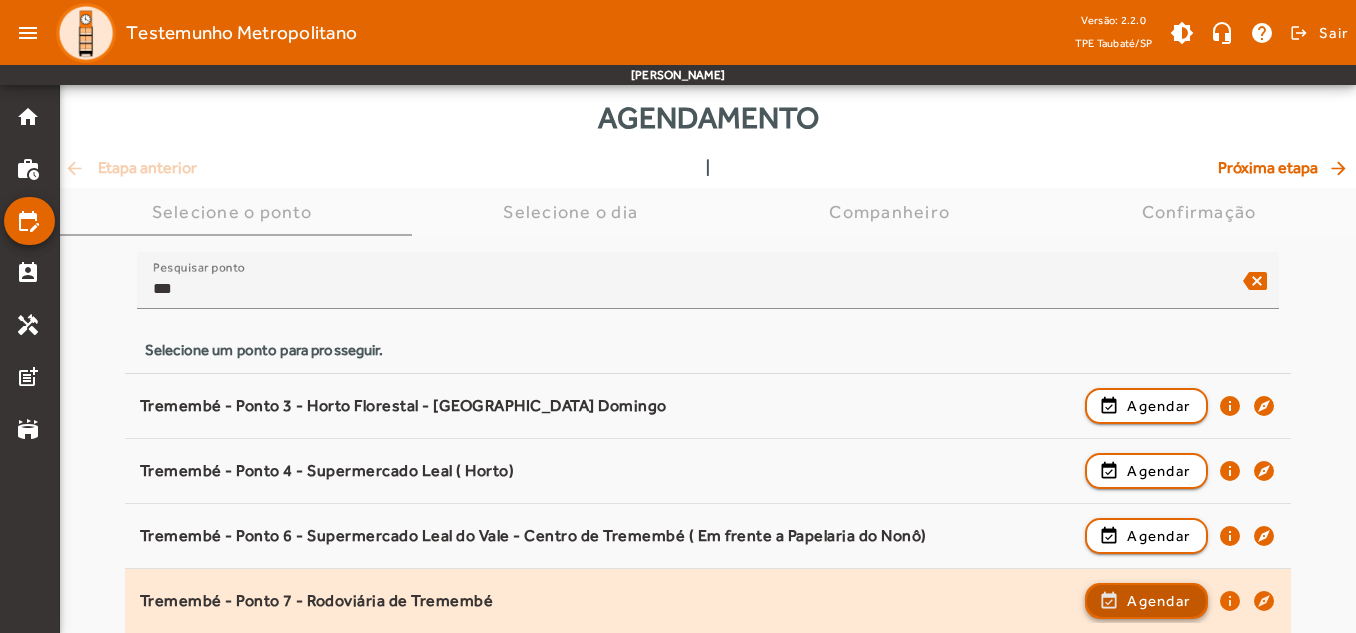 click on "Agendar" 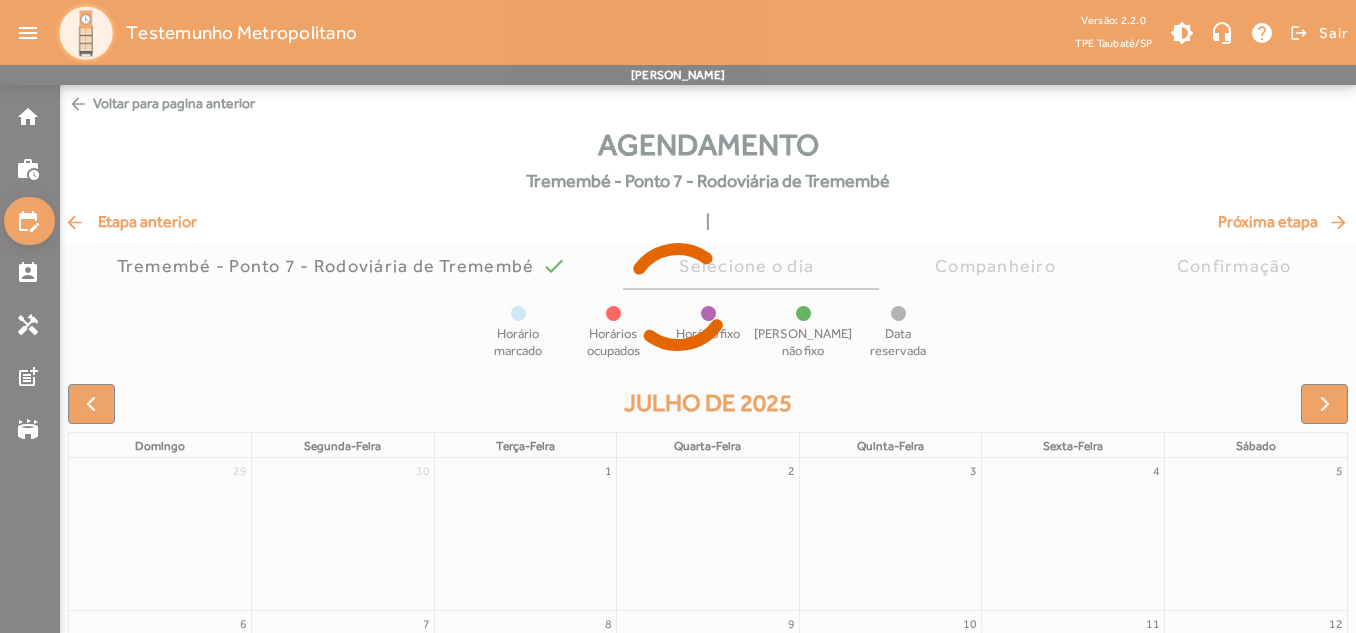 scroll, scrollTop: 200, scrollLeft: 0, axis: vertical 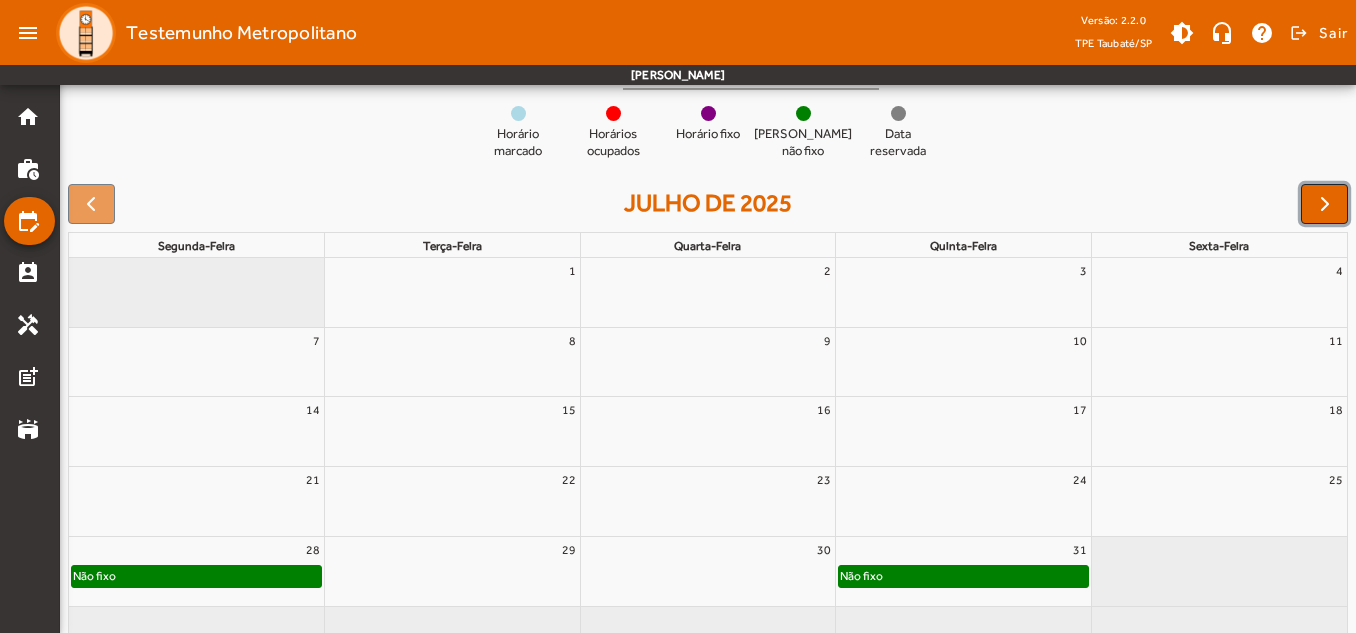 click at bounding box center [1324, 204] 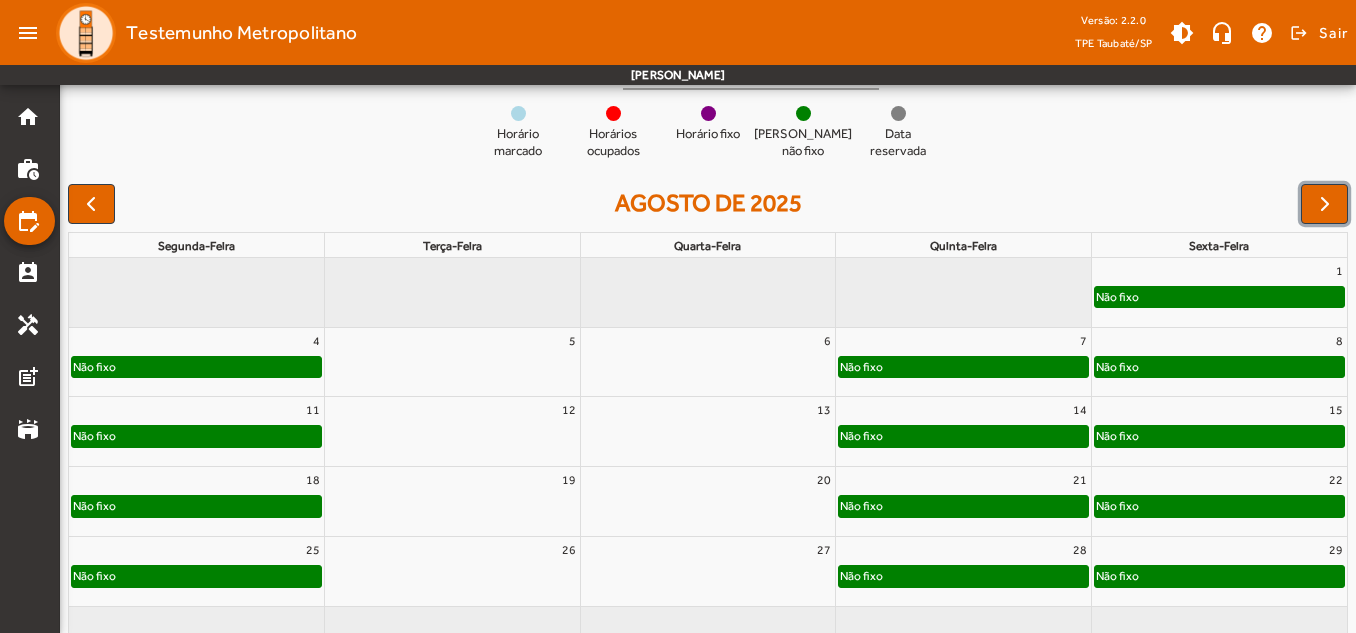 click on "Não fixo" 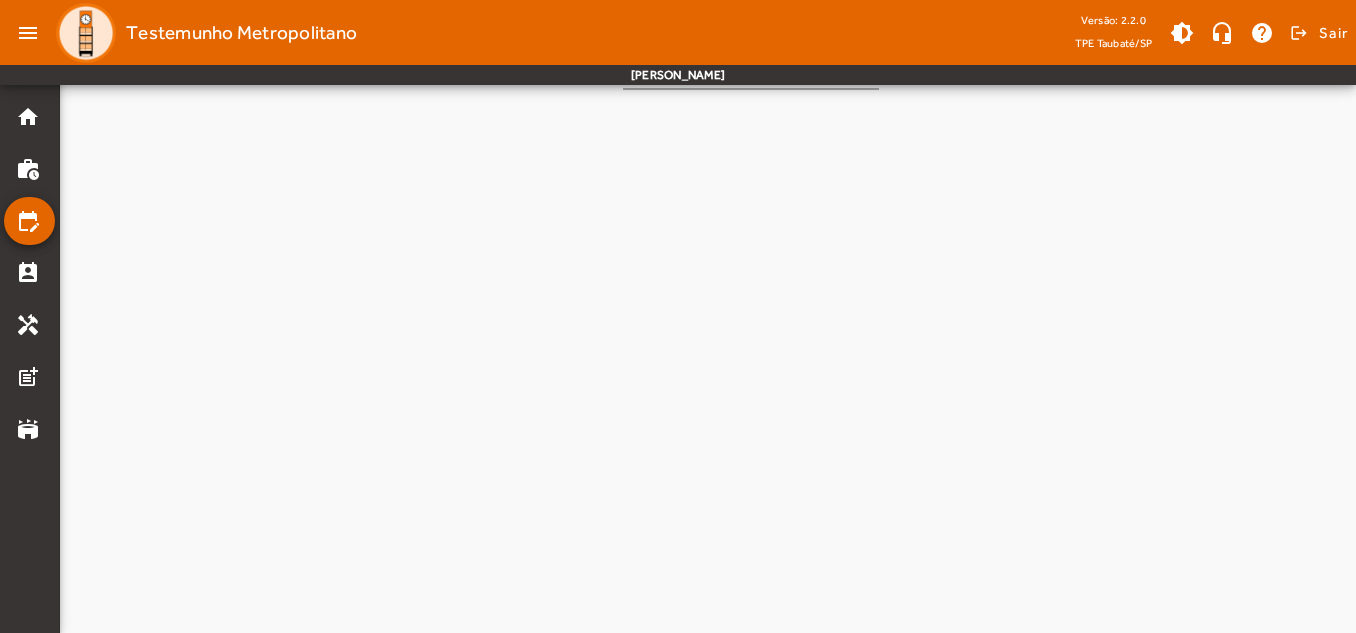 scroll, scrollTop: 0, scrollLeft: 0, axis: both 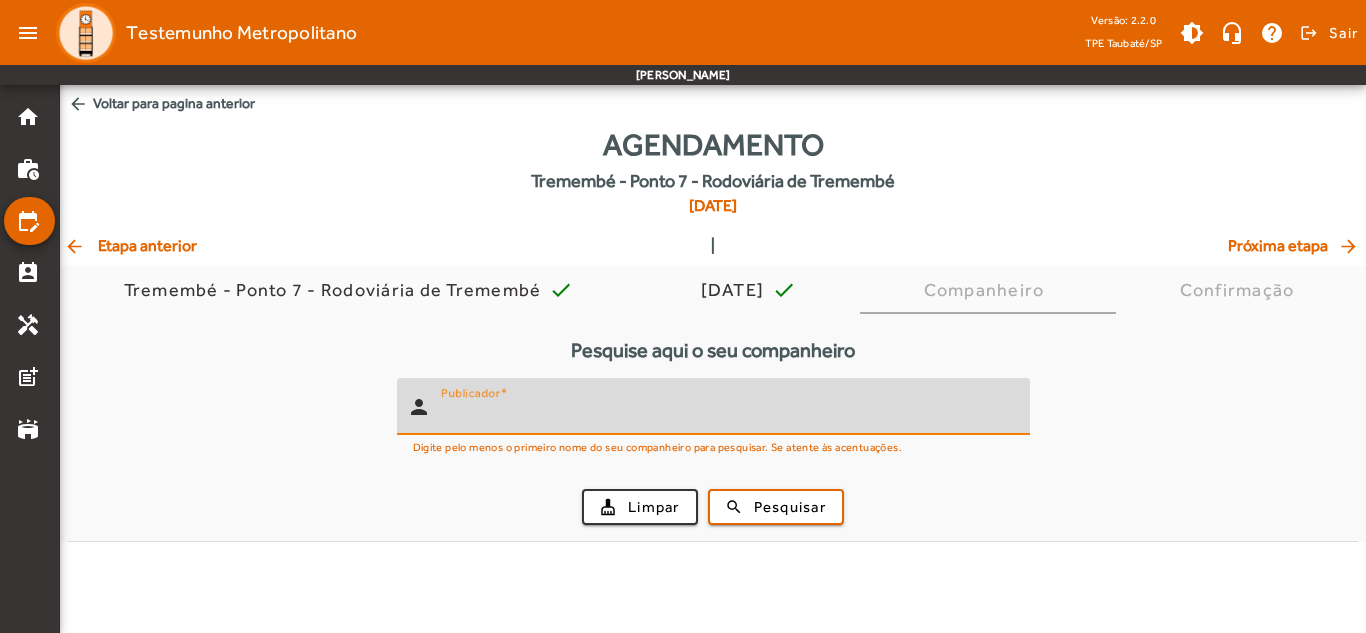 click on "Publicador" at bounding box center [727, 415] 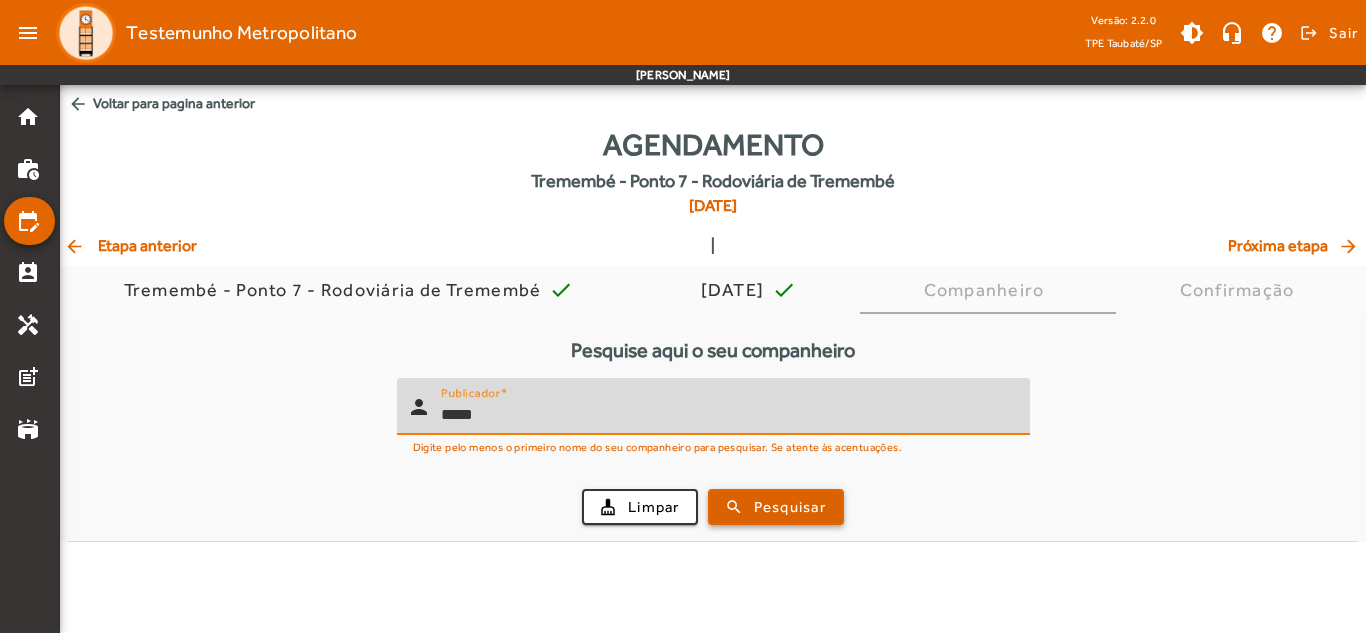 type on "*****" 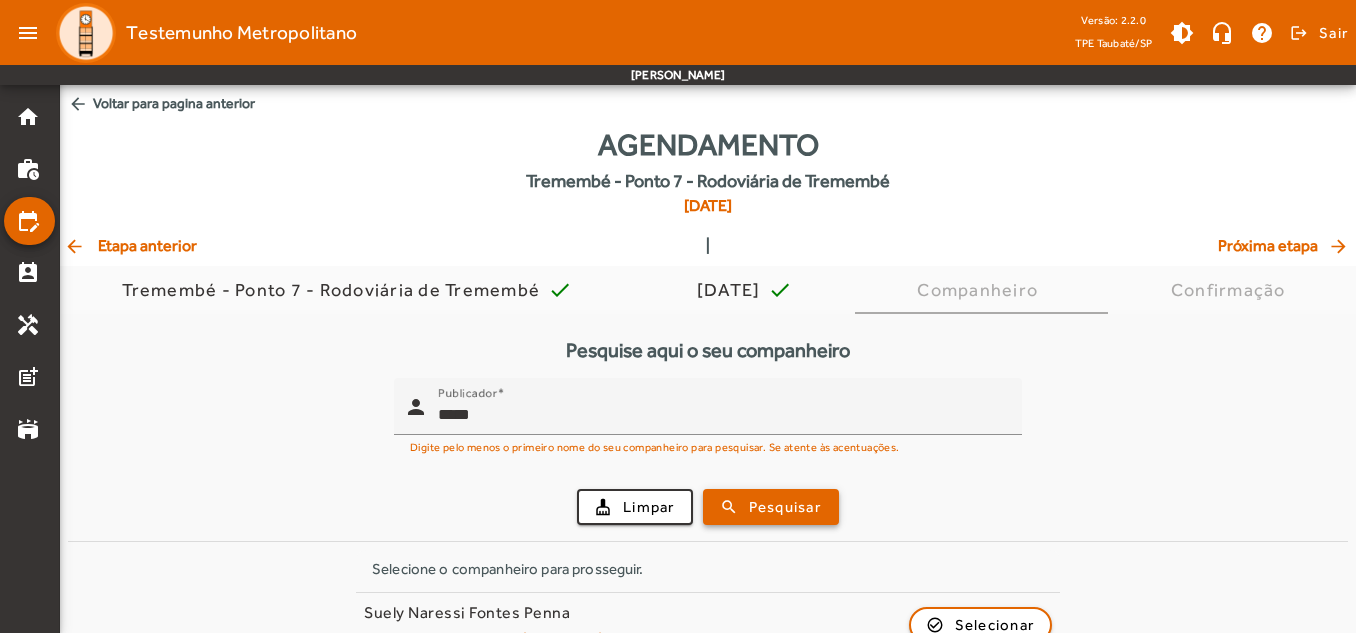 scroll, scrollTop: 105, scrollLeft: 0, axis: vertical 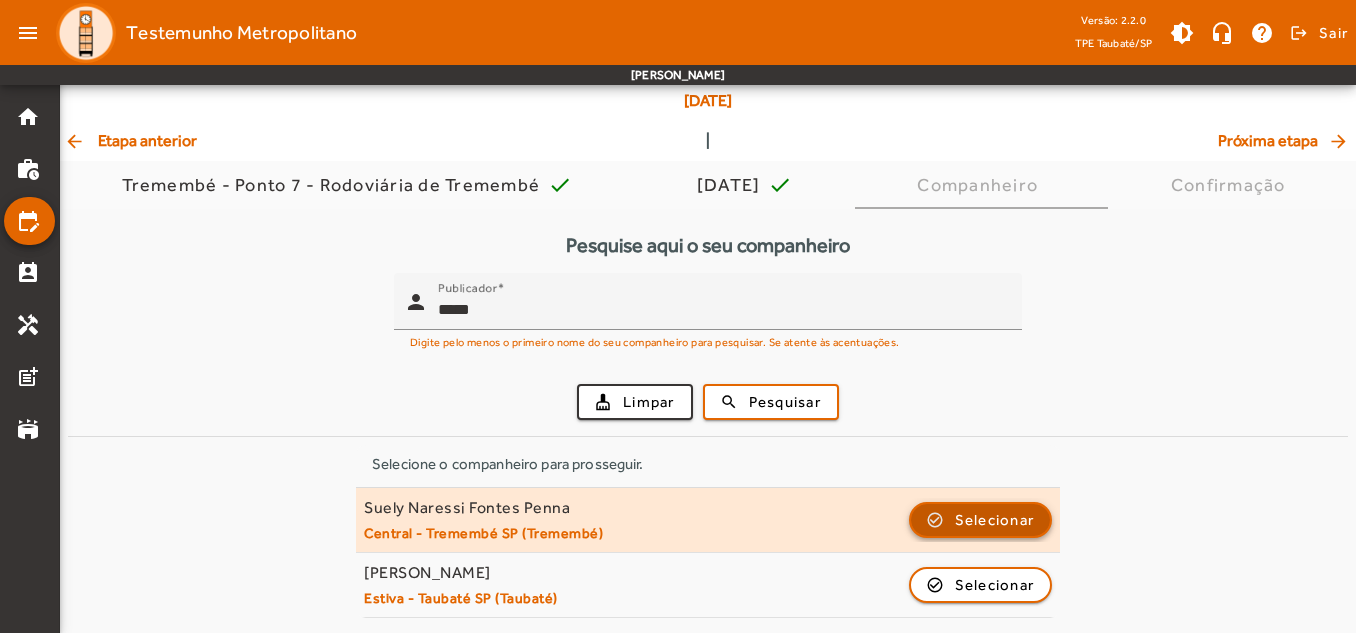 click 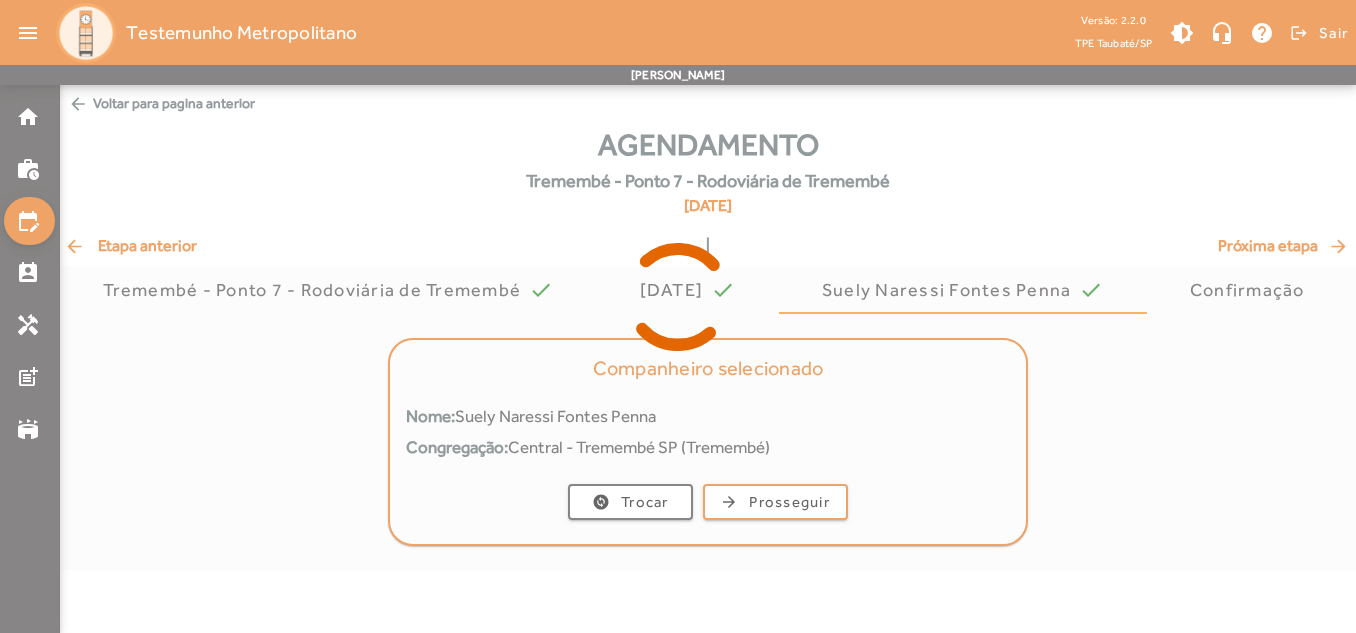 scroll, scrollTop: 0, scrollLeft: 0, axis: both 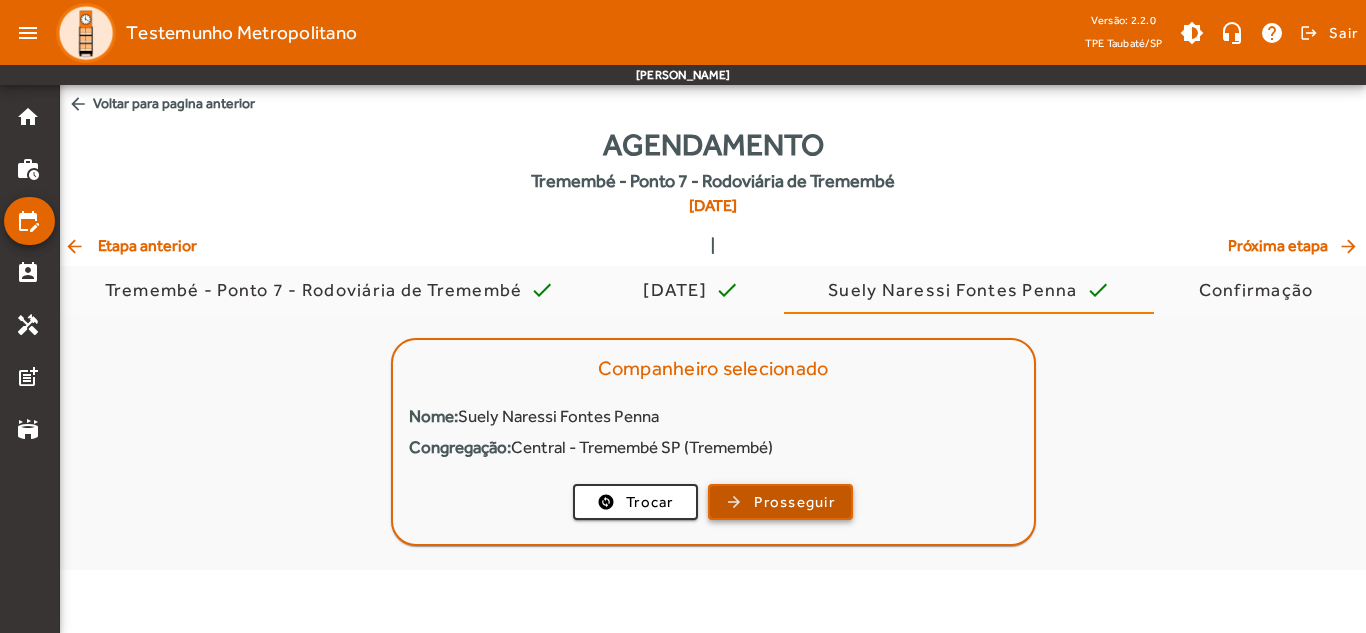 click on "Prosseguir" 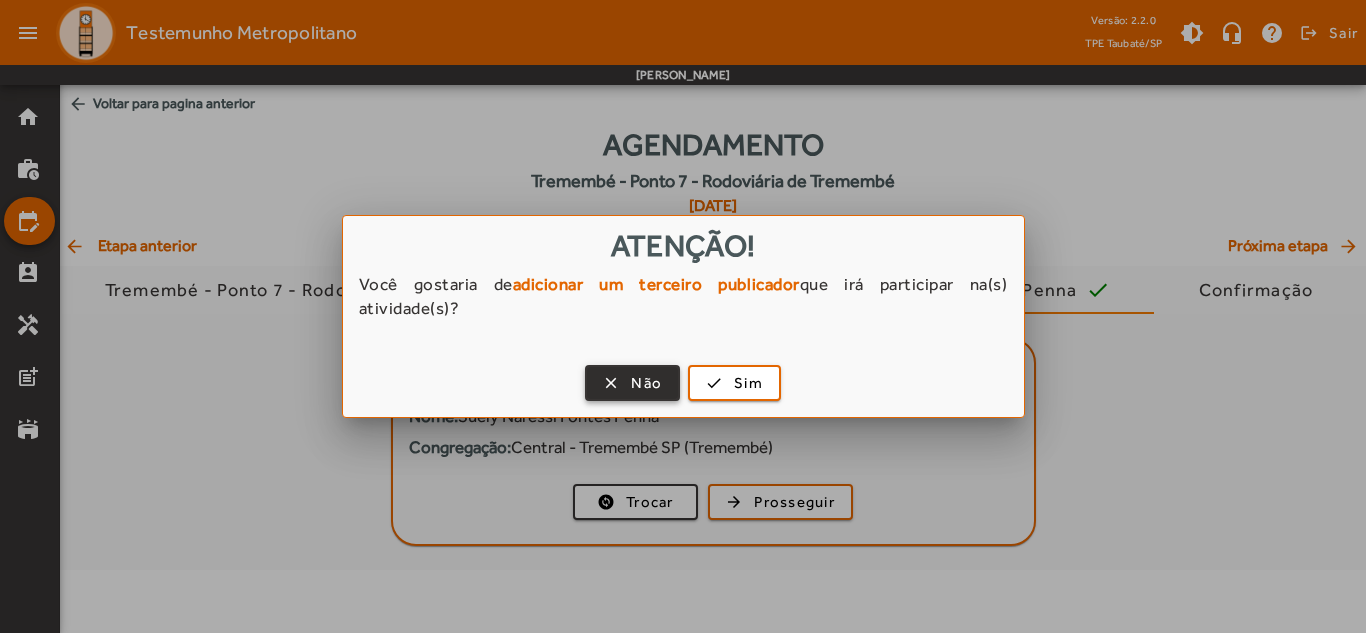 click on "Não" at bounding box center [646, 383] 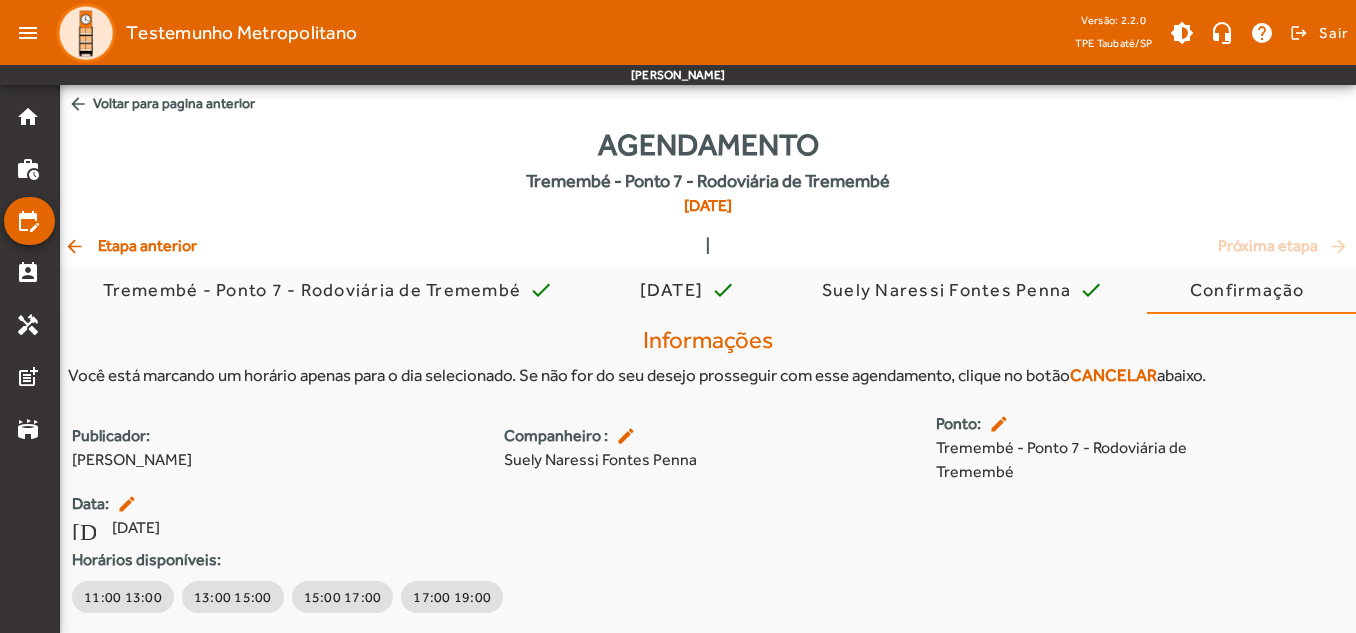 scroll, scrollTop: 60, scrollLeft: 0, axis: vertical 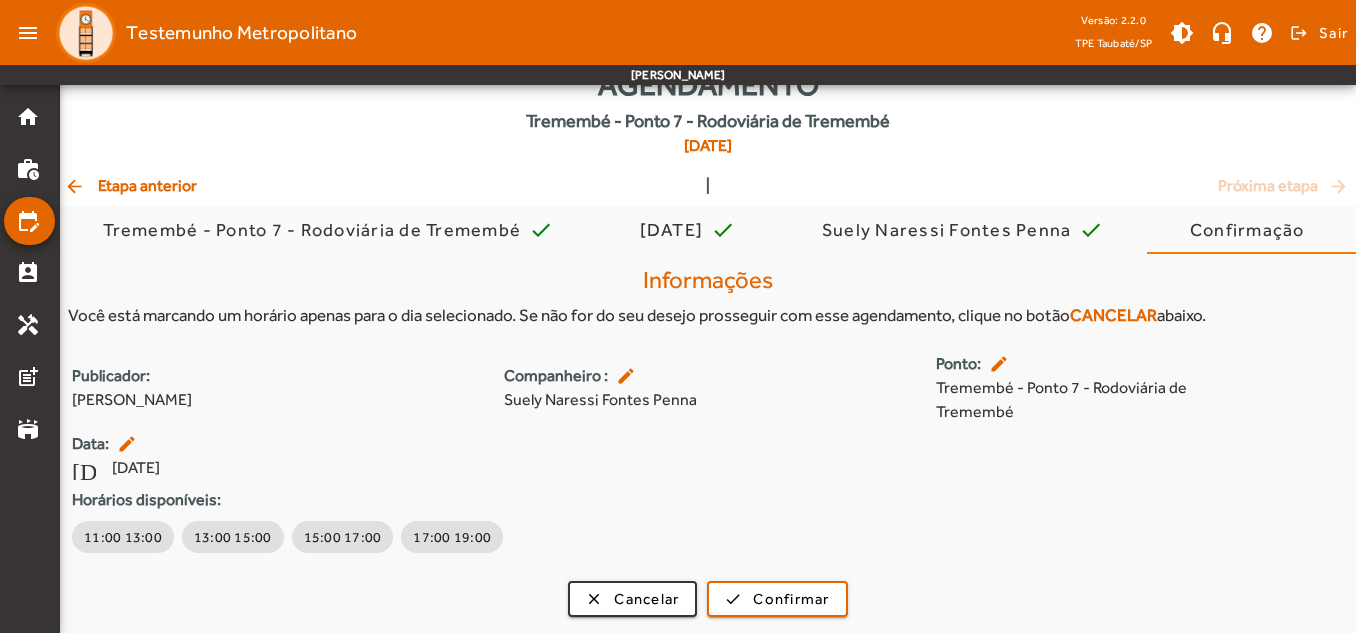 click on "edit" at bounding box center [628, 376] 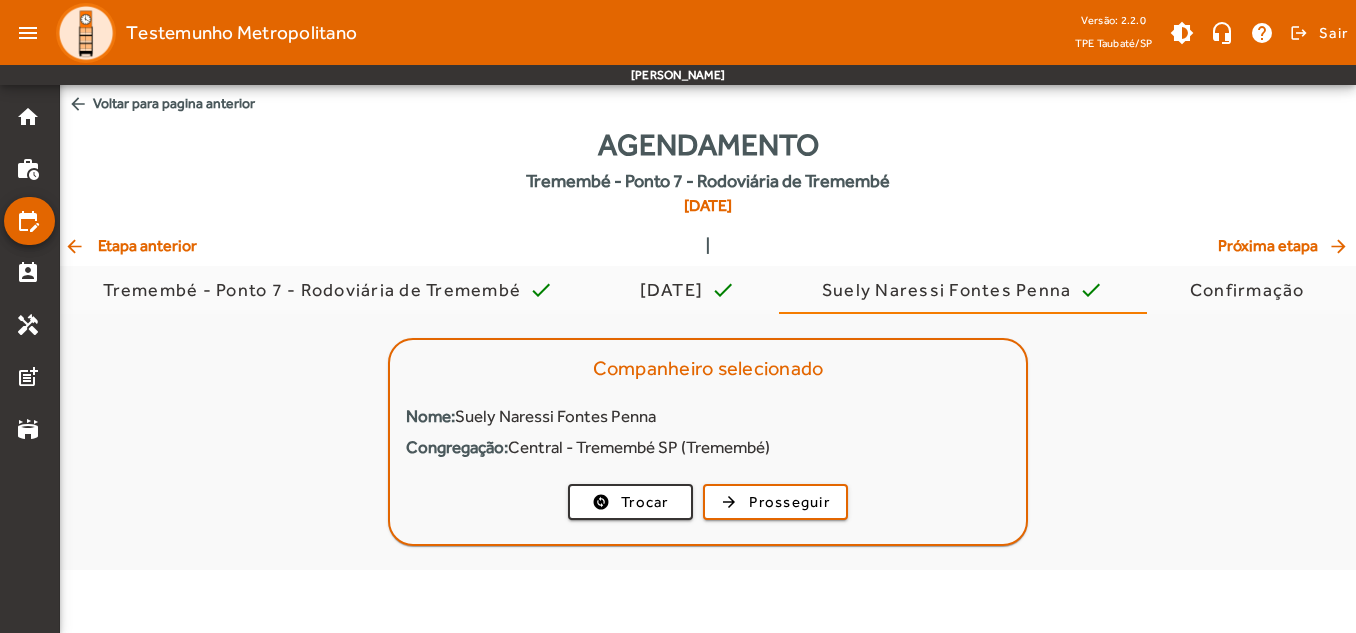 scroll, scrollTop: 0, scrollLeft: 0, axis: both 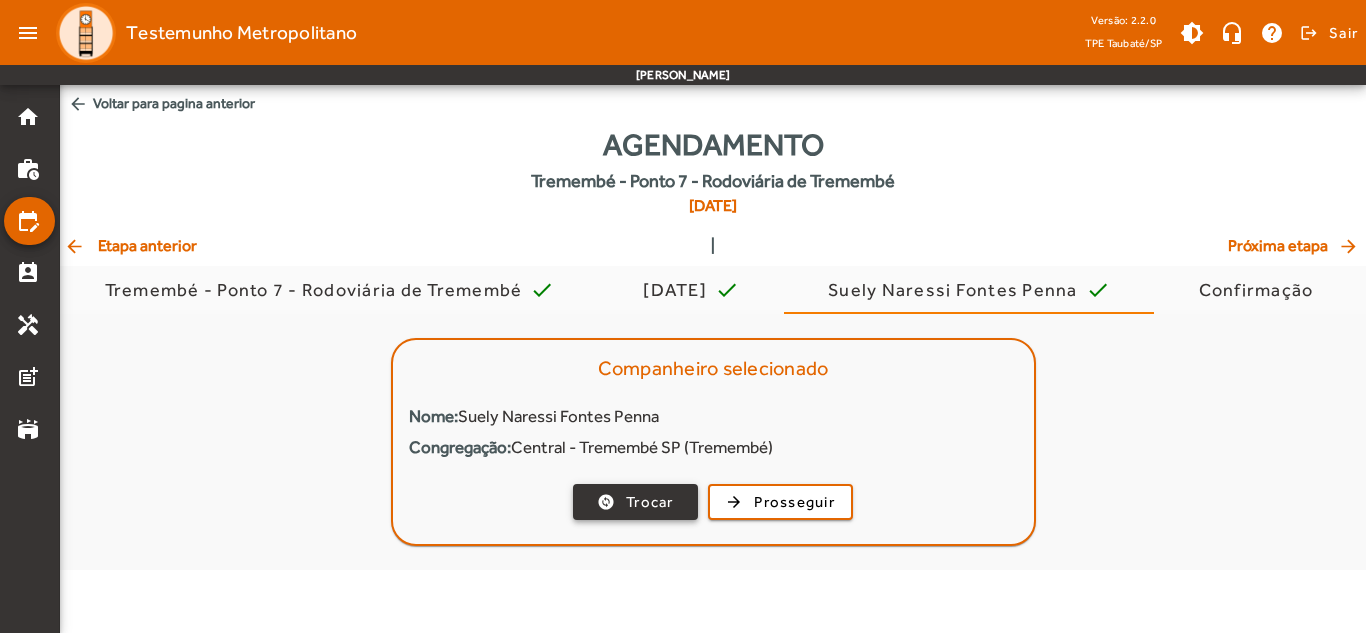 click on "Trocar" 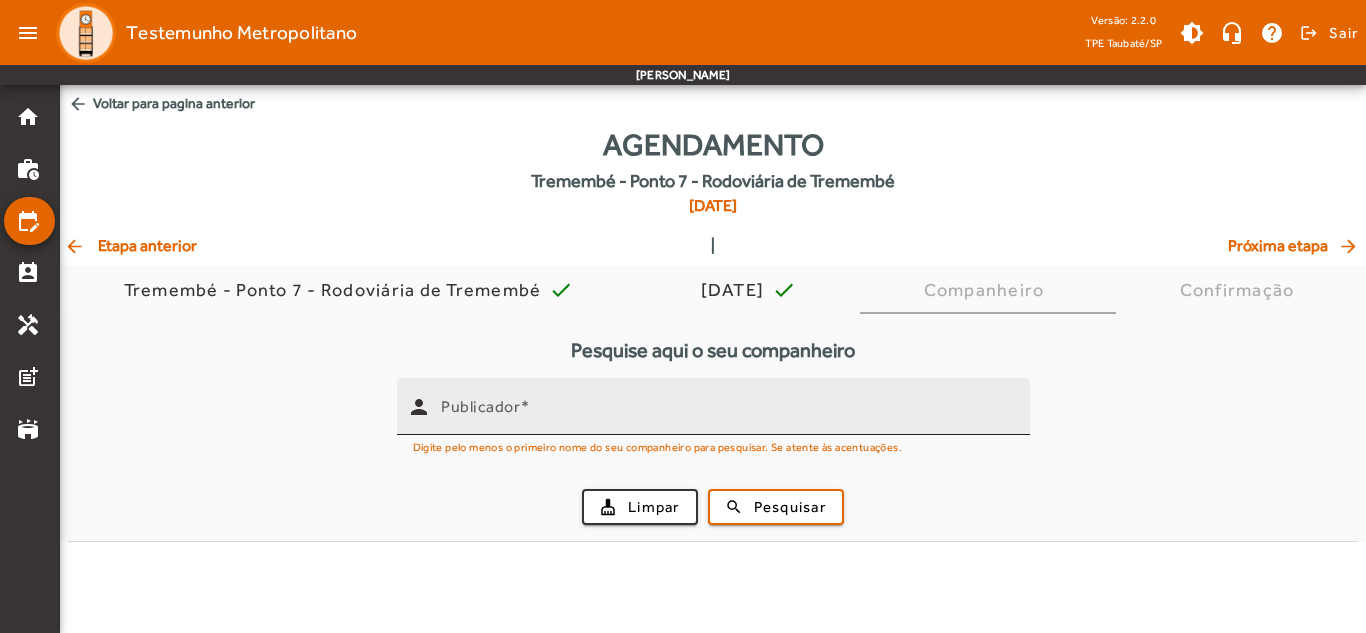 click on "Publicador" at bounding box center (727, 415) 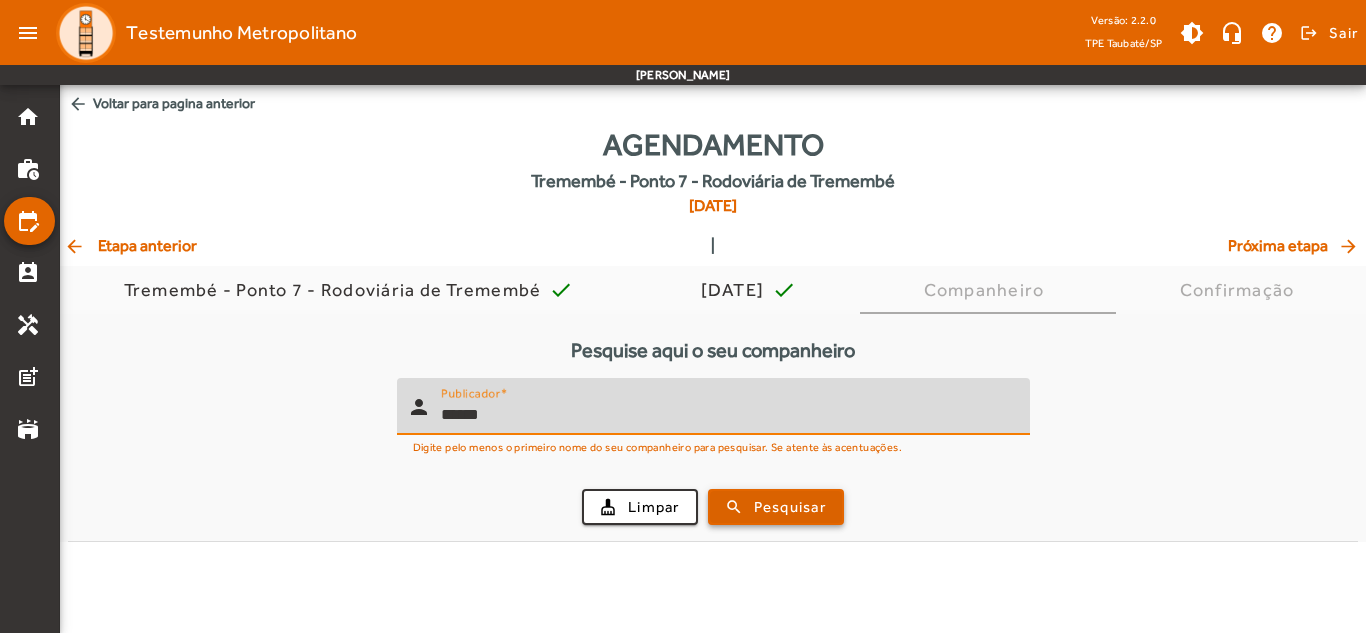 type on "******" 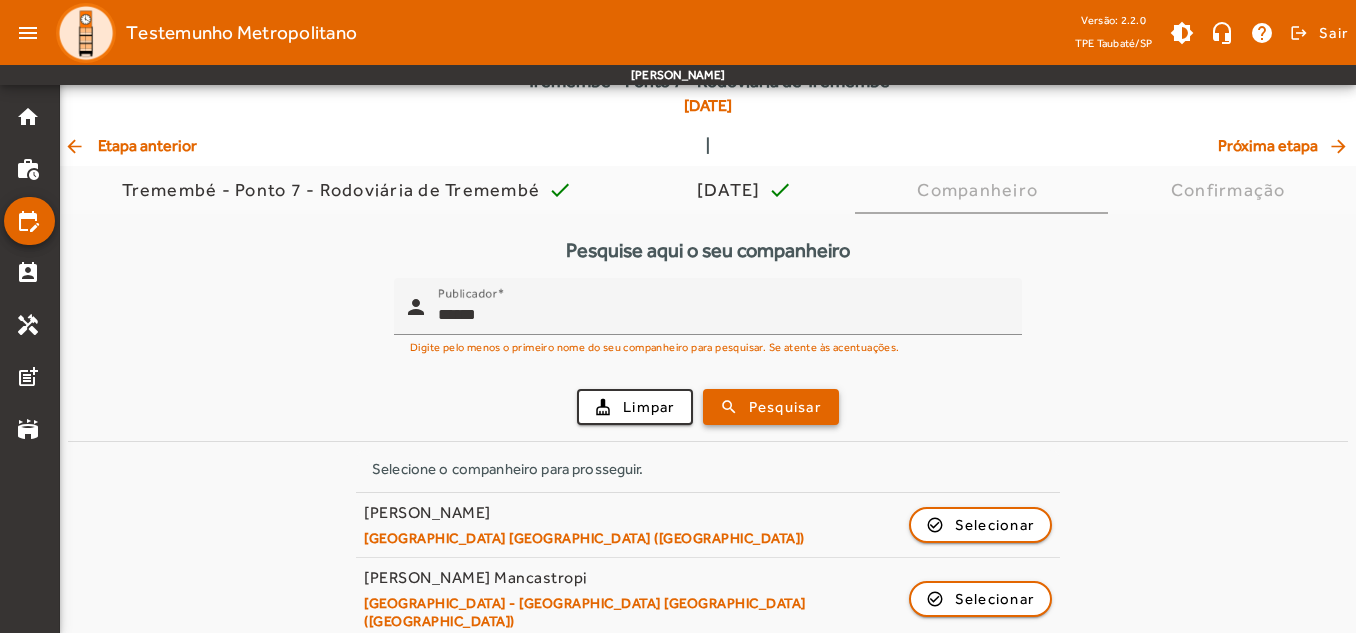 scroll, scrollTop: 200, scrollLeft: 0, axis: vertical 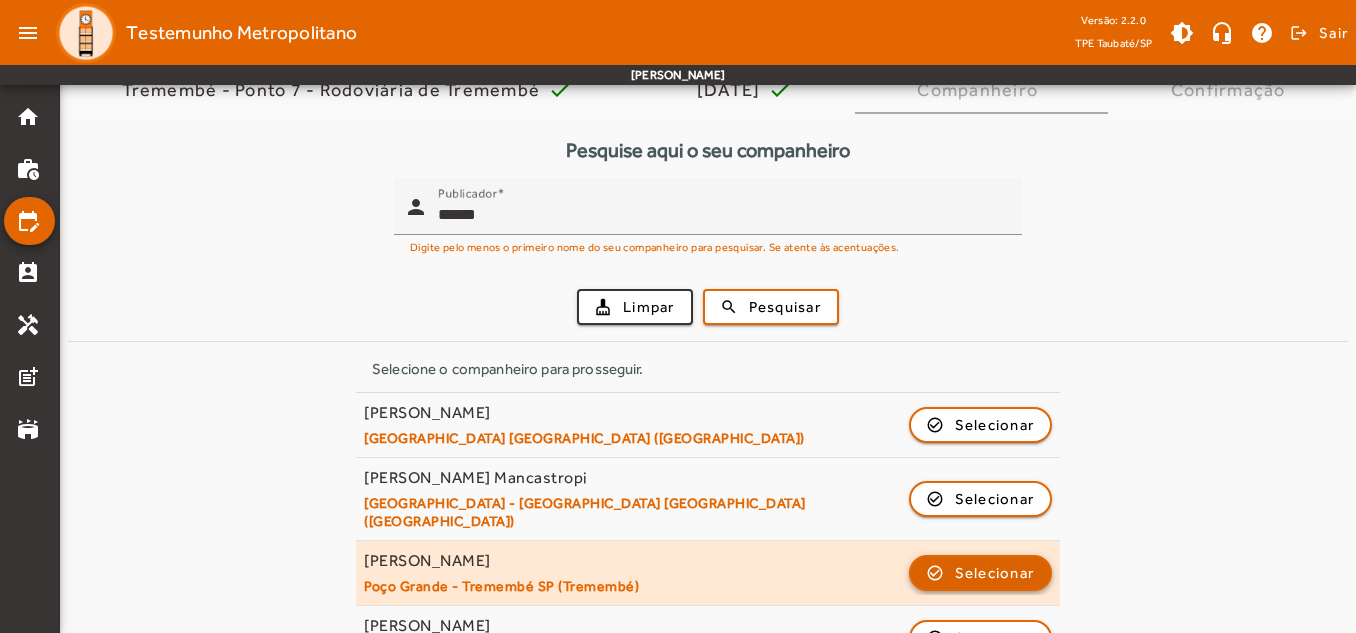 click at bounding box center [981, 638] 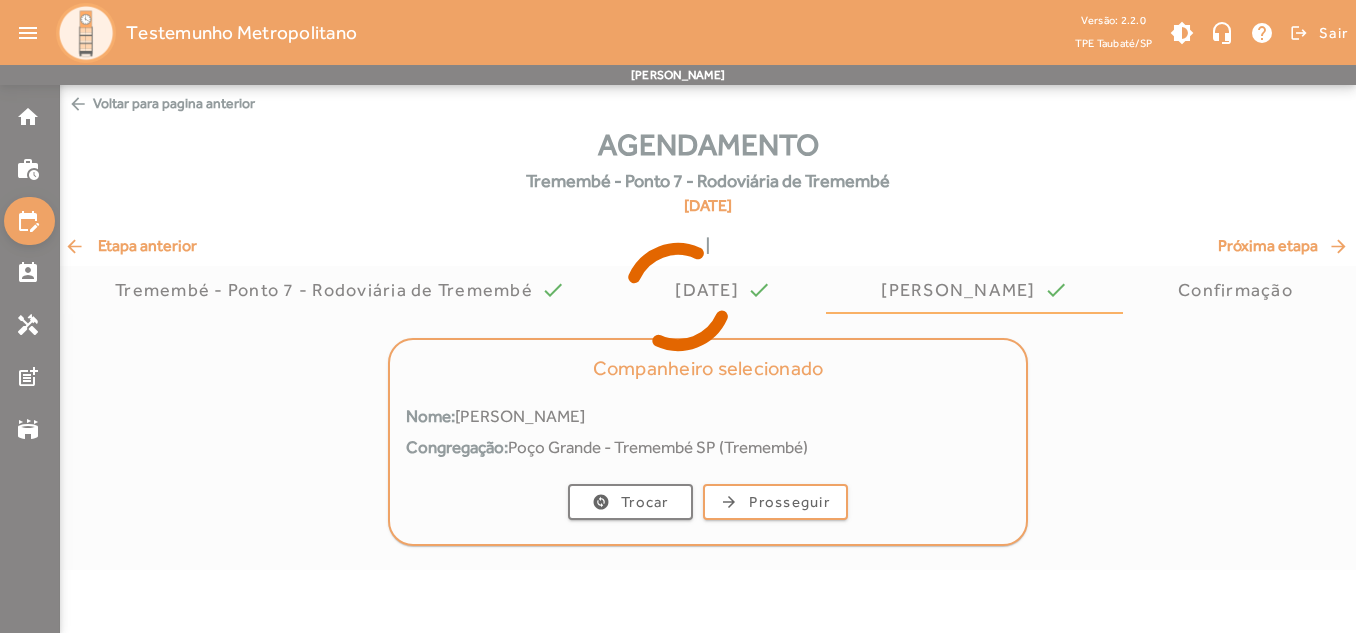 scroll, scrollTop: 0, scrollLeft: 0, axis: both 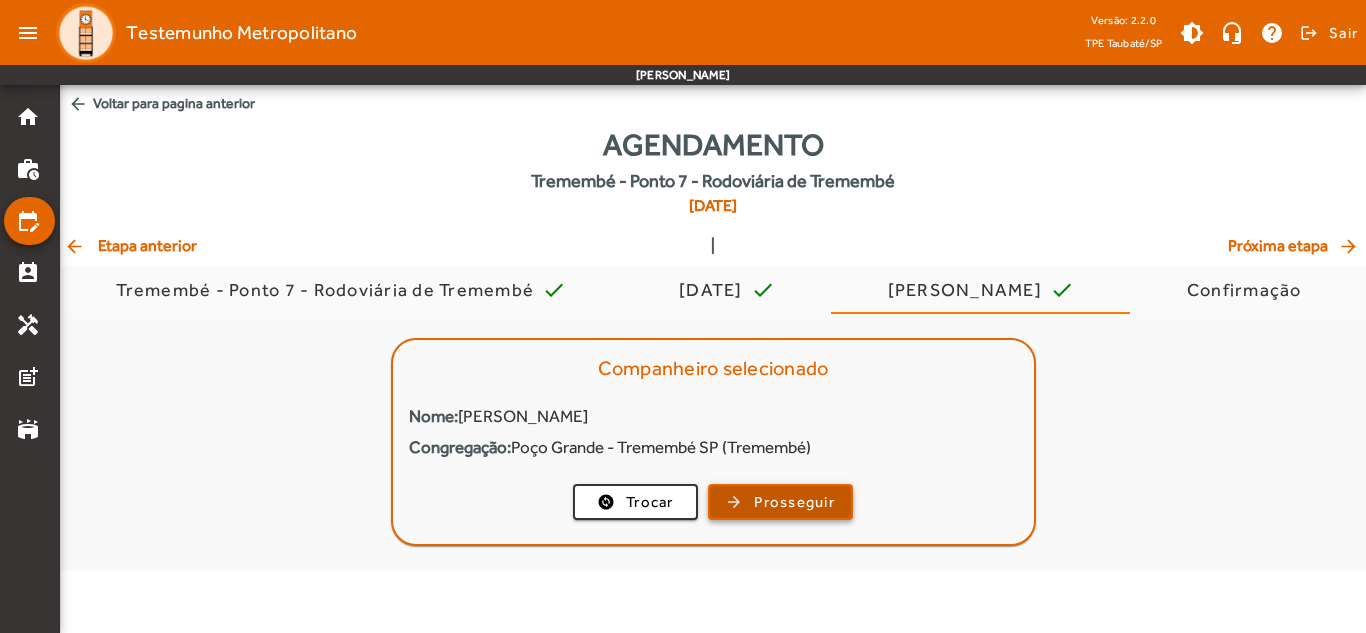 click on "Prosseguir" 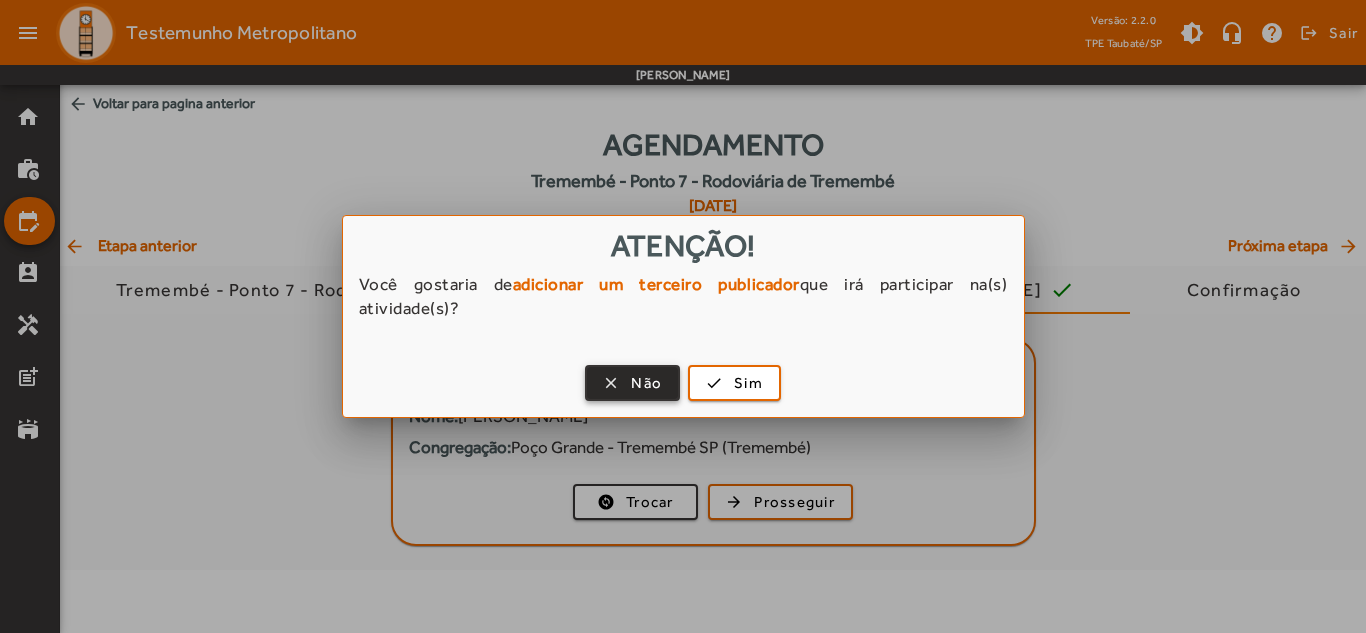 click at bounding box center [632, 383] 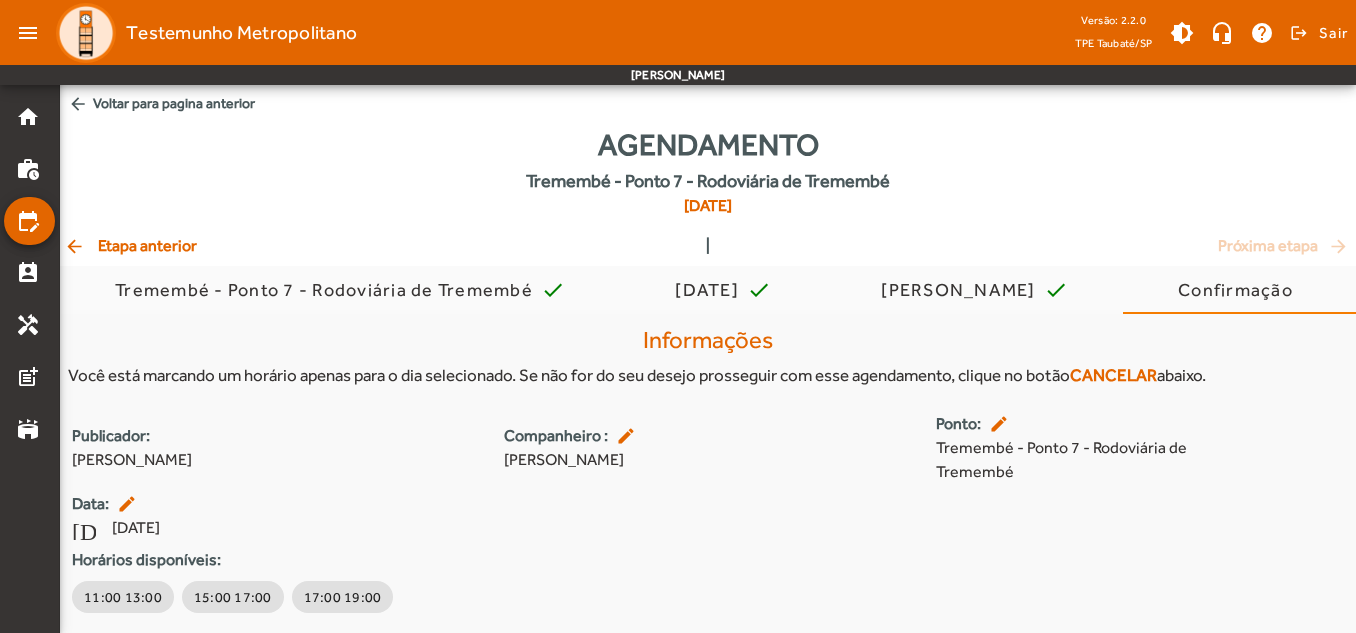 scroll, scrollTop: 60, scrollLeft: 0, axis: vertical 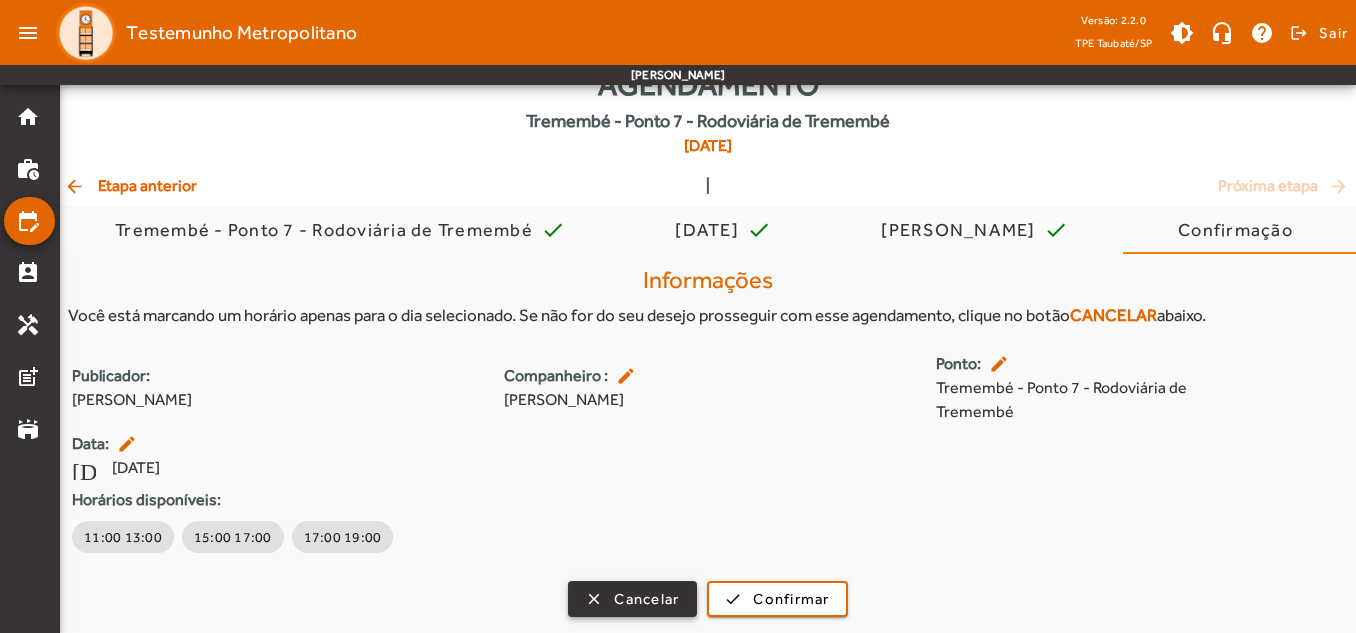 click on "Cancelar" at bounding box center [646, 599] 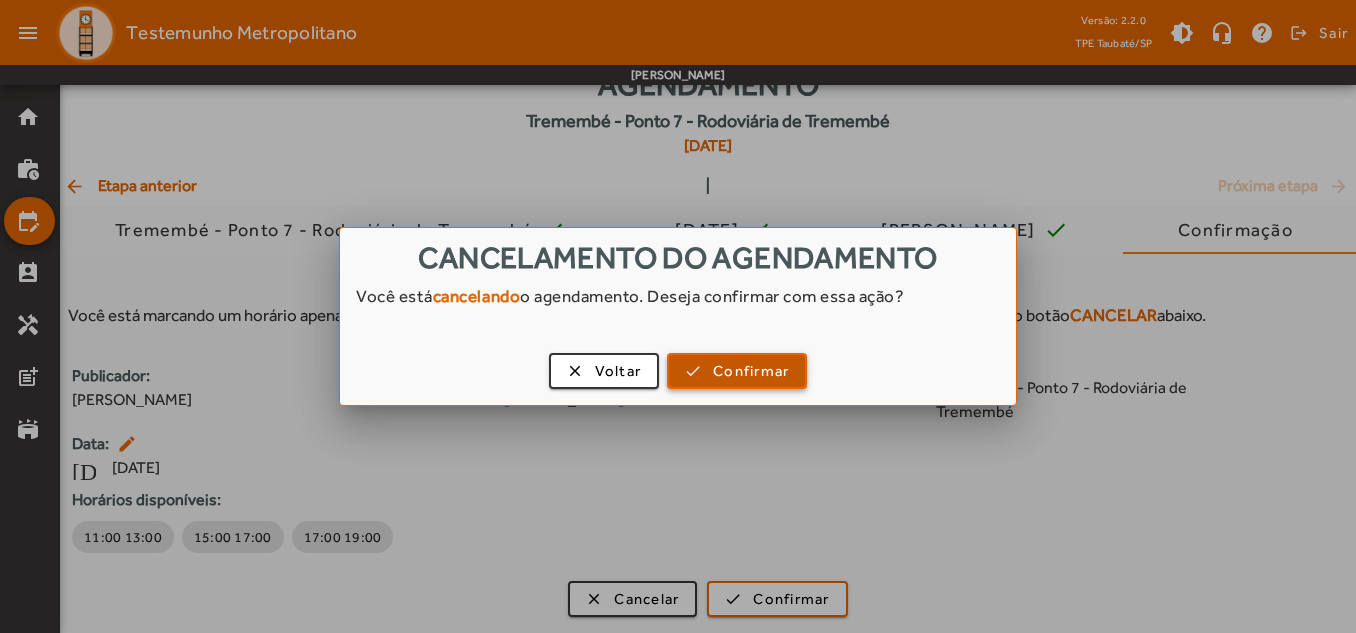 click on "Confirmar" at bounding box center (751, 371) 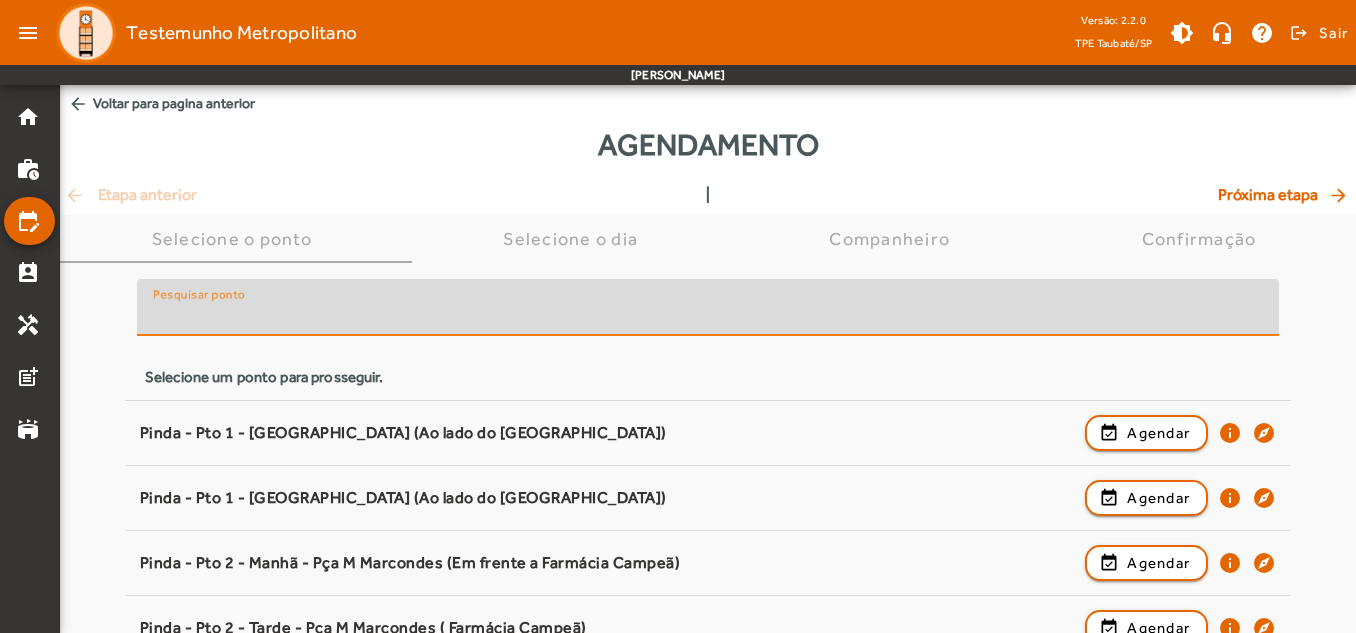 click on "Pesquisar ponto" at bounding box center [708, 316] 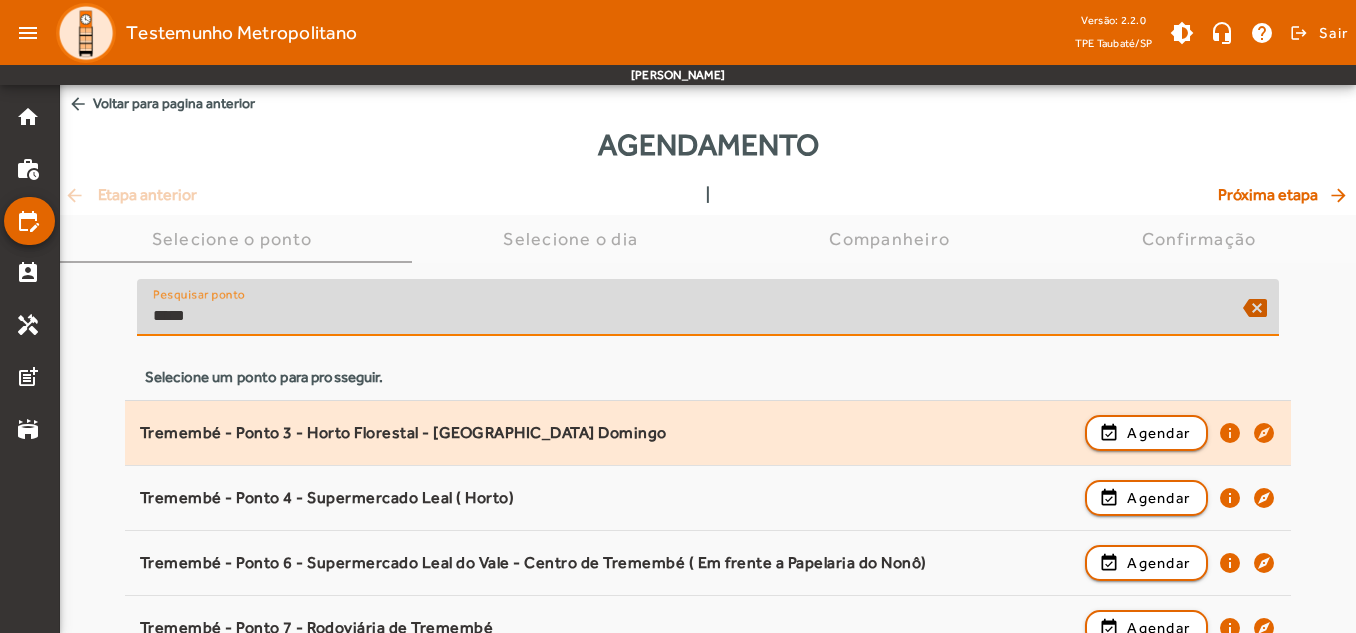 scroll, scrollTop: 27, scrollLeft: 0, axis: vertical 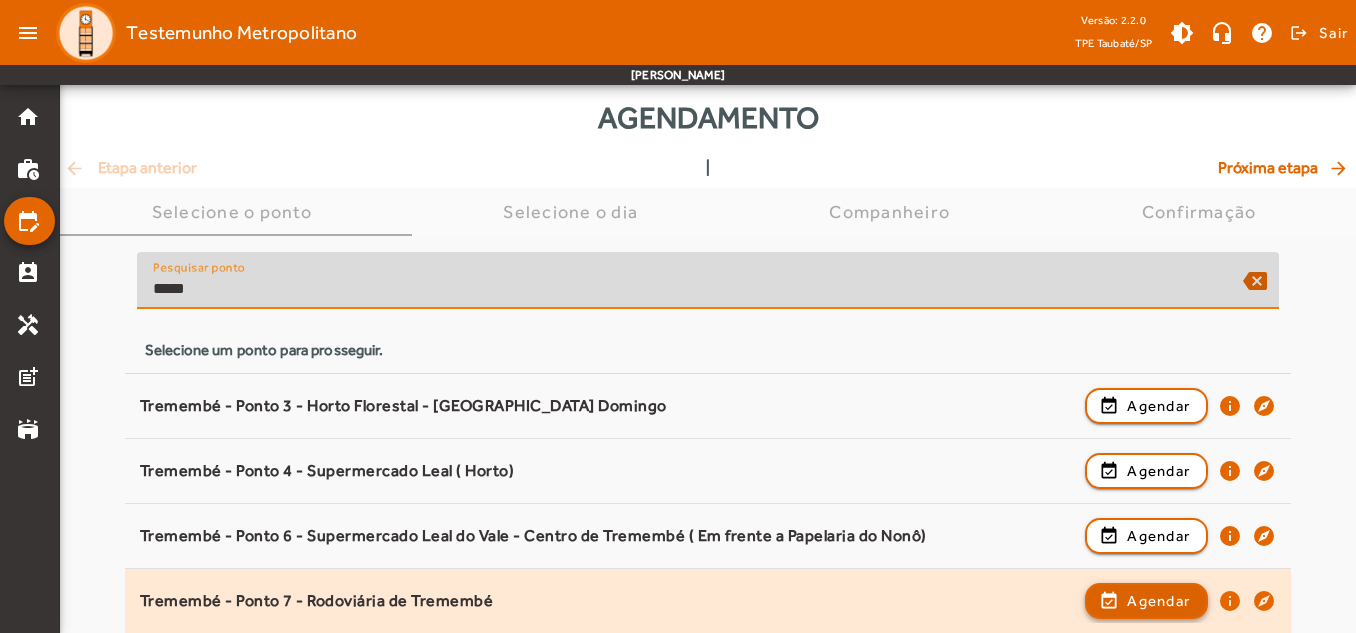 type on "*****" 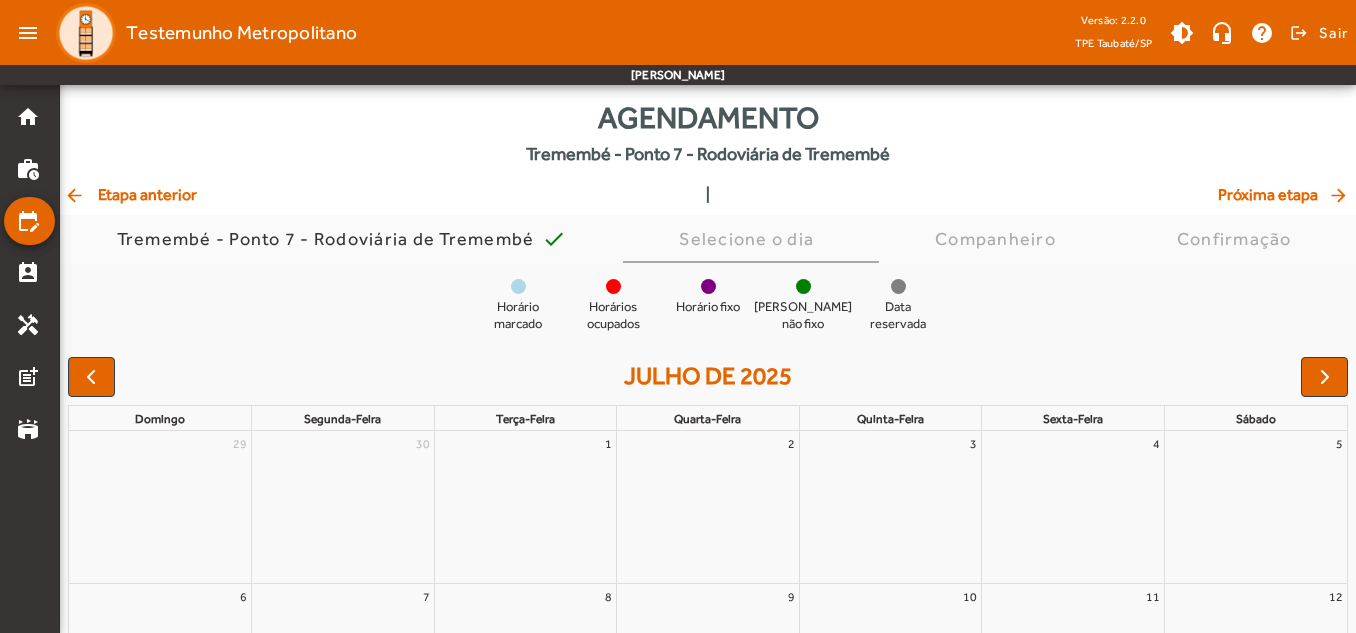 scroll, scrollTop: 0, scrollLeft: 0, axis: both 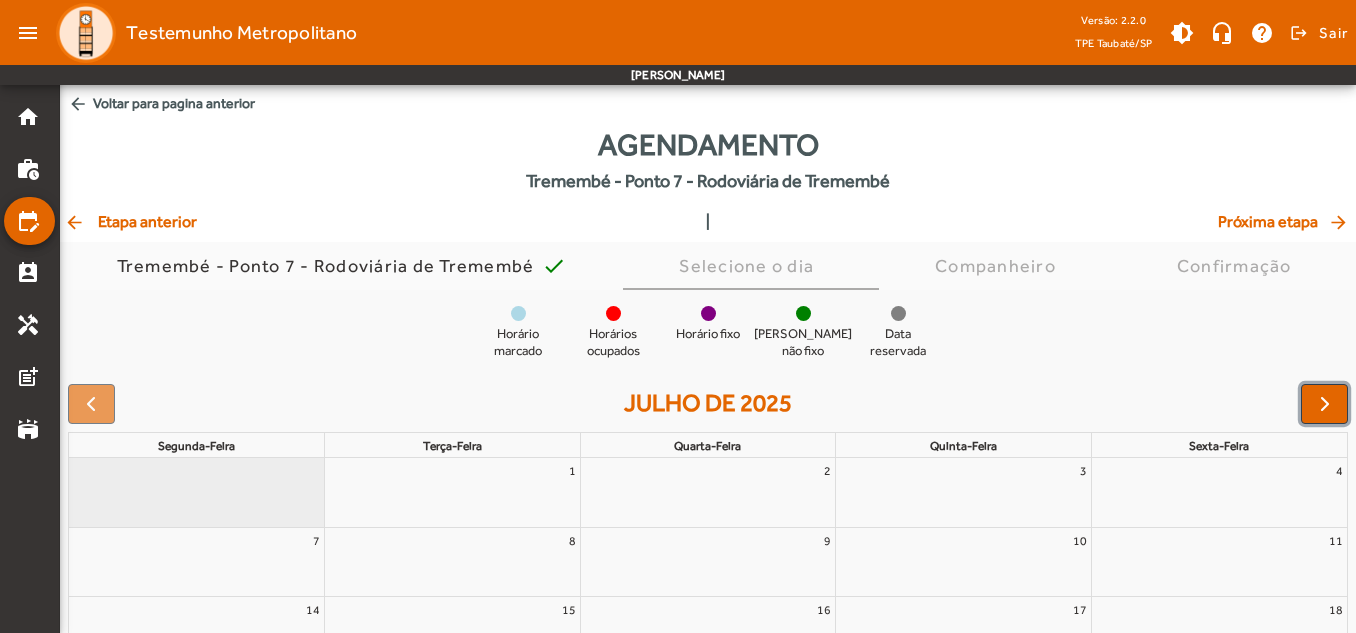 click at bounding box center [1324, 404] 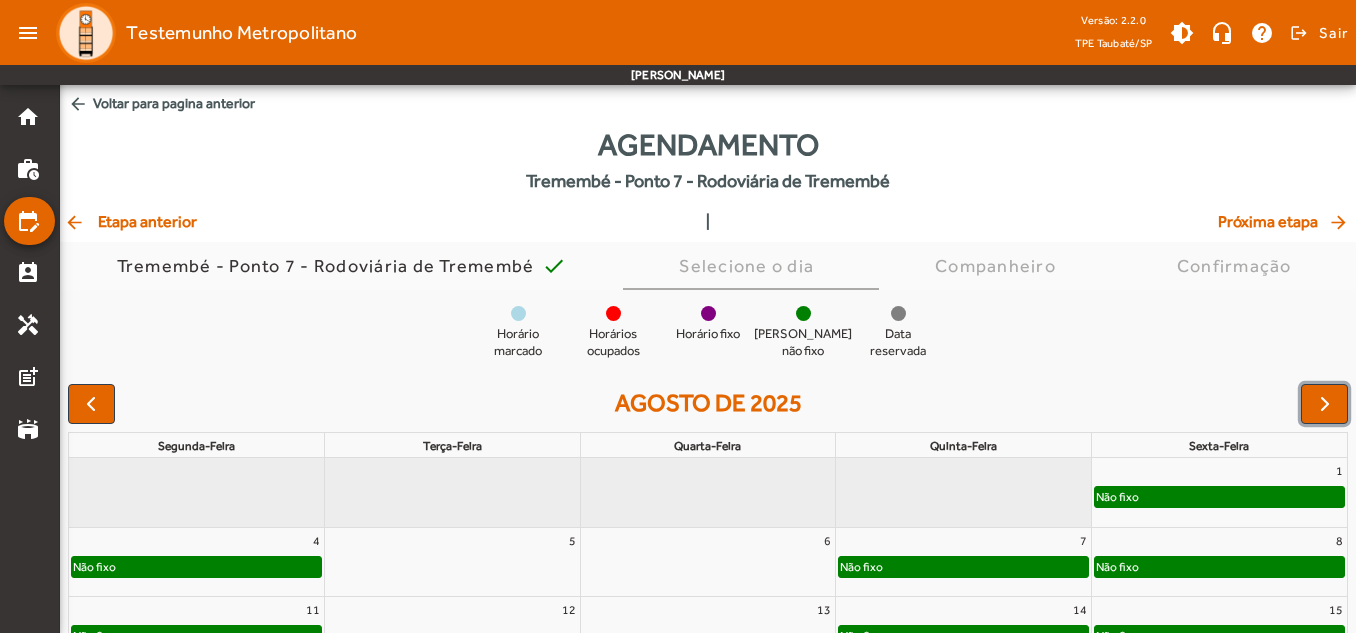 click on "Não fixo" 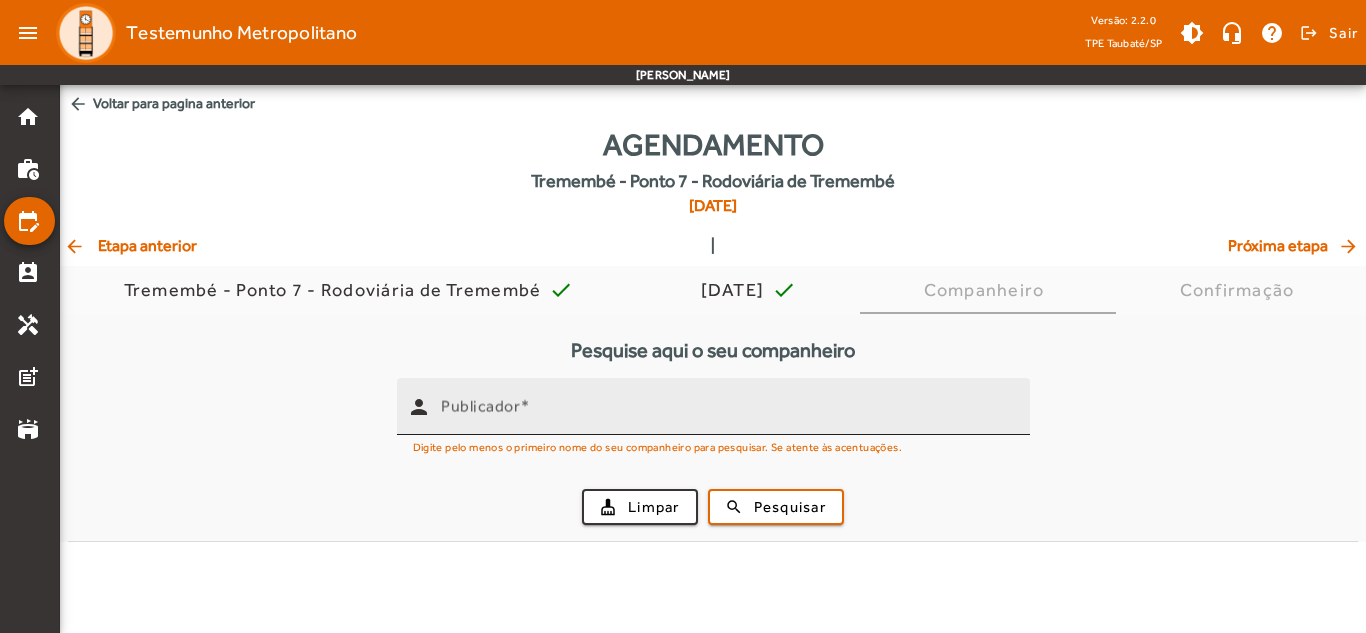 click on "Publicador" at bounding box center [727, 415] 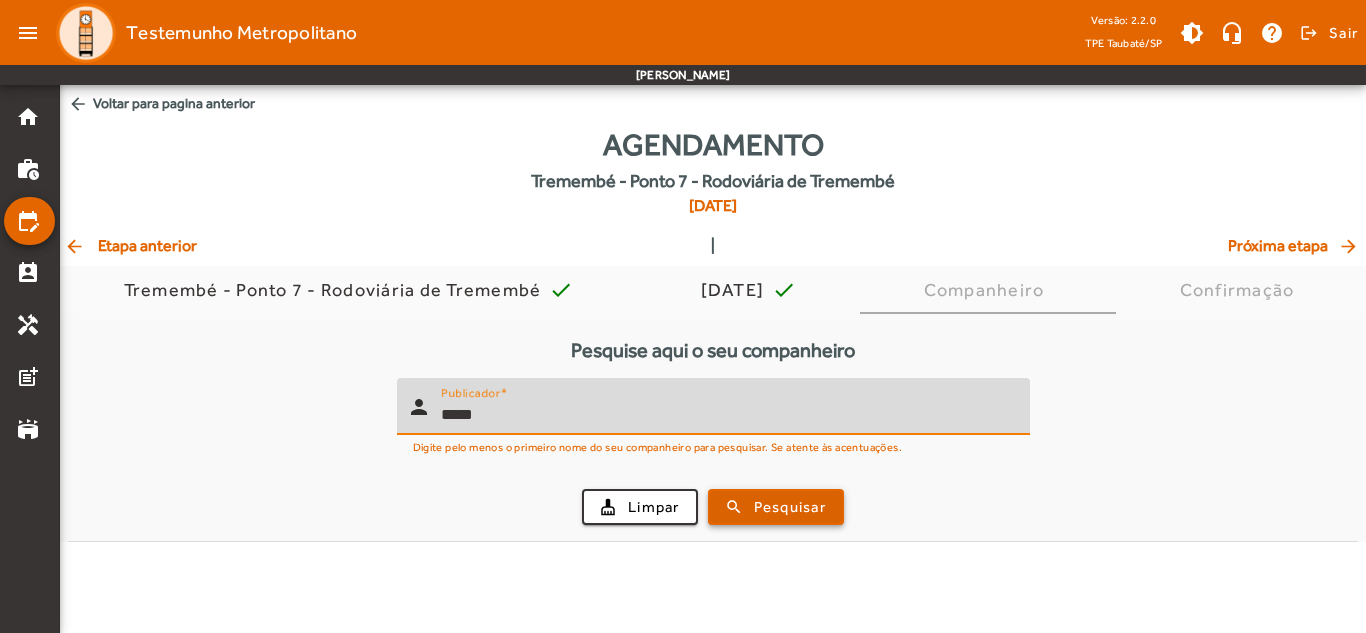 type on "*****" 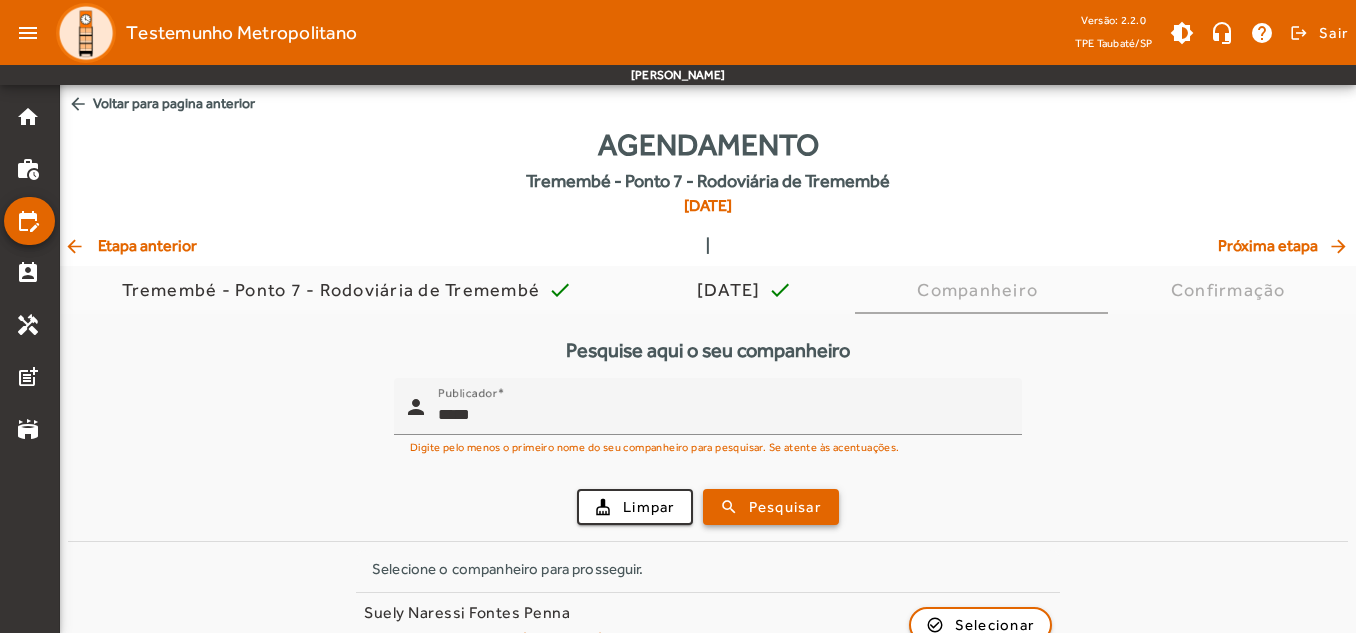 scroll, scrollTop: 105, scrollLeft: 0, axis: vertical 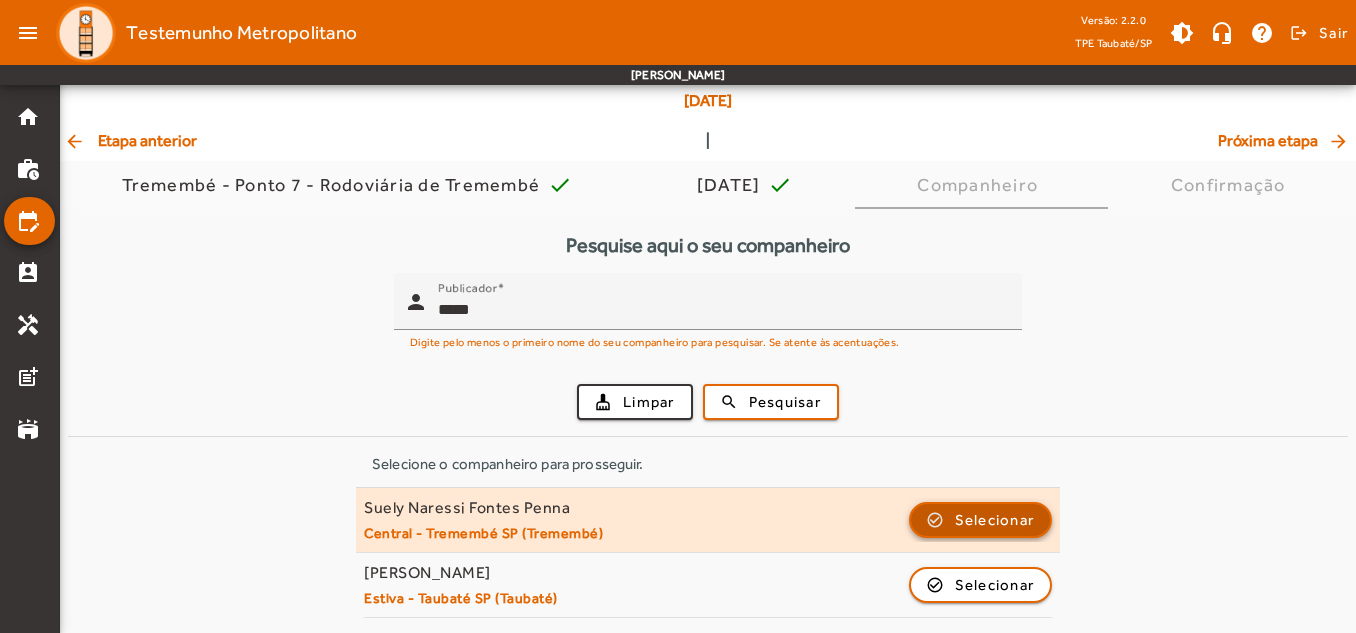 click on "Selecionar" 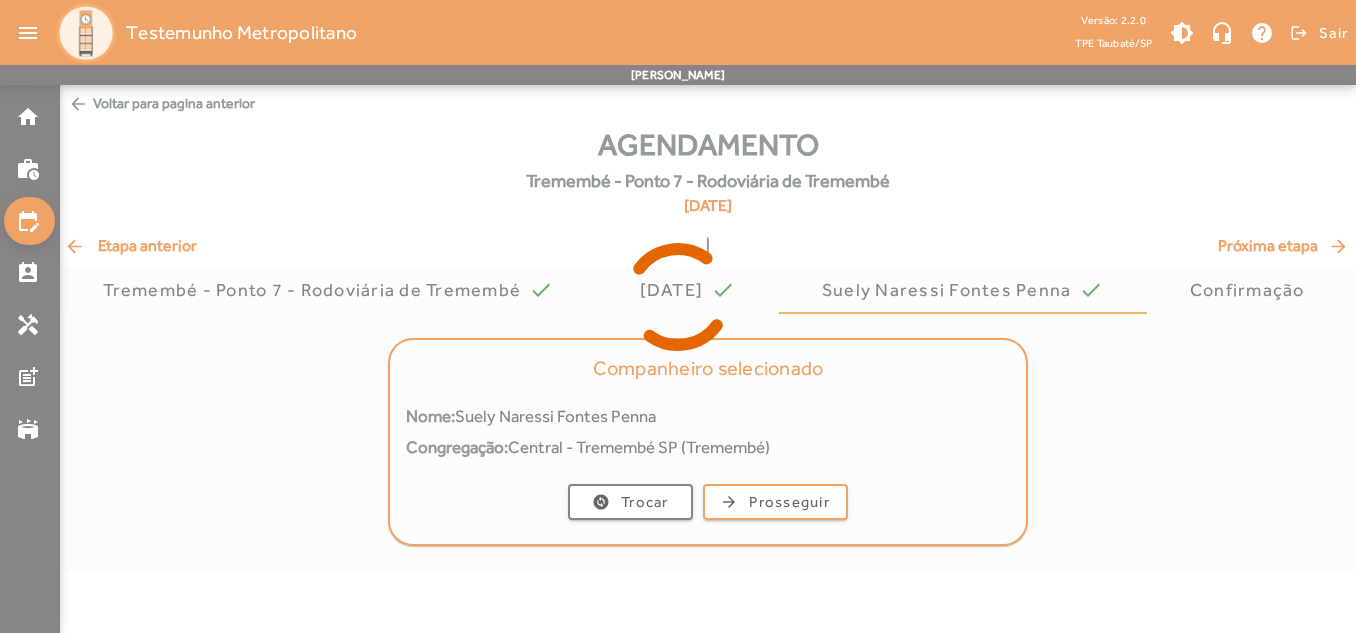 scroll, scrollTop: 0, scrollLeft: 0, axis: both 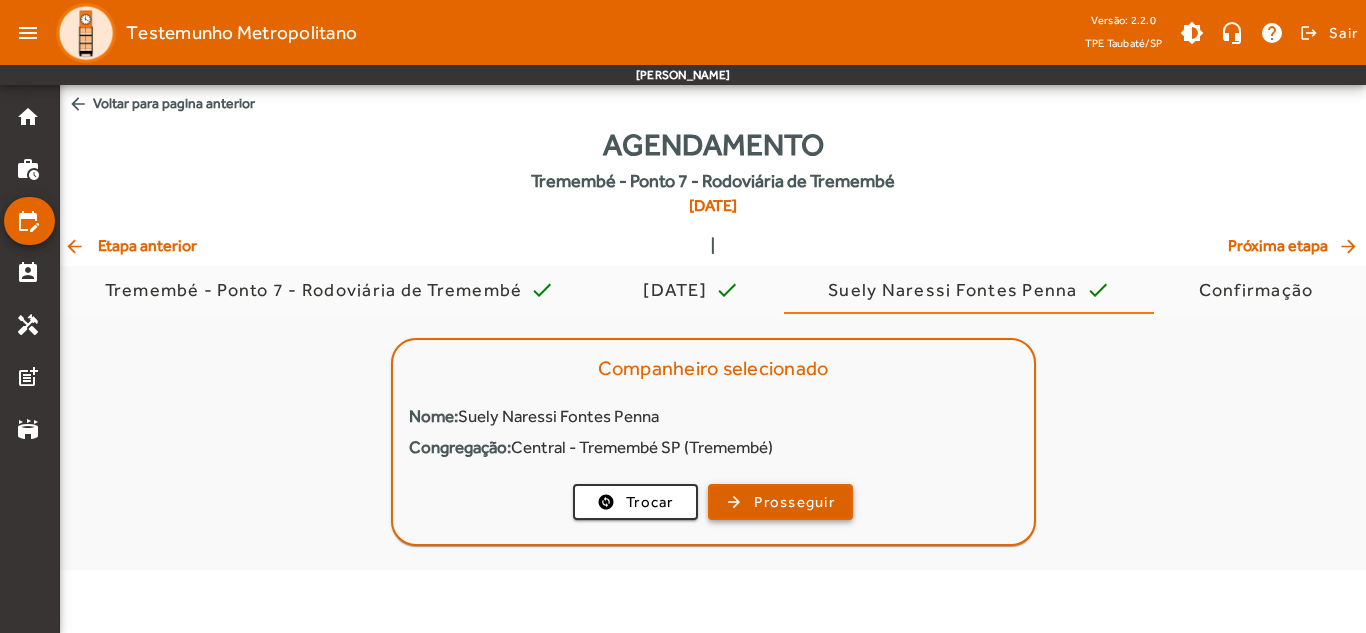 click 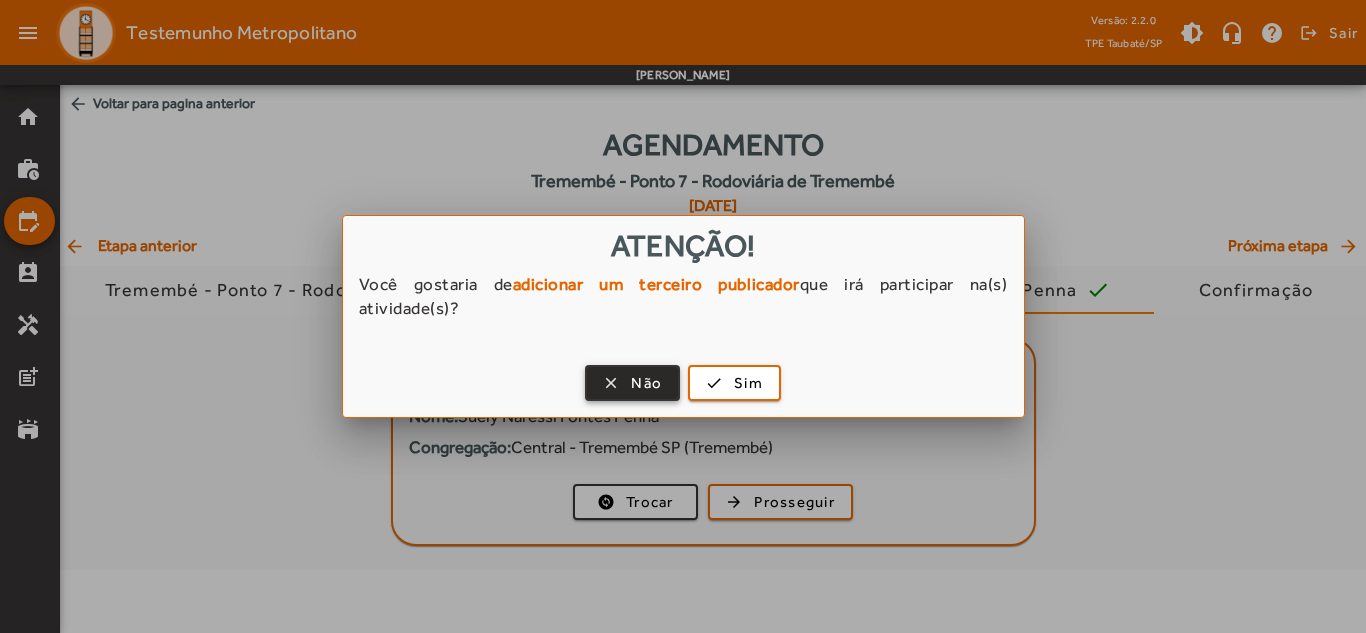 click at bounding box center [632, 383] 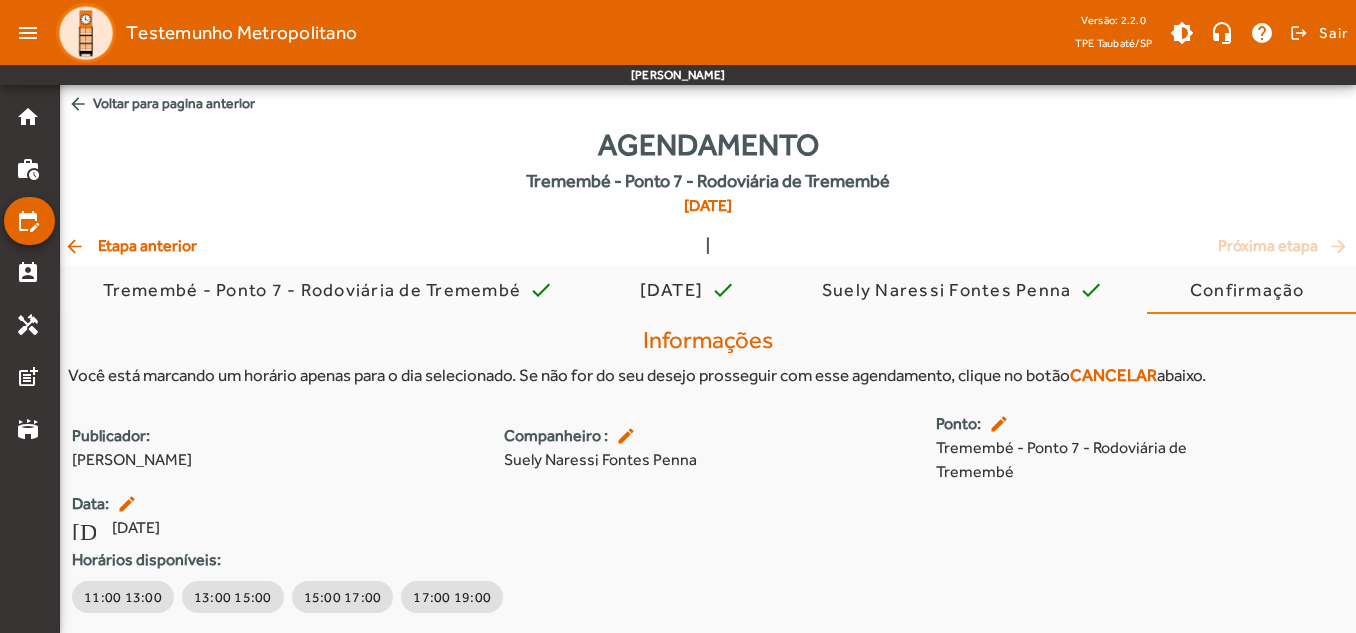 click on "arrow_back" 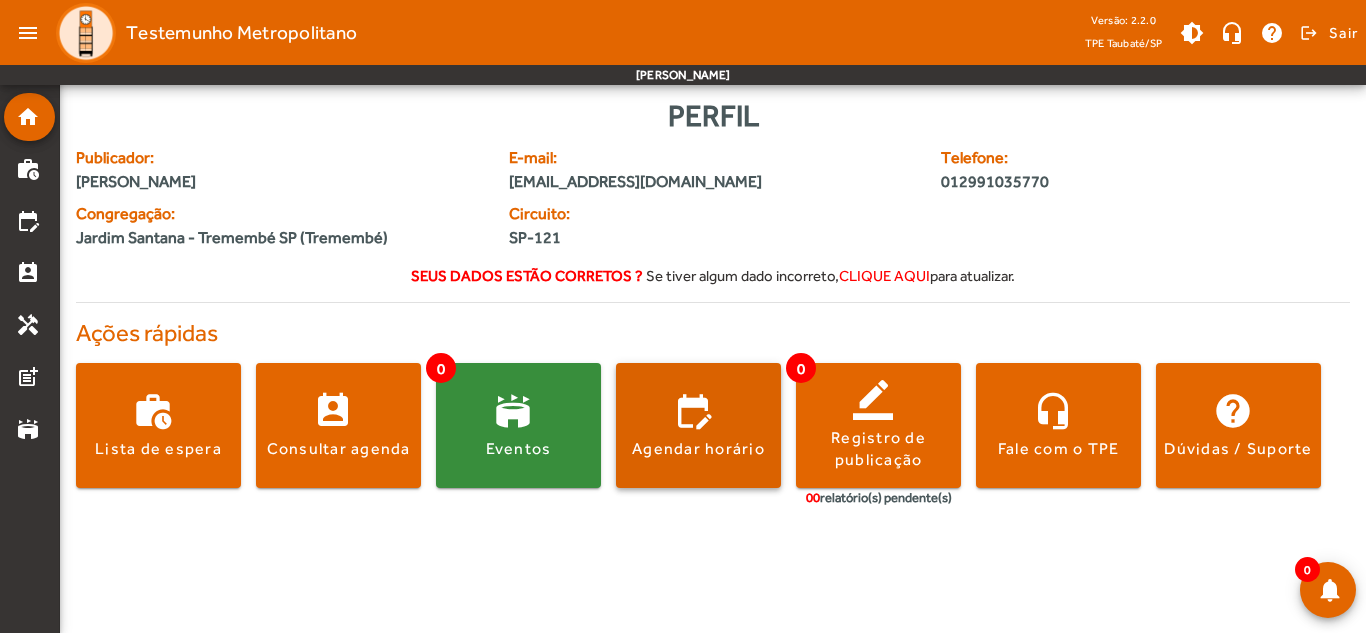 click 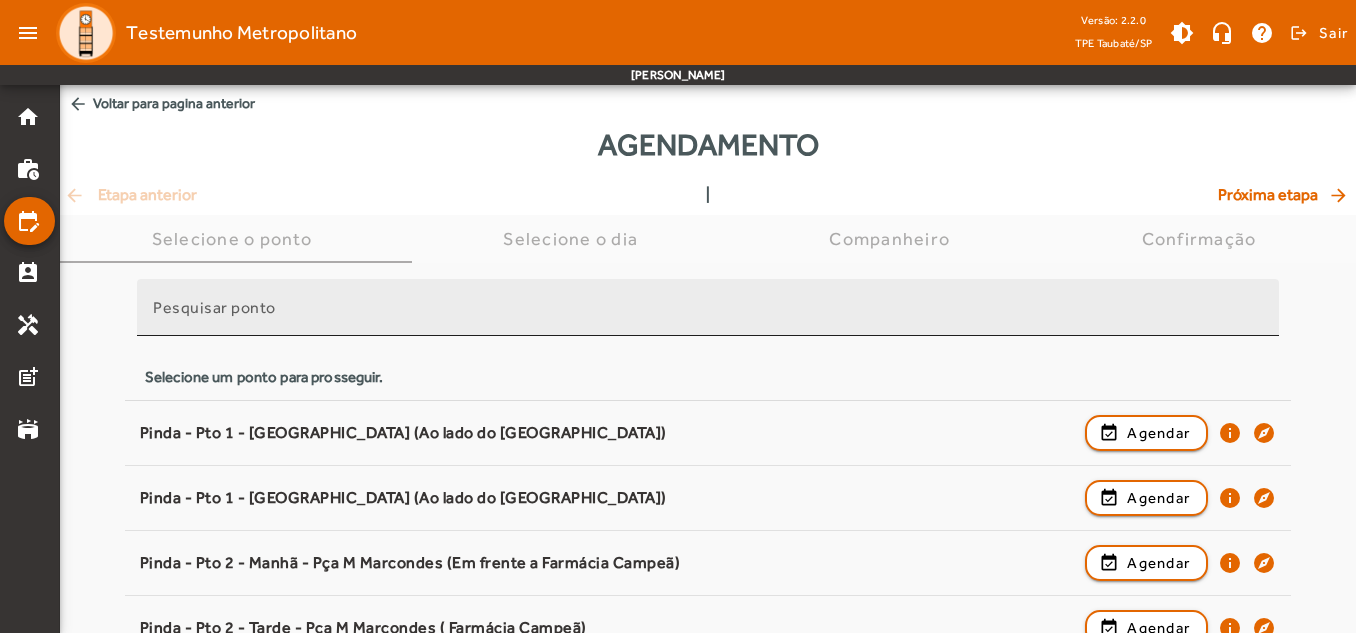 click on "Pesquisar ponto" at bounding box center [708, 316] 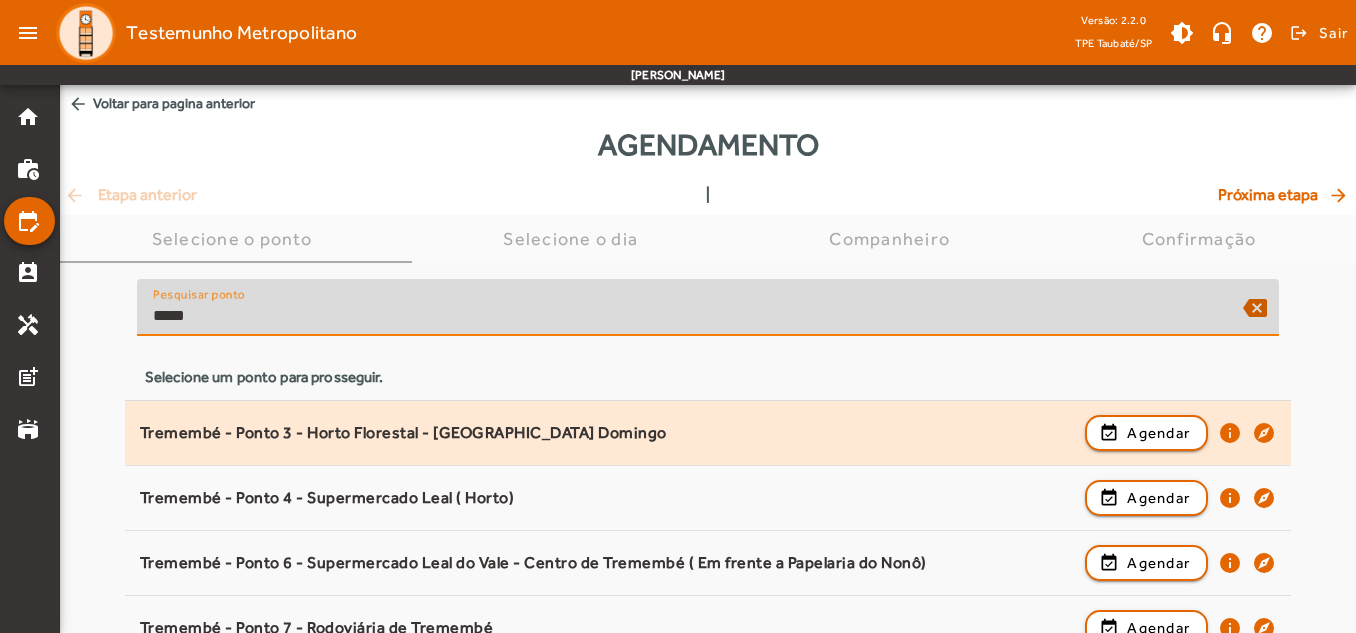 scroll, scrollTop: 27, scrollLeft: 0, axis: vertical 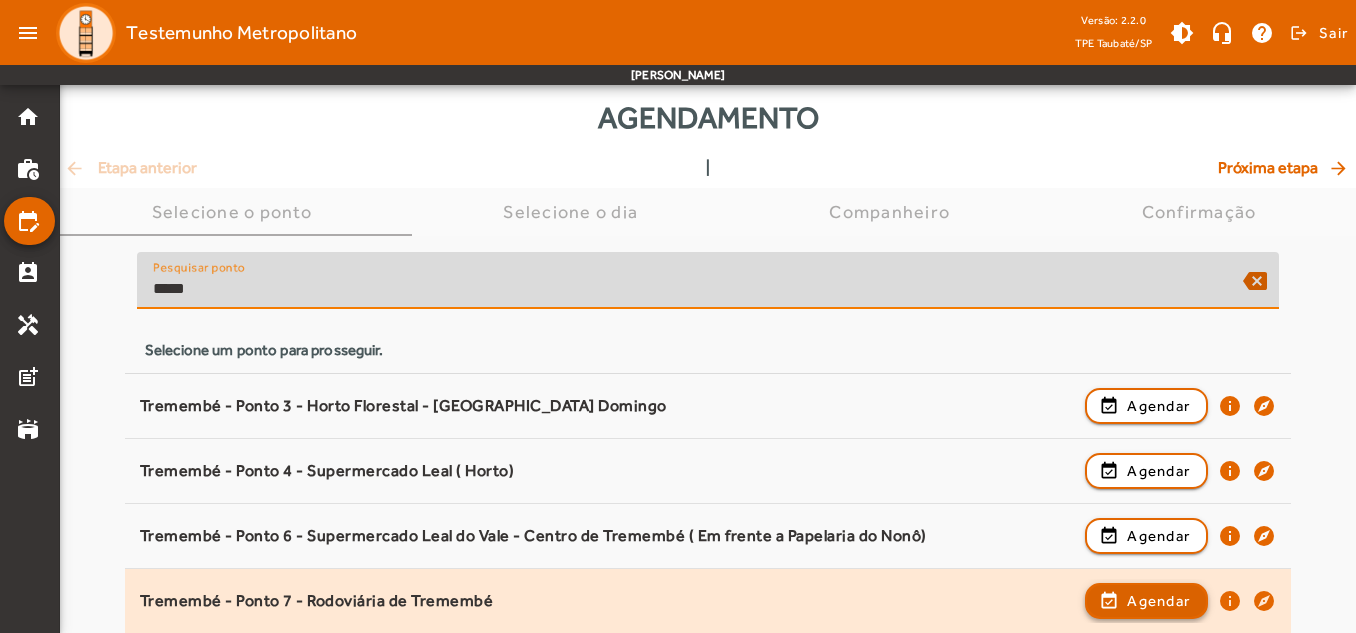 type on "*****" 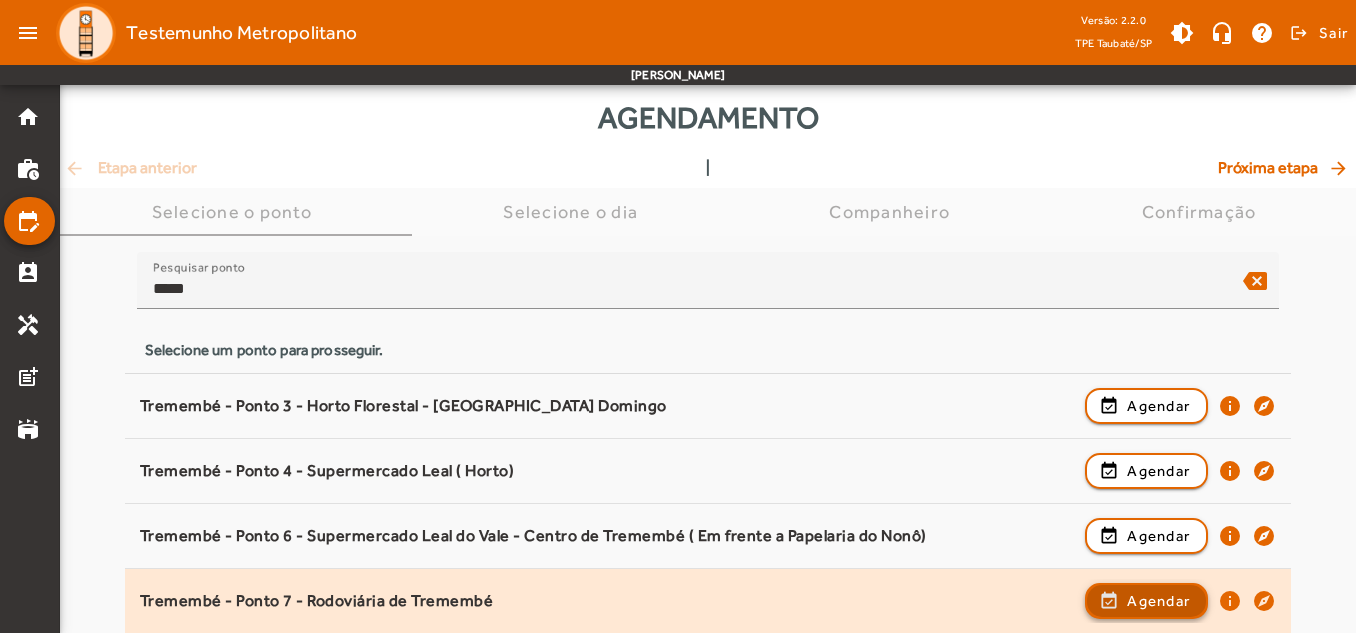 click on "Agendar" 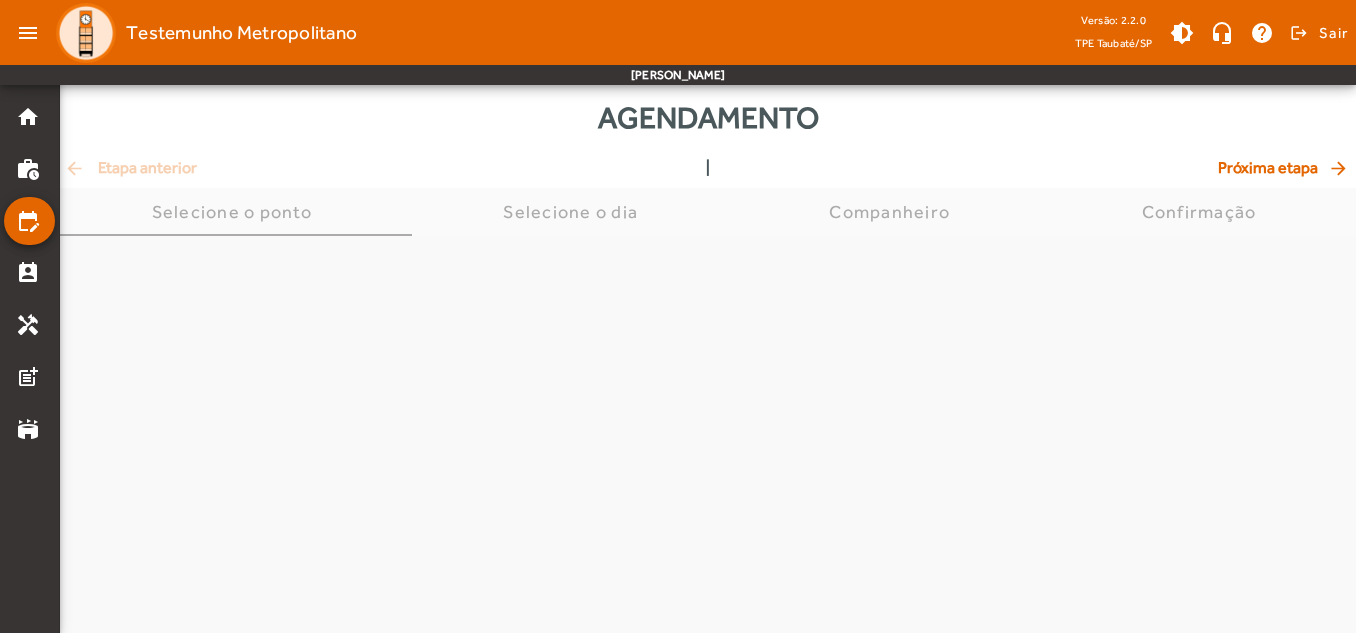 scroll, scrollTop: 0, scrollLeft: 0, axis: both 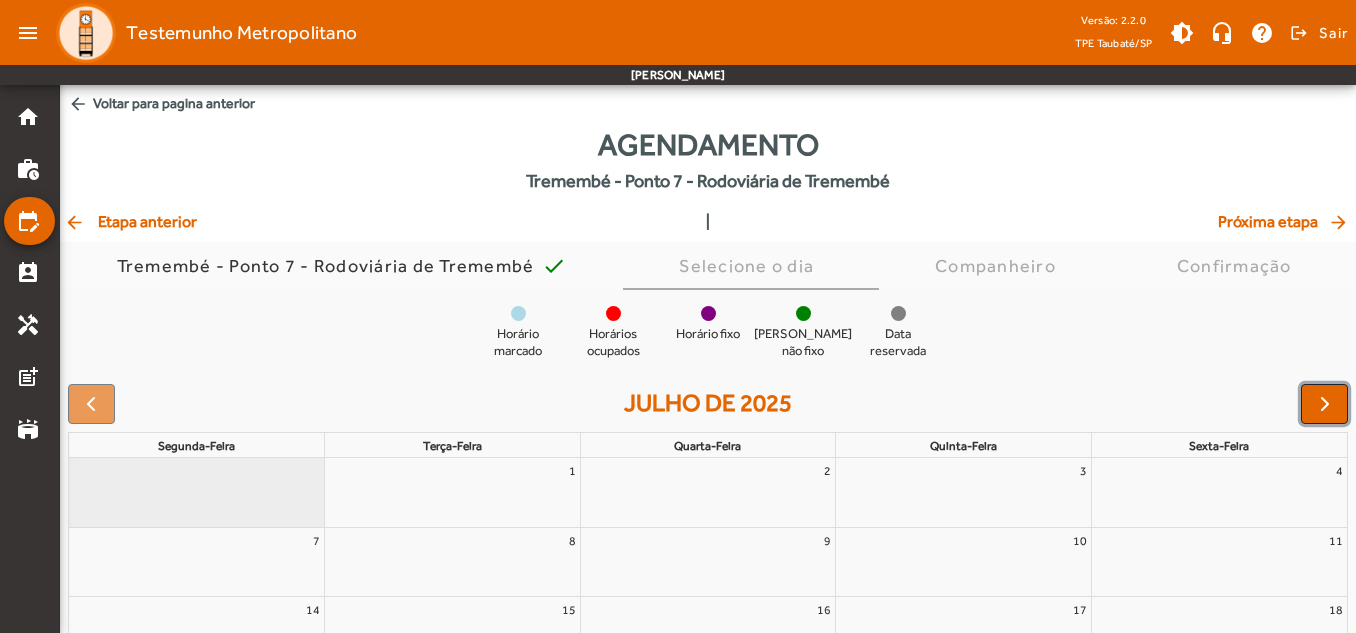 click at bounding box center [1324, 404] 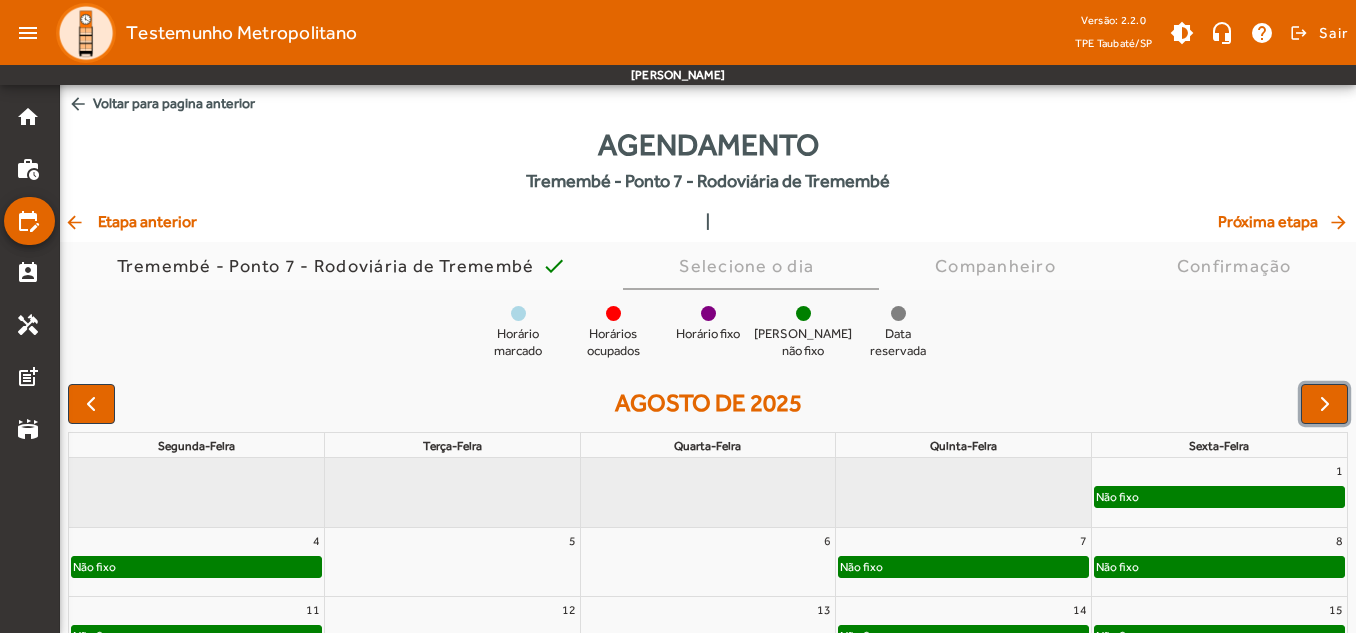 click on "Não fixo" 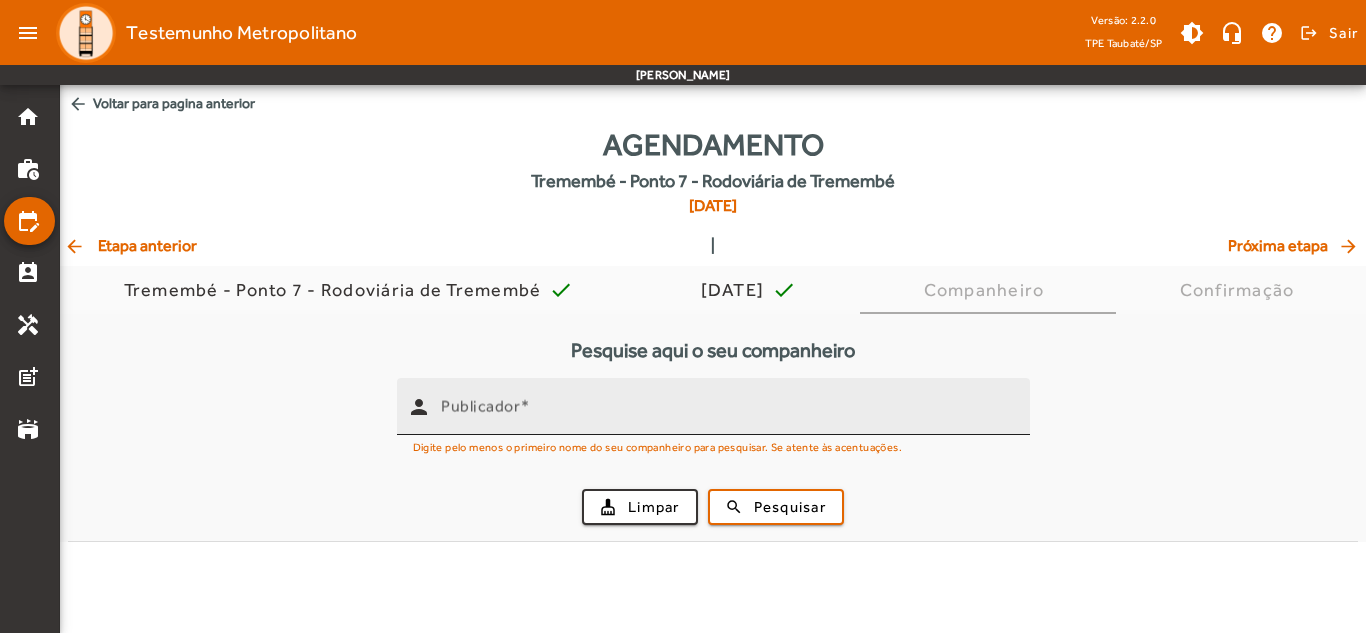 click on "Publicador" at bounding box center (727, 415) 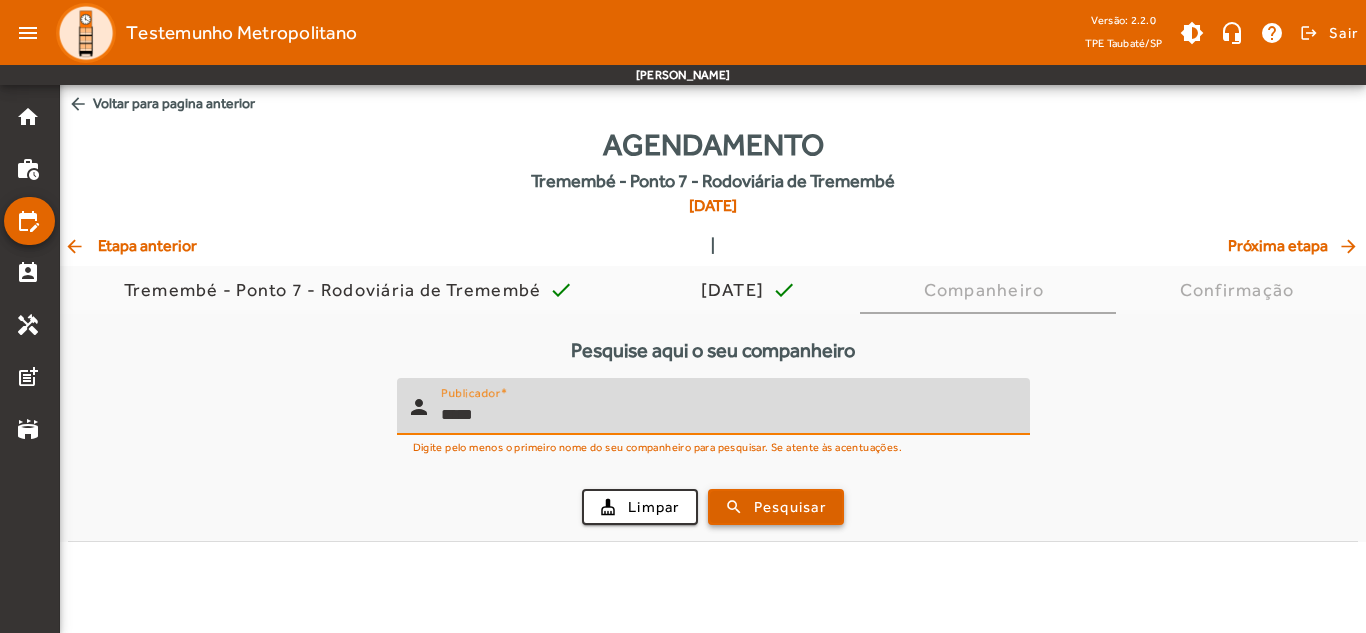 type on "*****" 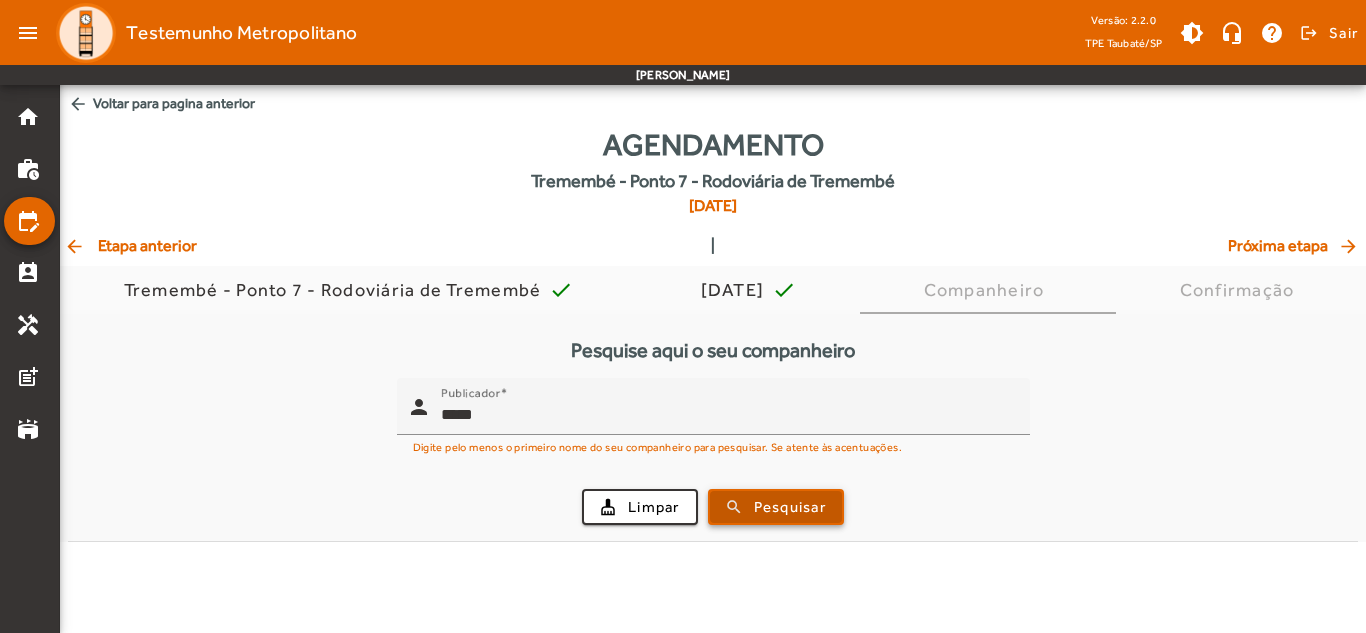 click at bounding box center [776, 507] 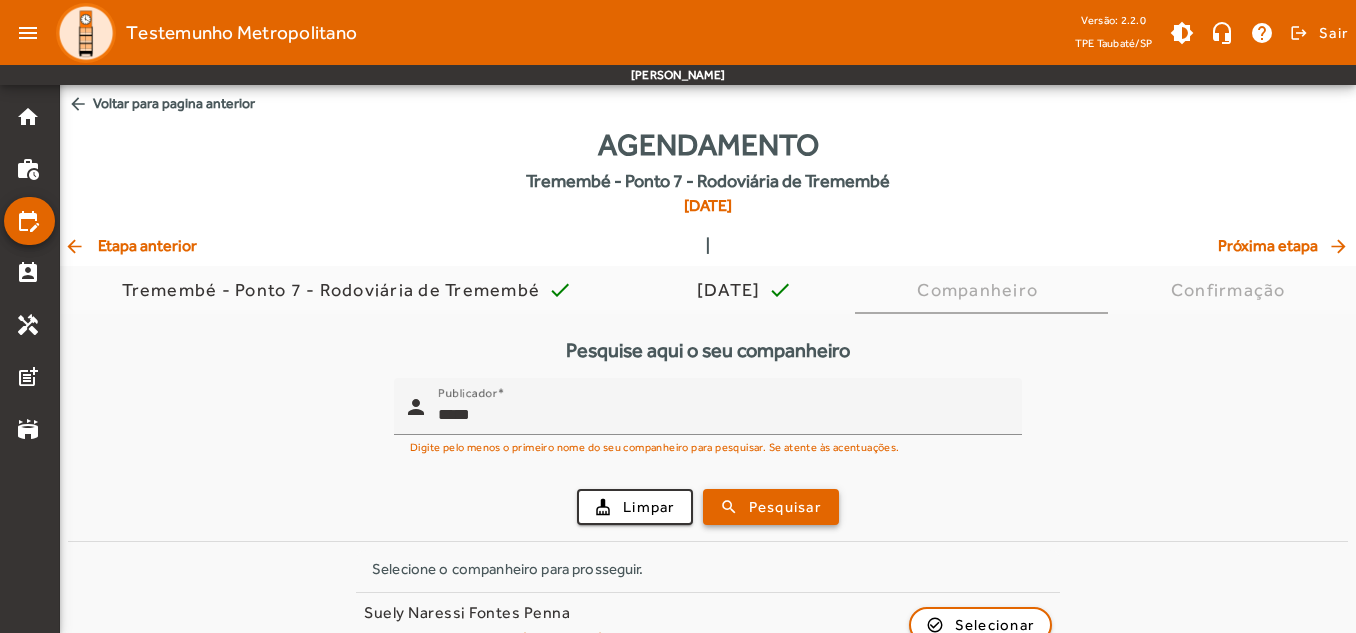 scroll, scrollTop: 100, scrollLeft: 0, axis: vertical 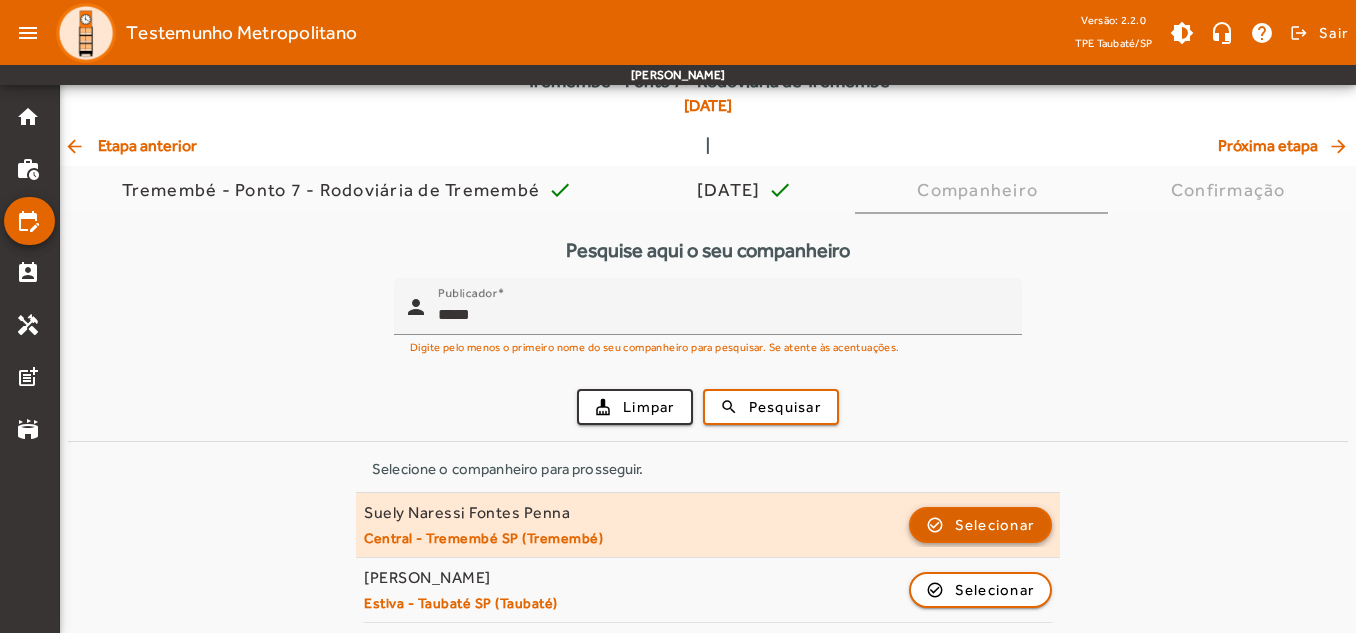 click at bounding box center (981, 590) 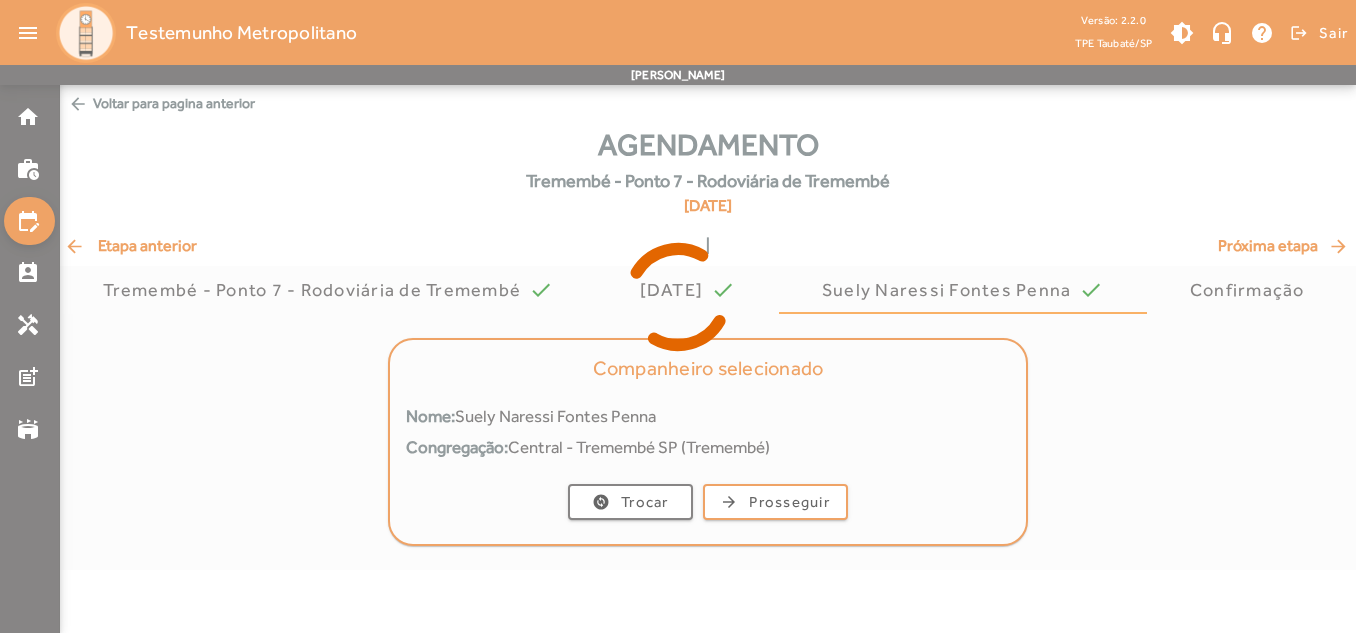 scroll, scrollTop: 0, scrollLeft: 0, axis: both 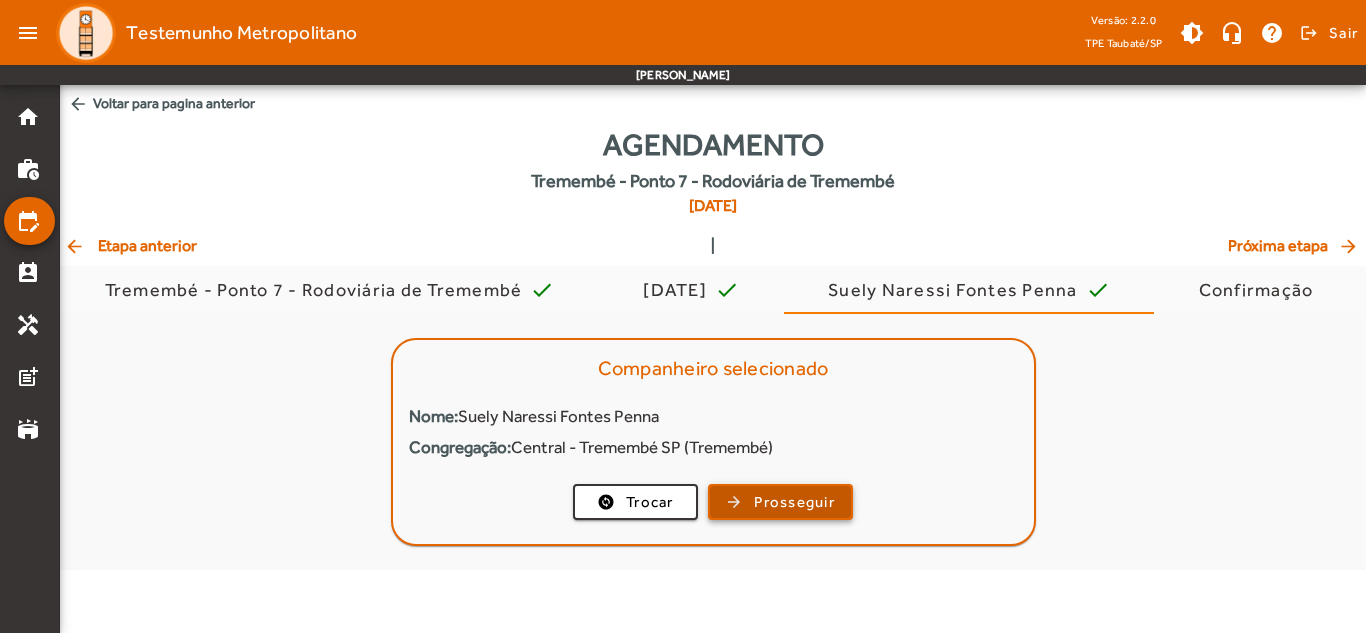 click on "Prosseguir" 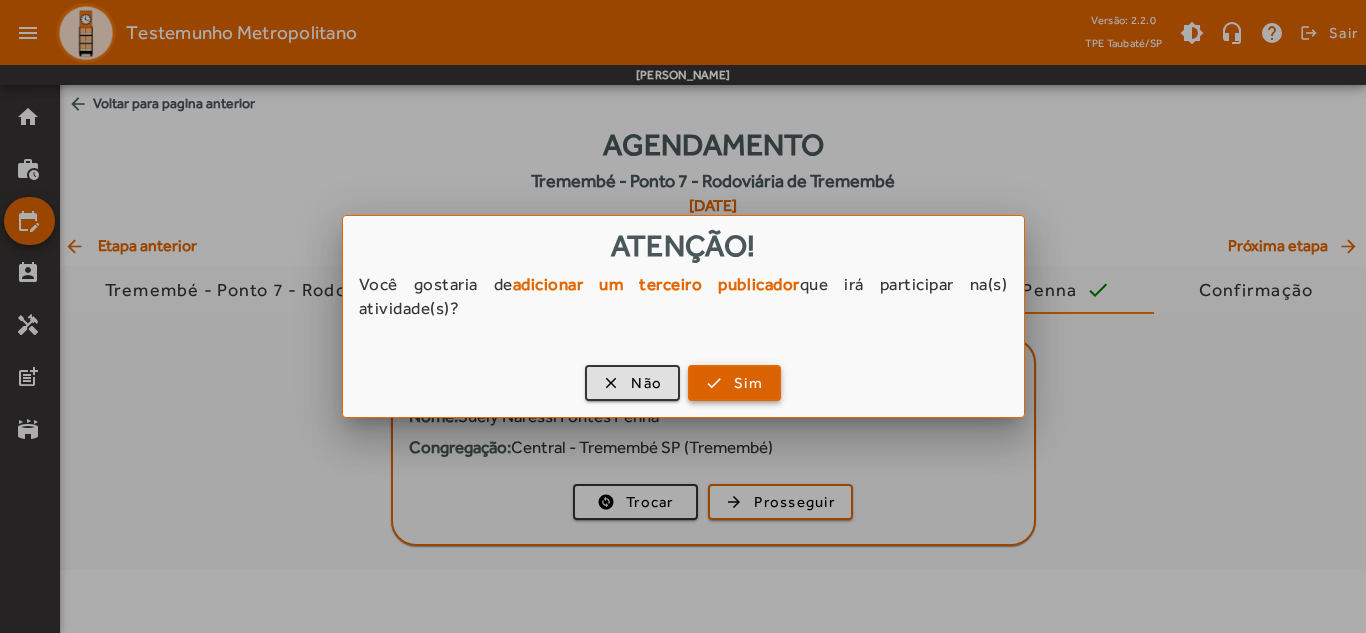 click on "Sim" at bounding box center [748, 383] 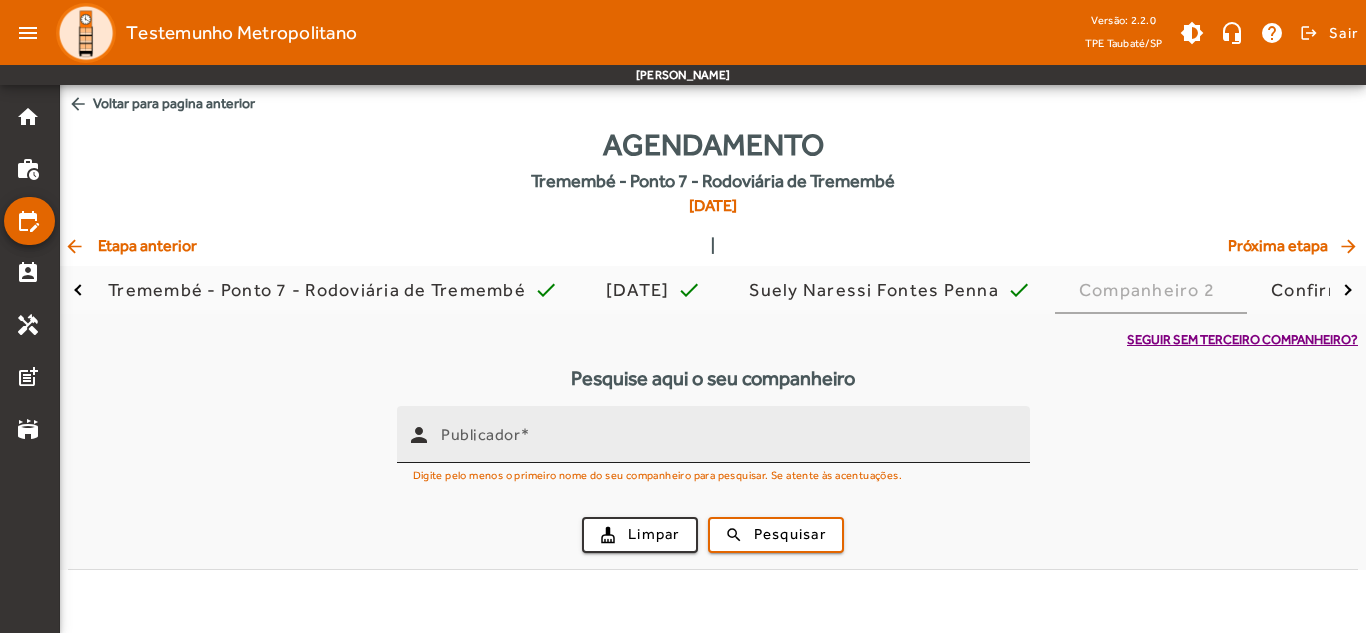 click on "Publicador" at bounding box center [727, 434] 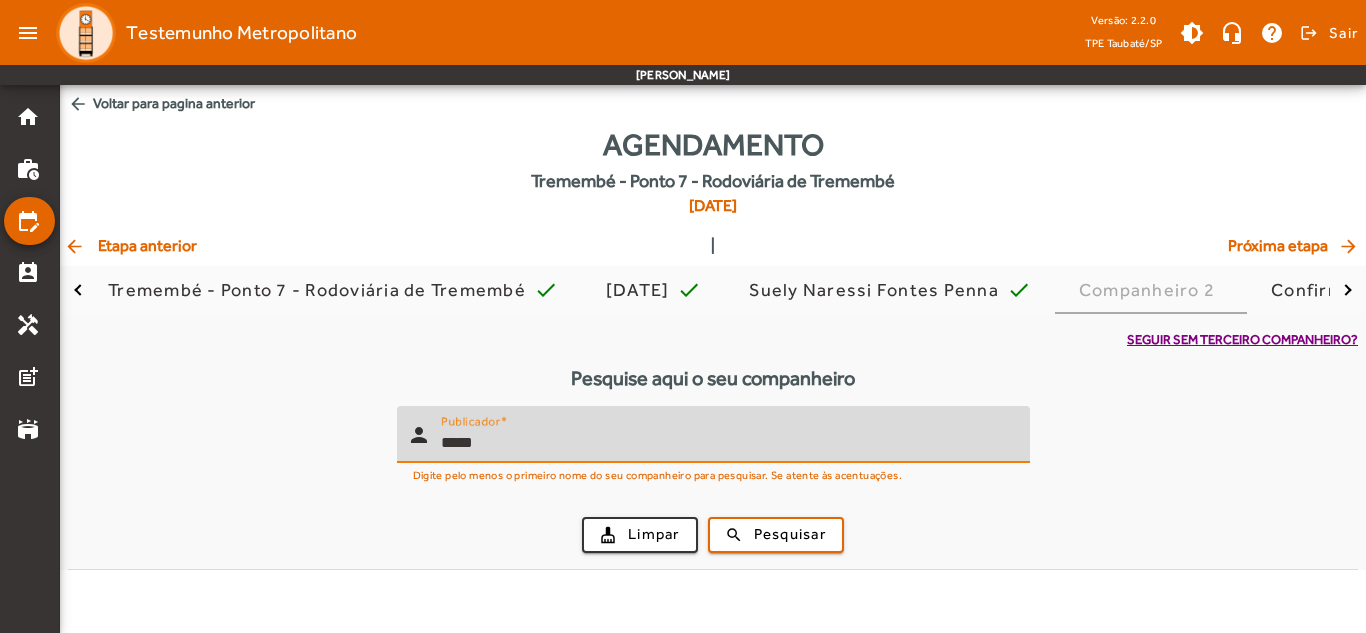 click on "*****" at bounding box center (727, 443) 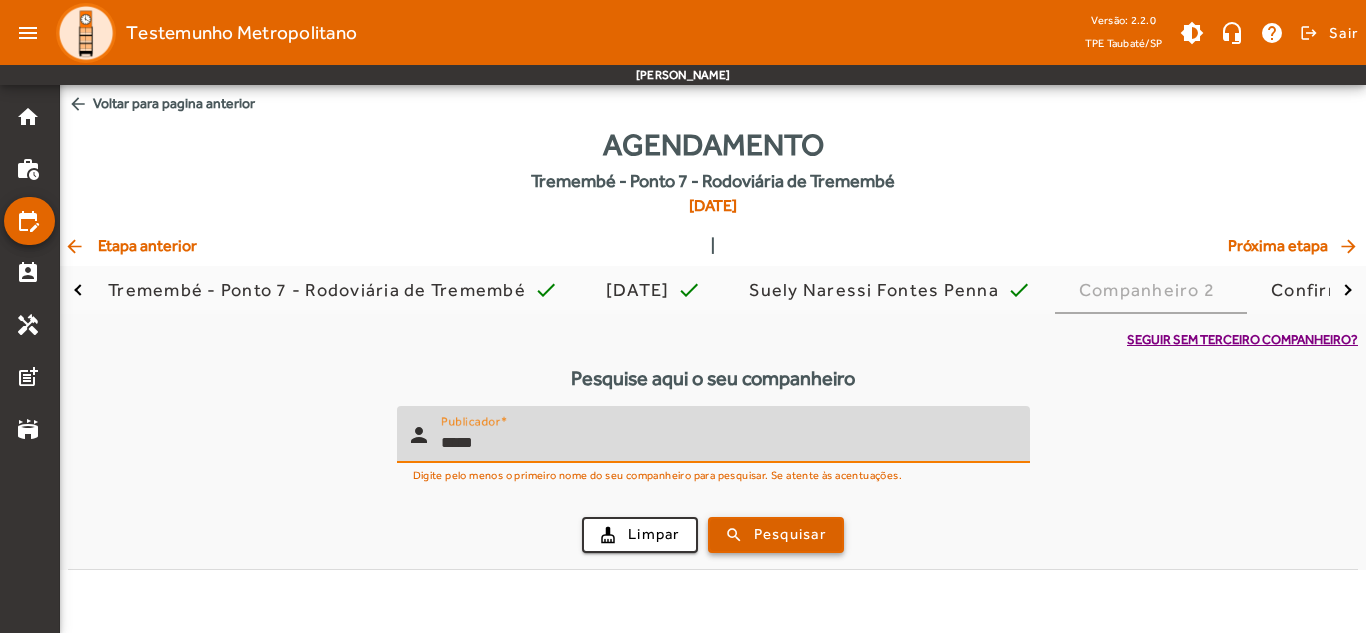 type on "*****" 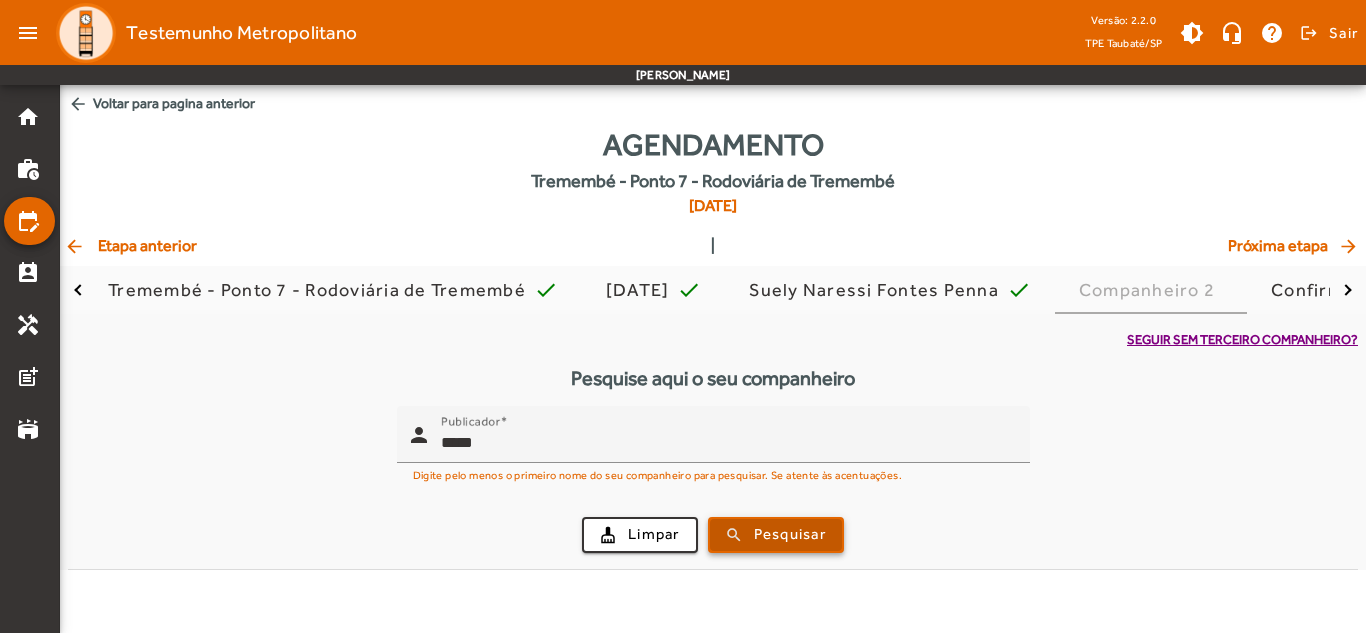 click at bounding box center (776, 535) 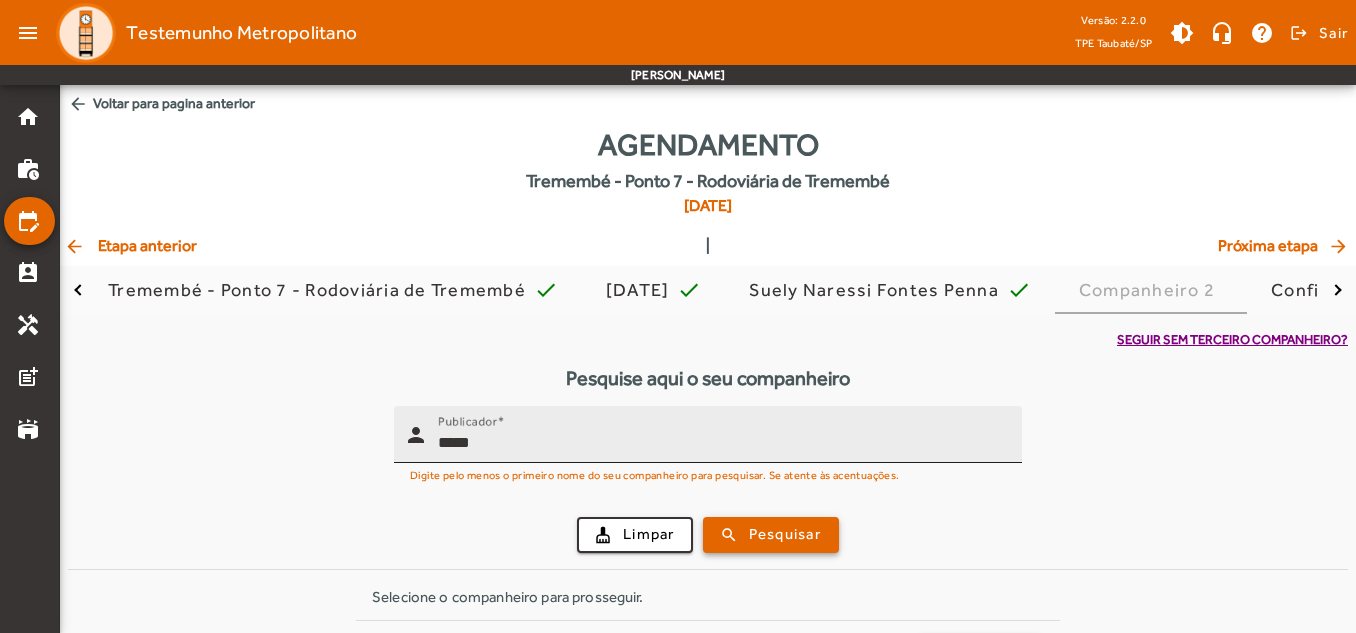 scroll, scrollTop: 132, scrollLeft: 0, axis: vertical 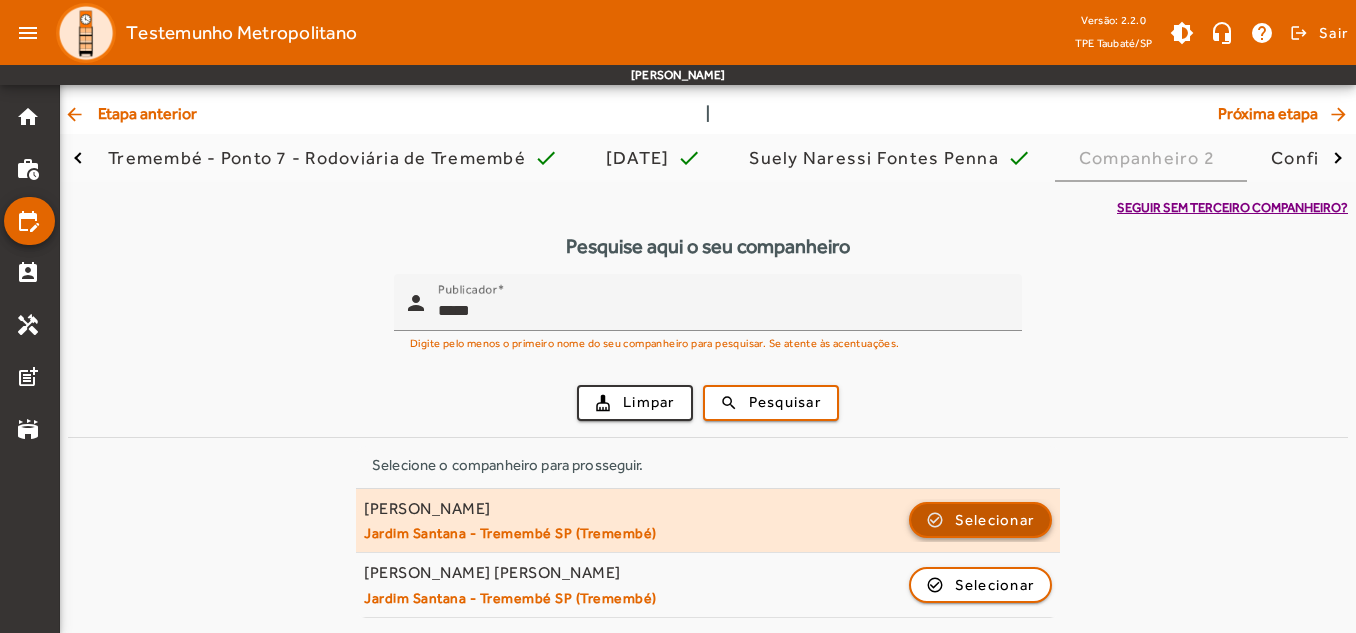 click 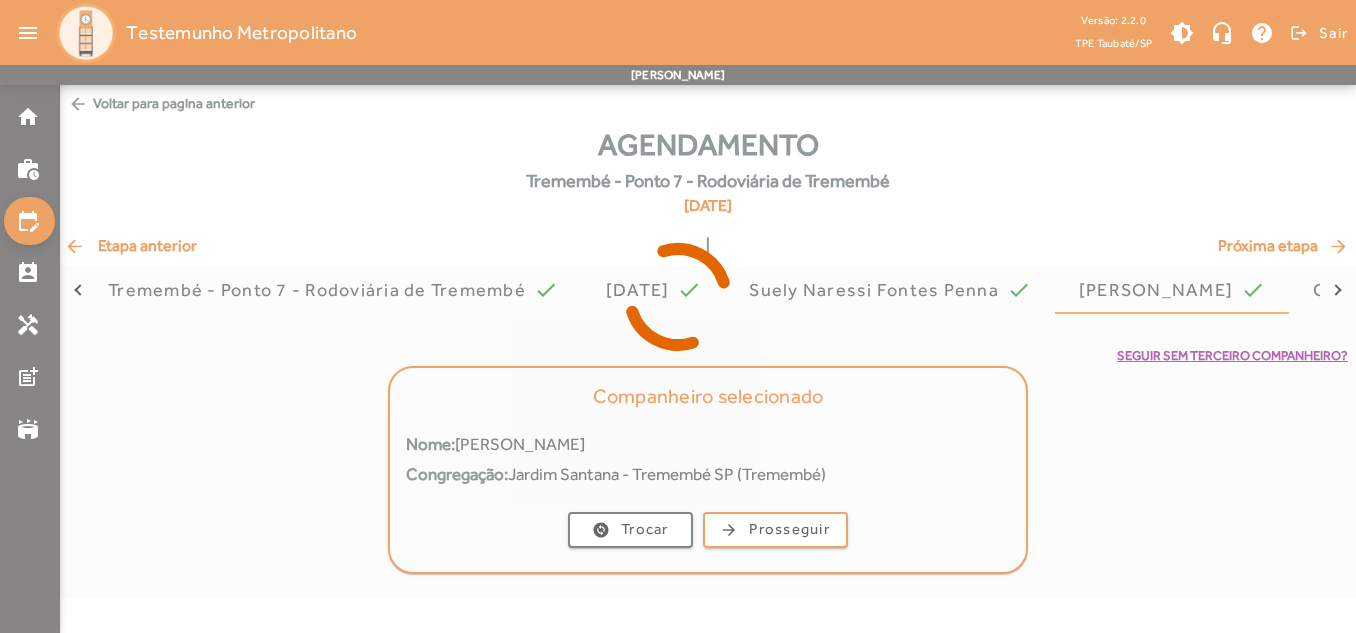 scroll, scrollTop: 0, scrollLeft: 0, axis: both 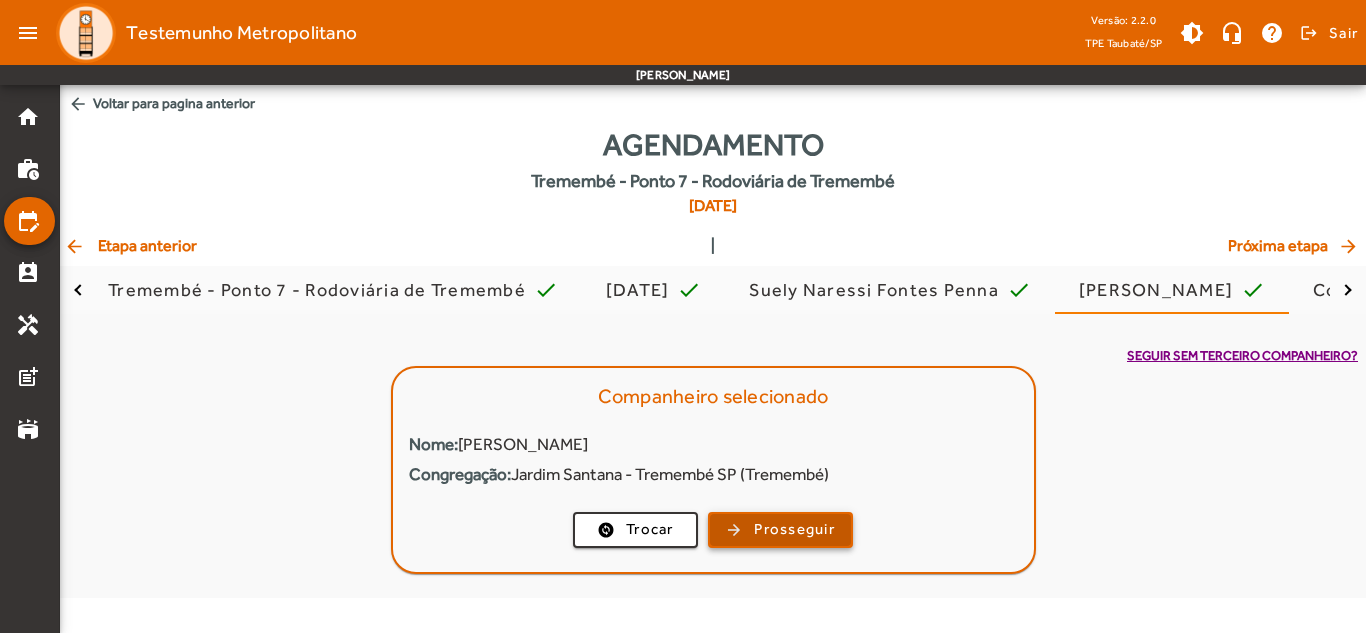 click on "Prosseguir" 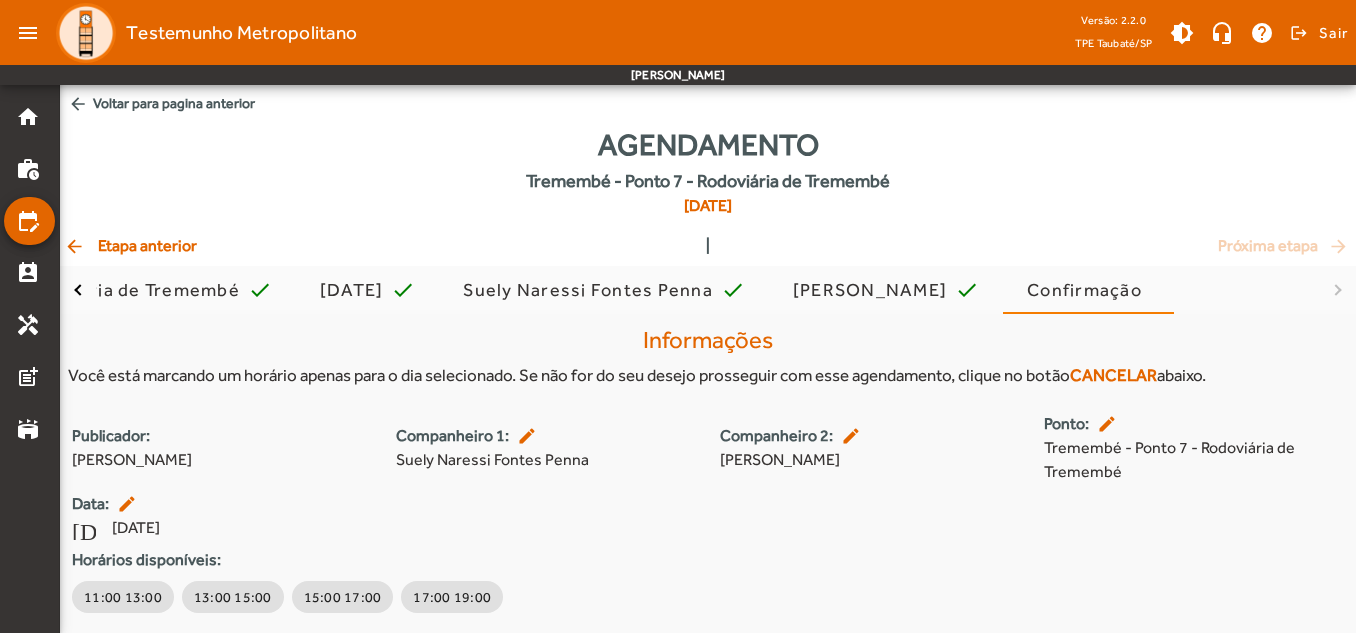 scroll, scrollTop: 60, scrollLeft: 0, axis: vertical 